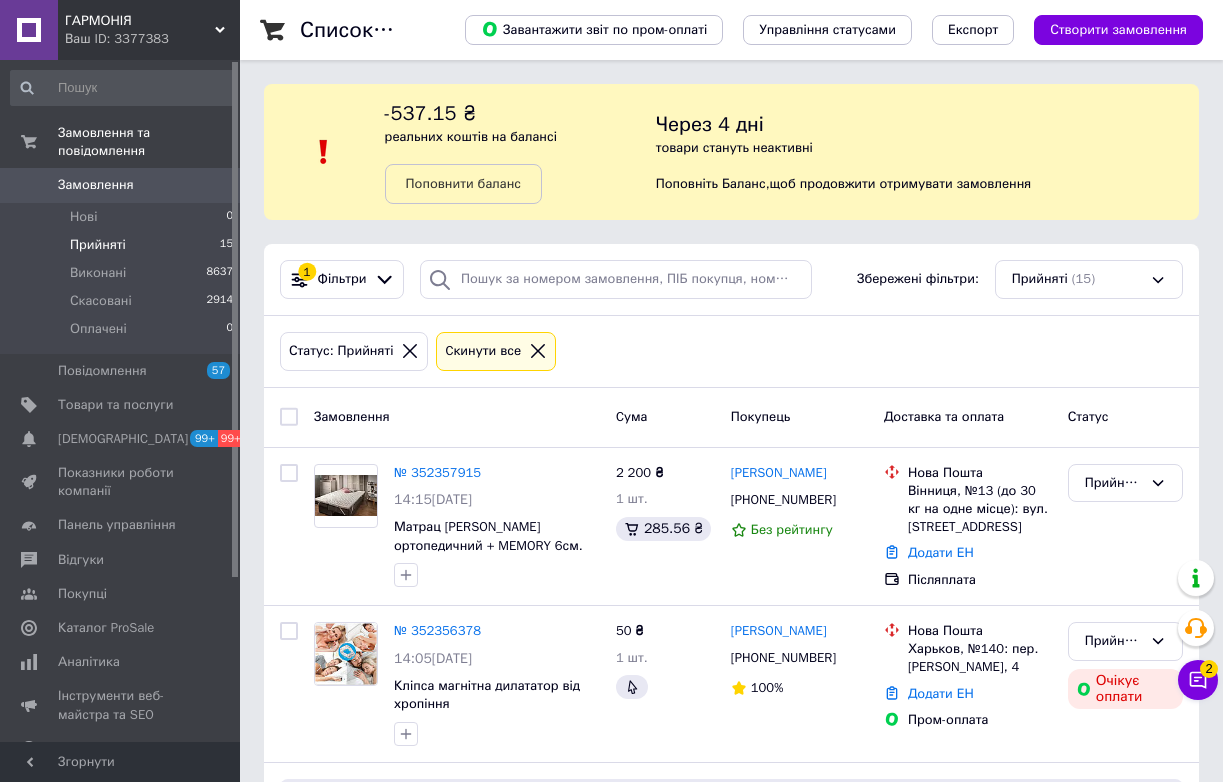 scroll, scrollTop: 0, scrollLeft: 0, axis: both 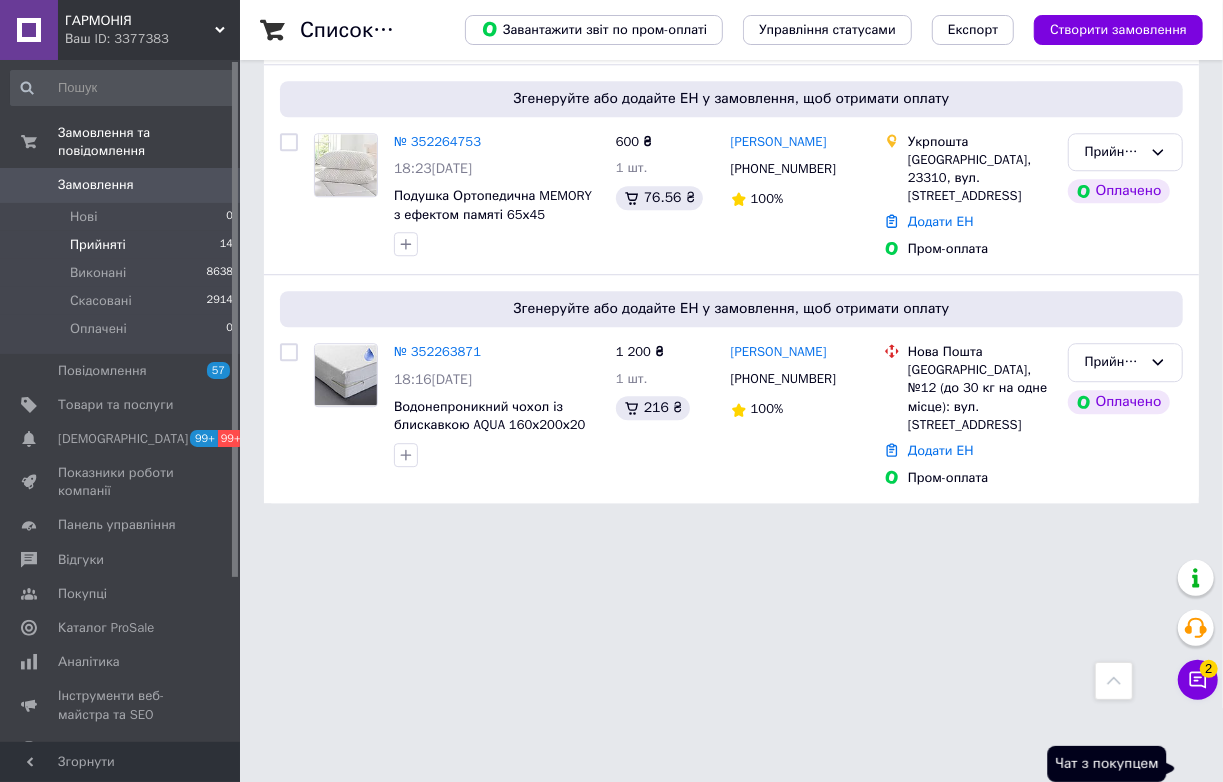 click on "2" at bounding box center [1209, 669] 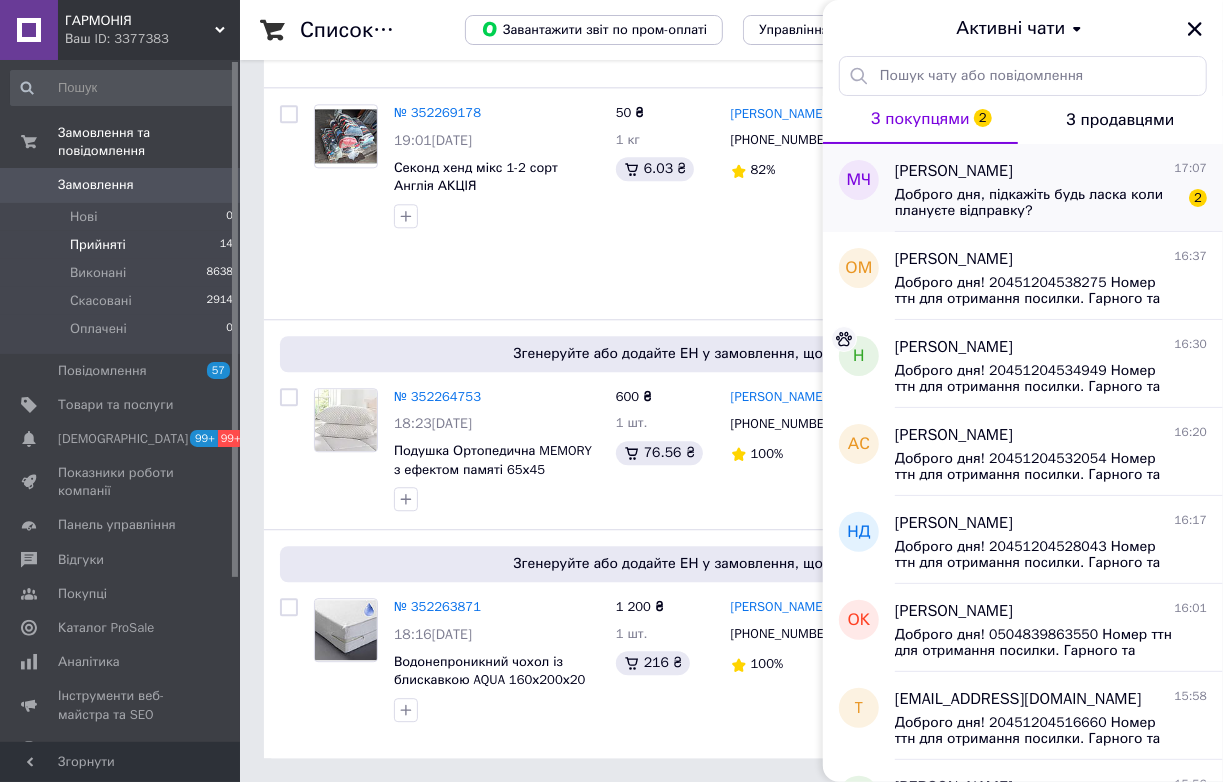 click on "Доброго дня, підкажіть будь ласка коли плануєте відправку?" at bounding box center (1037, 203) 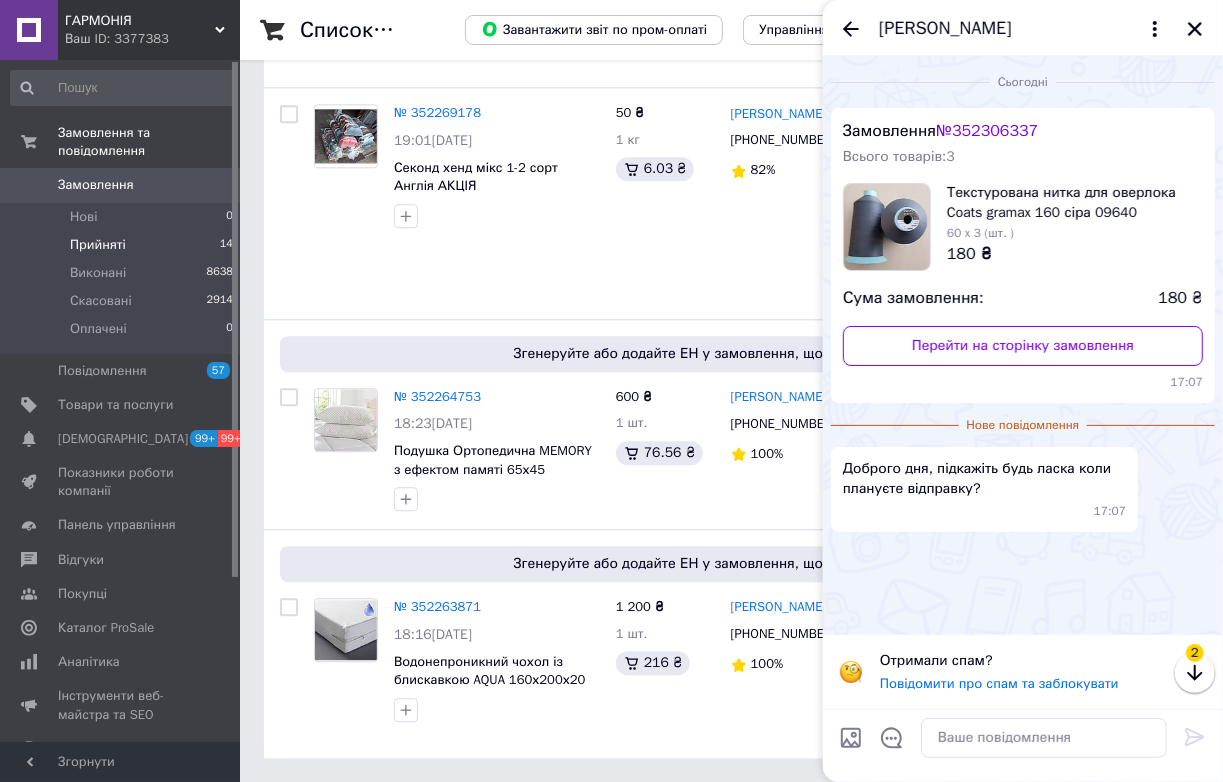 scroll, scrollTop: 150, scrollLeft: 0, axis: vertical 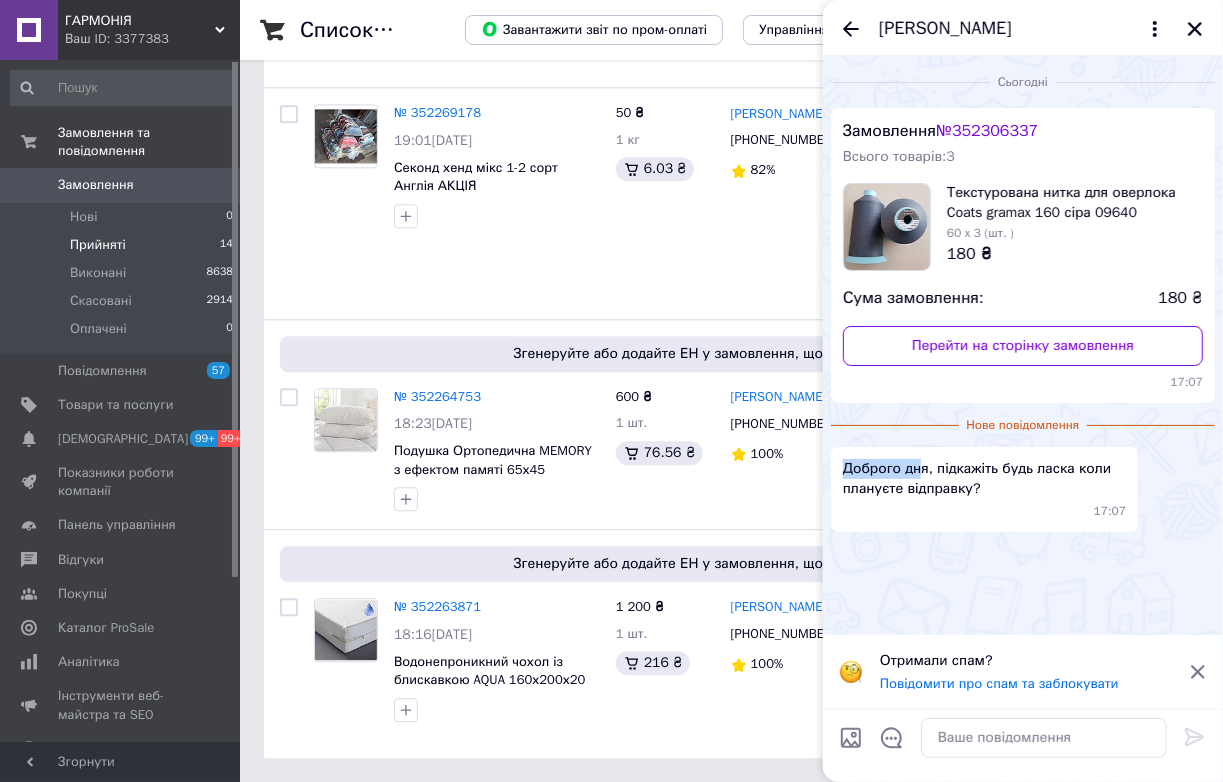 drag, startPoint x: 841, startPoint y: 461, endPoint x: 958, endPoint y: 464, distance: 117.03845 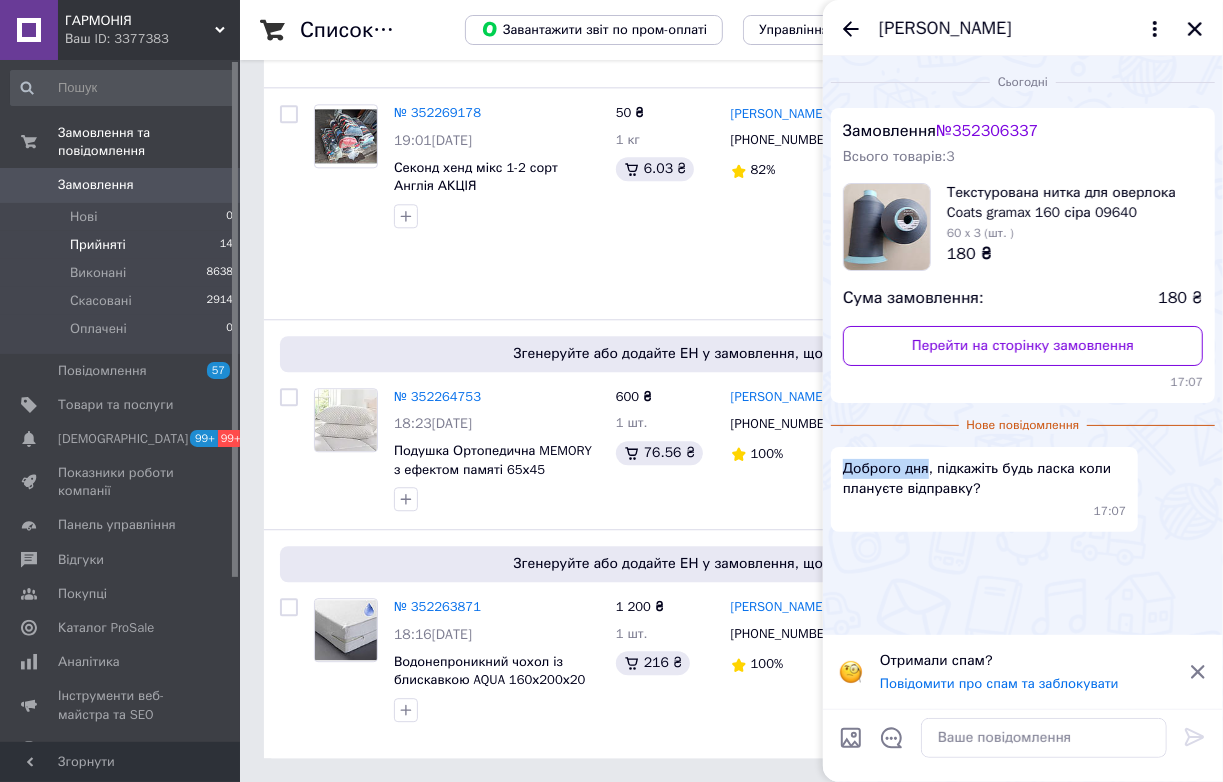 drag, startPoint x: 967, startPoint y: 464, endPoint x: 832, endPoint y: 470, distance: 135.13327 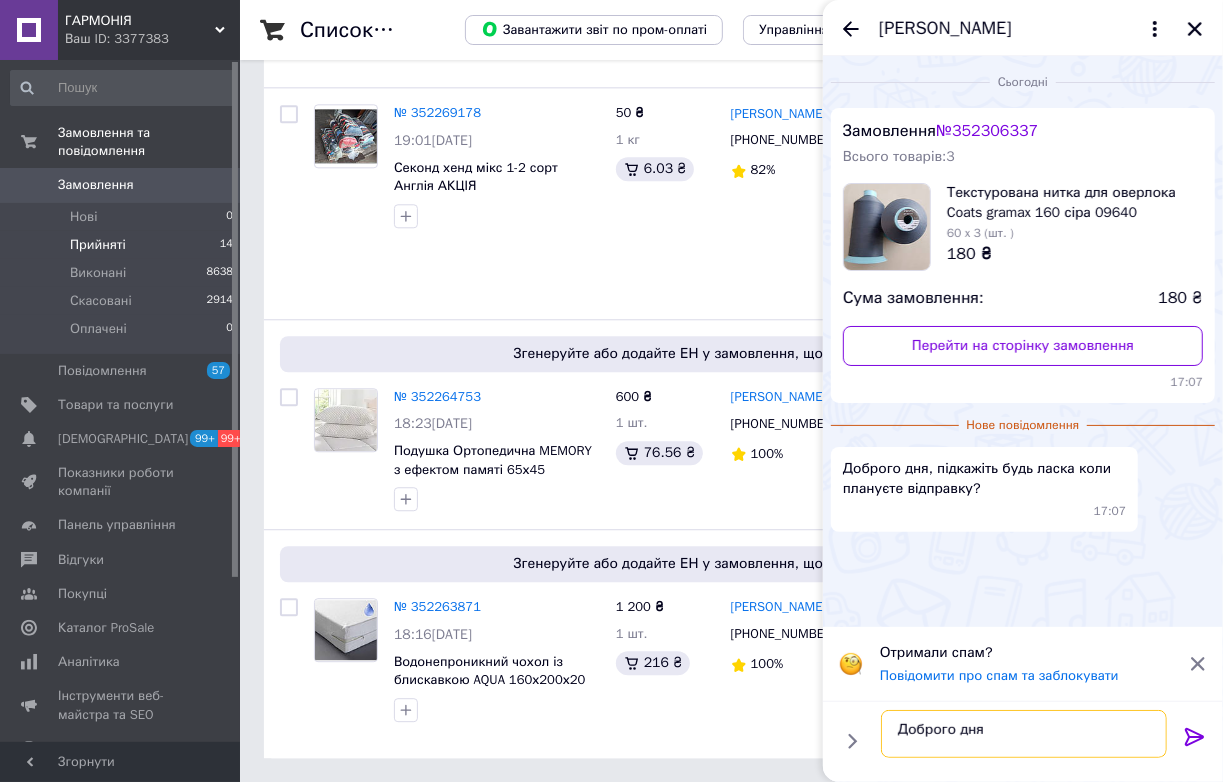 click on "Доброго дня" at bounding box center (1024, 734) 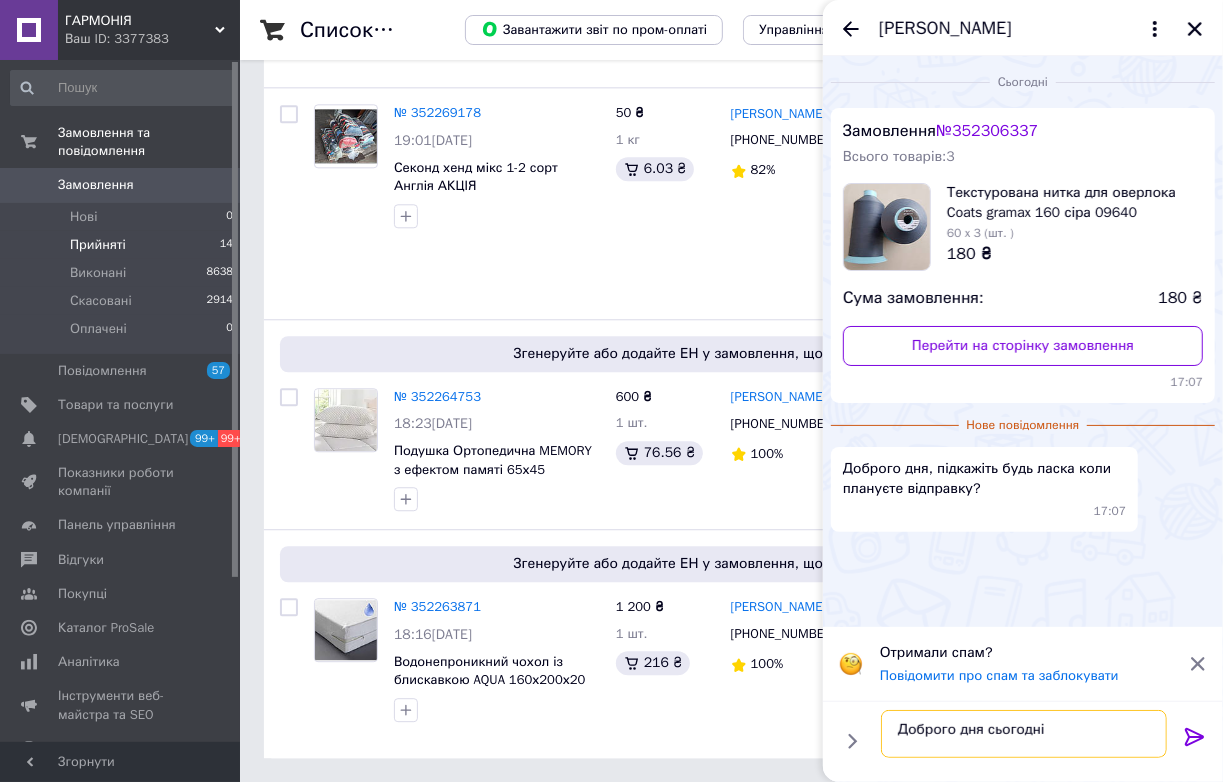 type on "Доброго дня сьогодні" 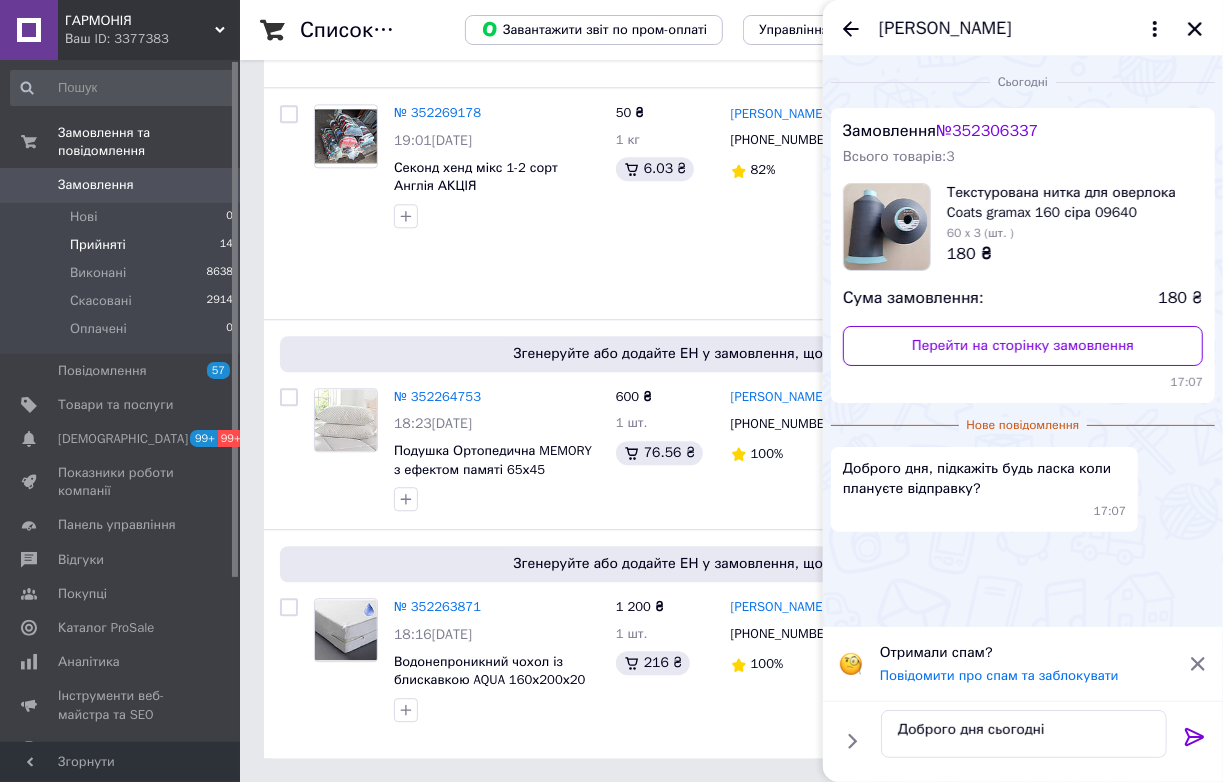 click 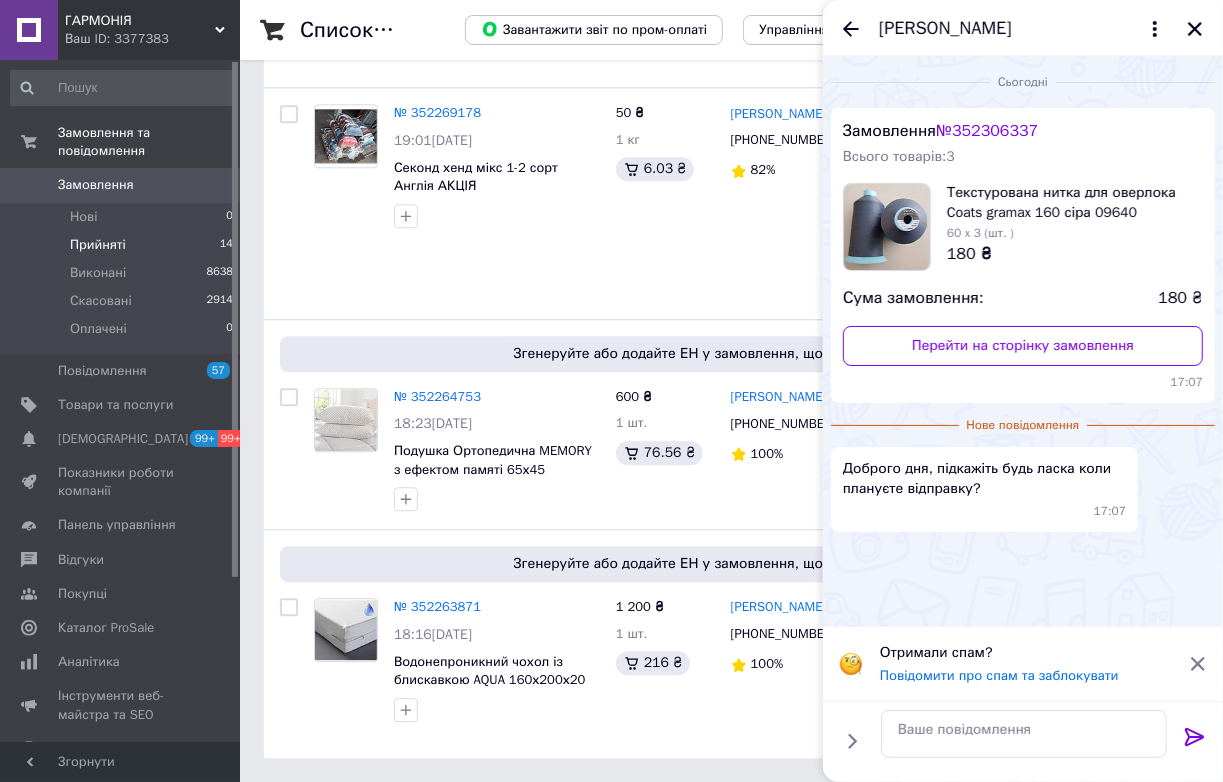 scroll, scrollTop: 74, scrollLeft: 0, axis: vertical 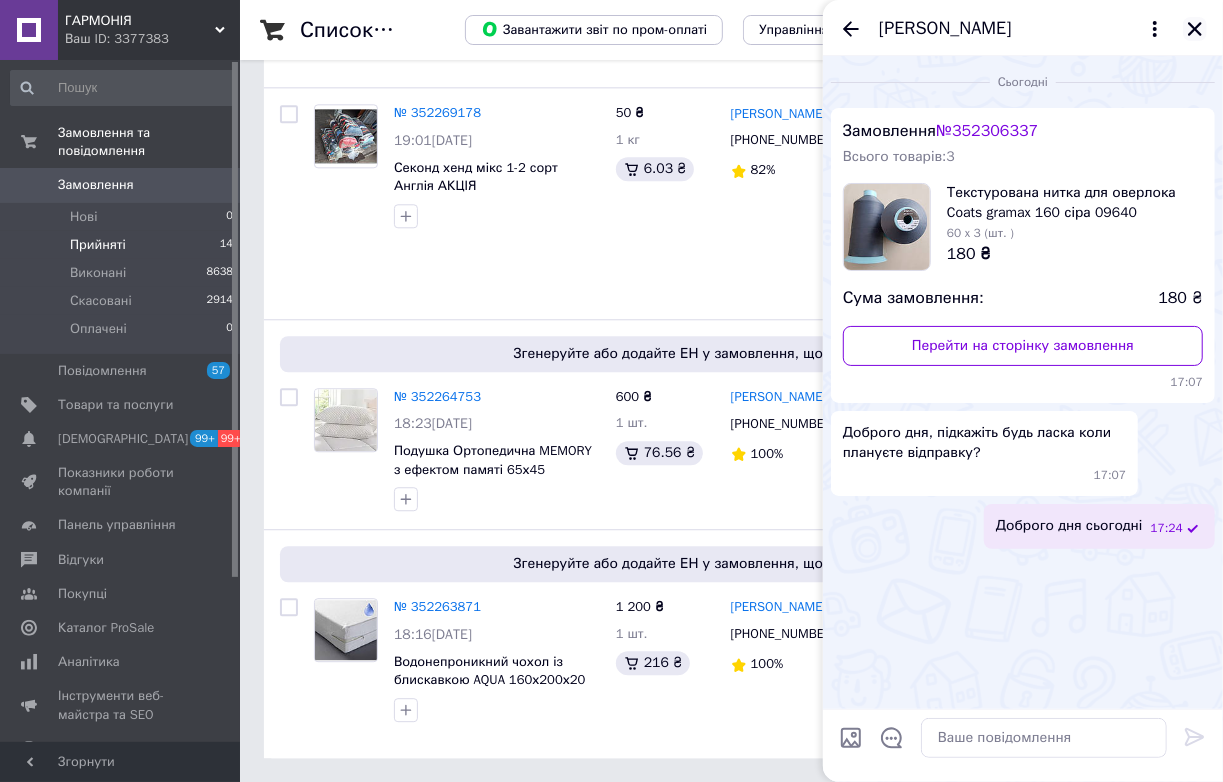 click 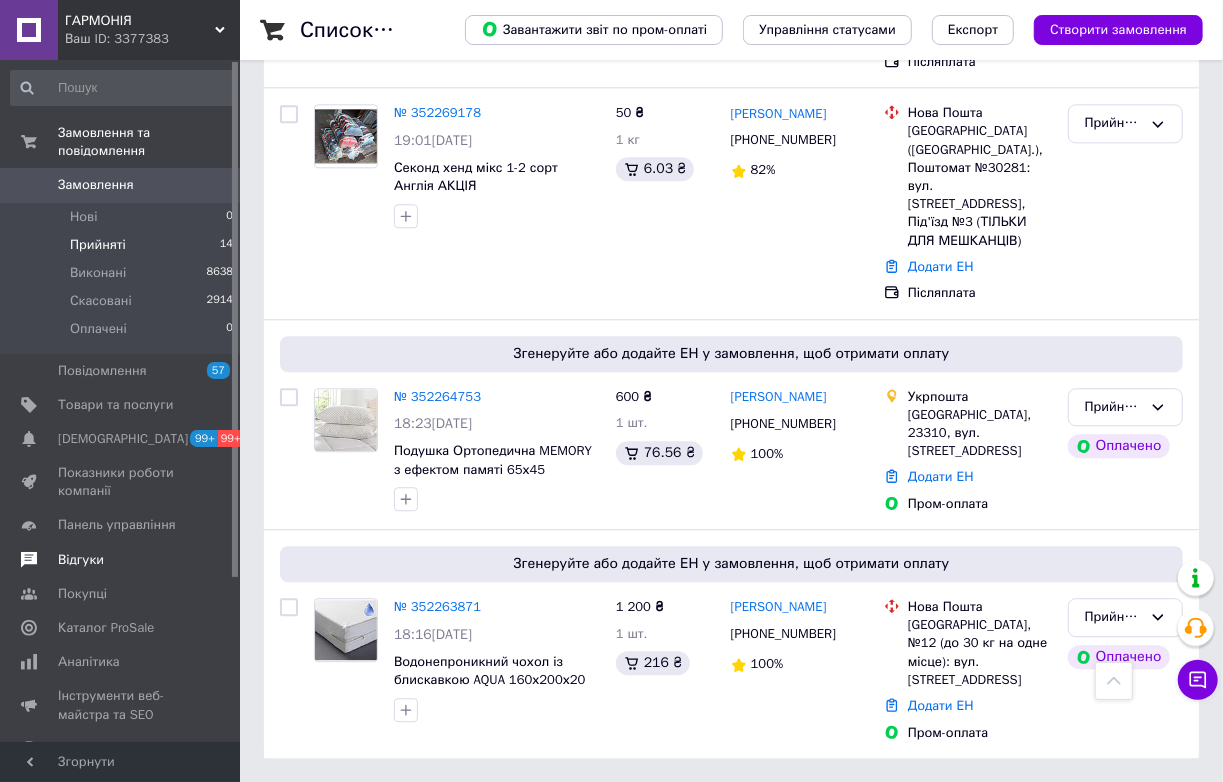 click on "Відгуки" at bounding box center (121, 560) 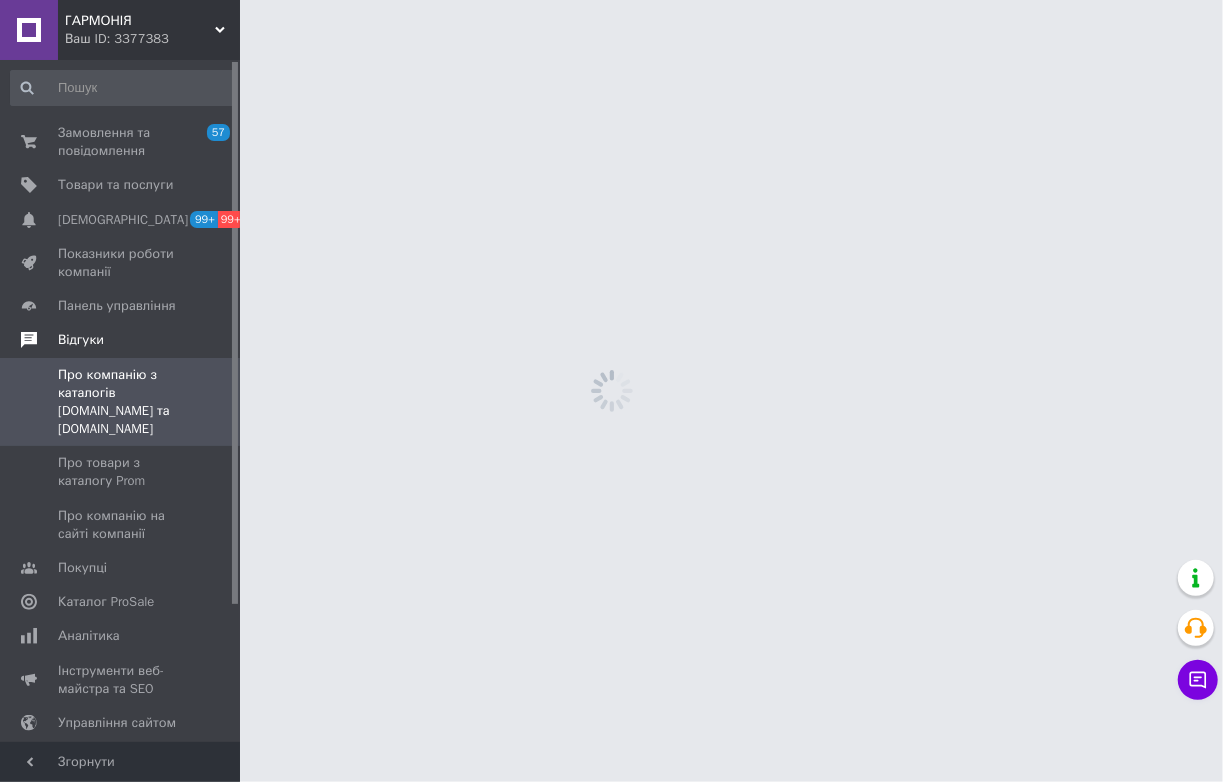 scroll, scrollTop: 0, scrollLeft: 0, axis: both 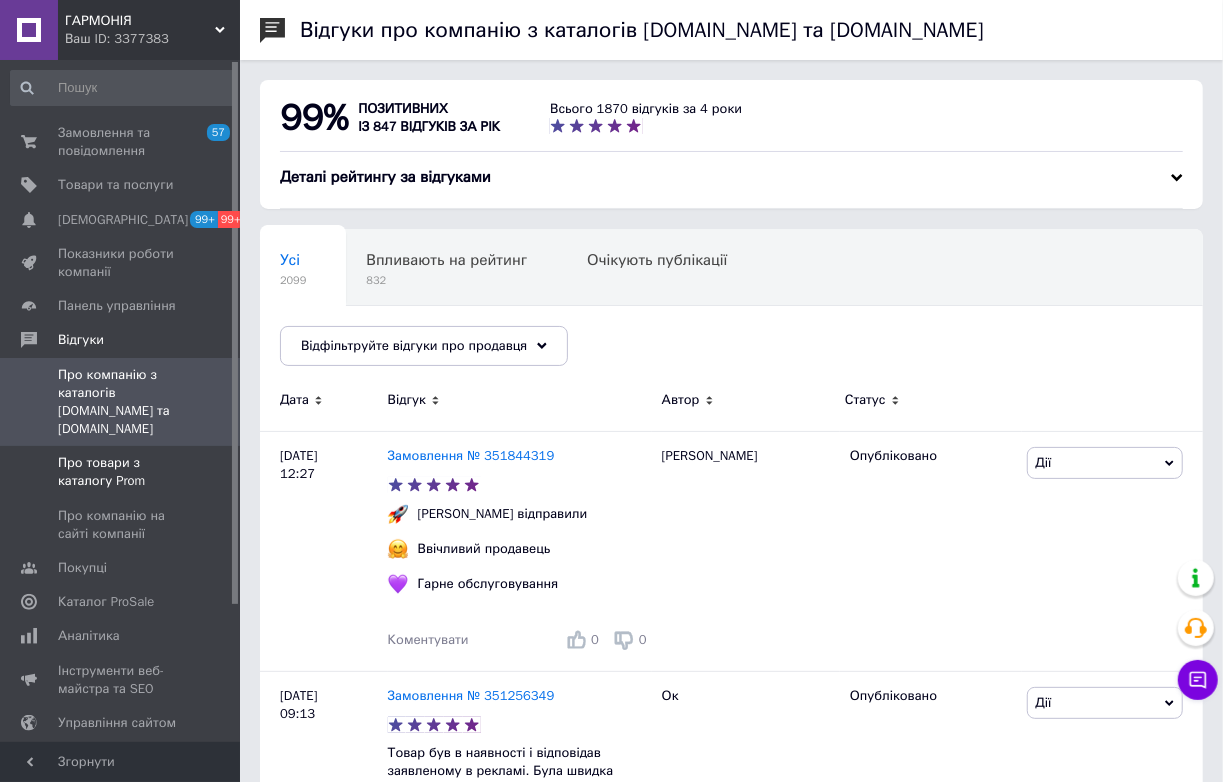 click on "Про товари з каталогу Prom" at bounding box center (121, 472) 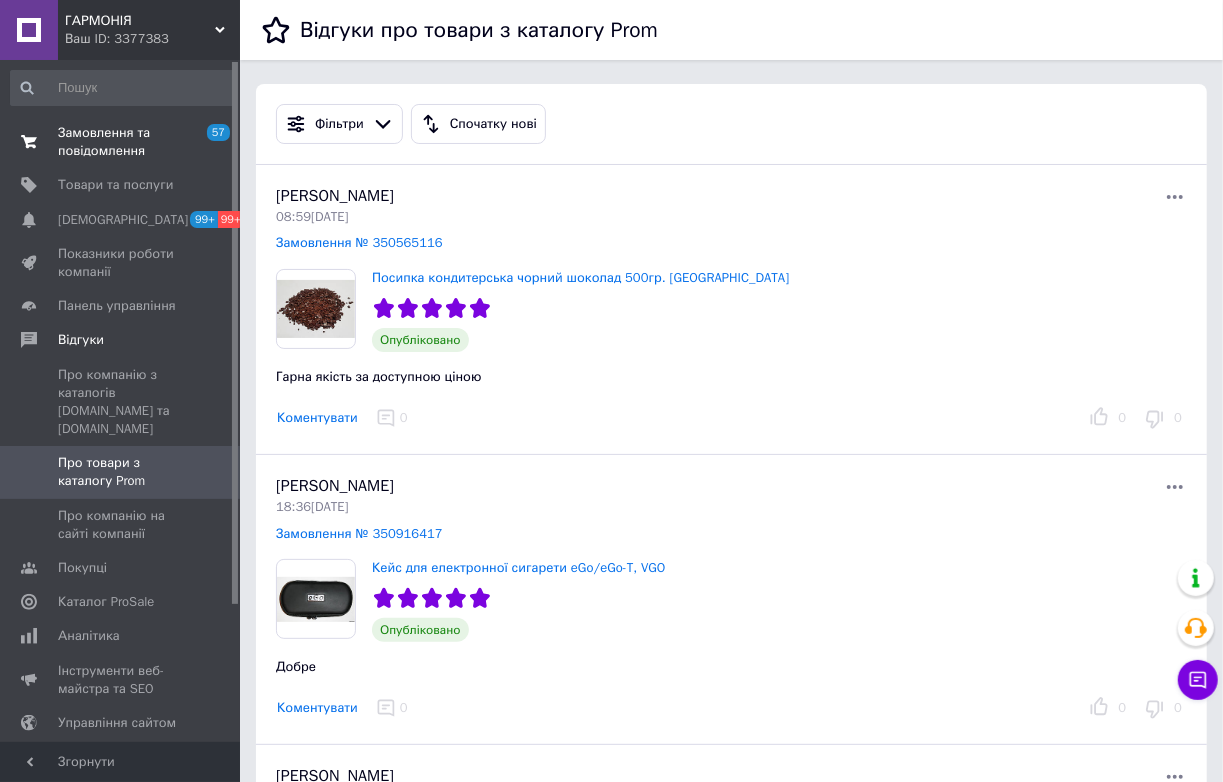 click on "Замовлення та повідомлення" at bounding box center (121, 142) 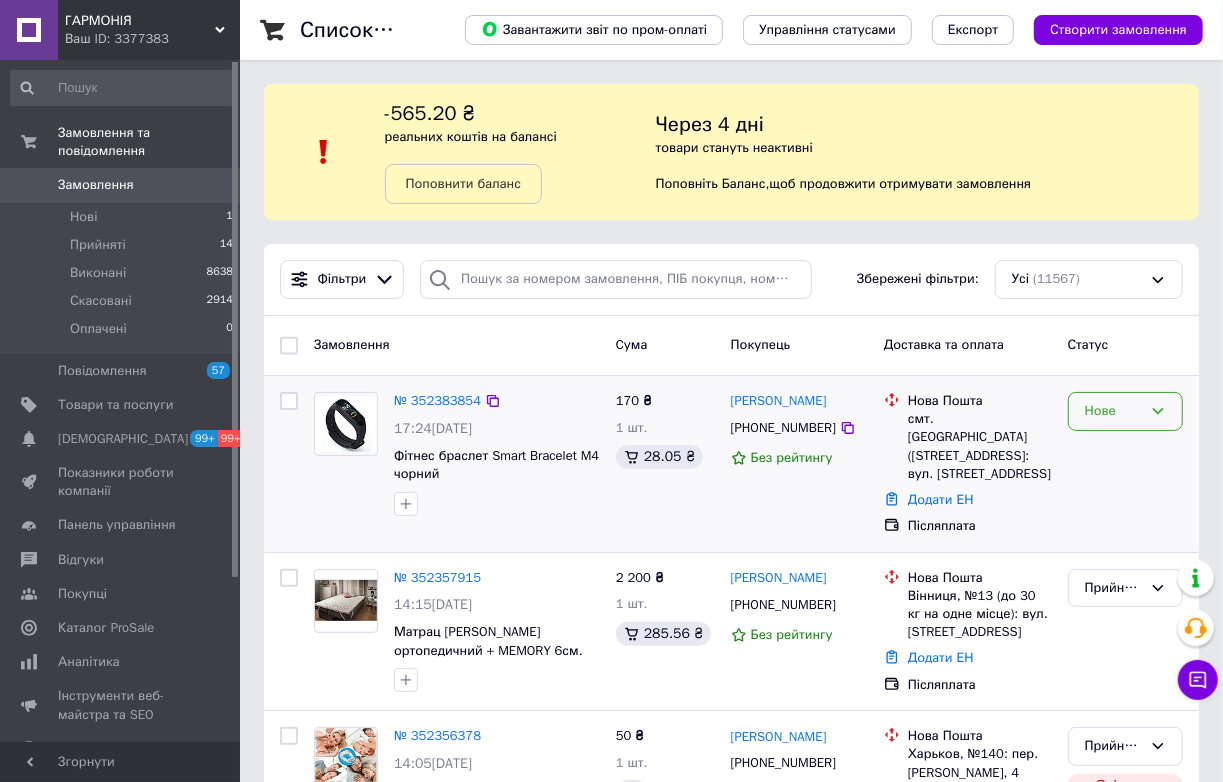 click 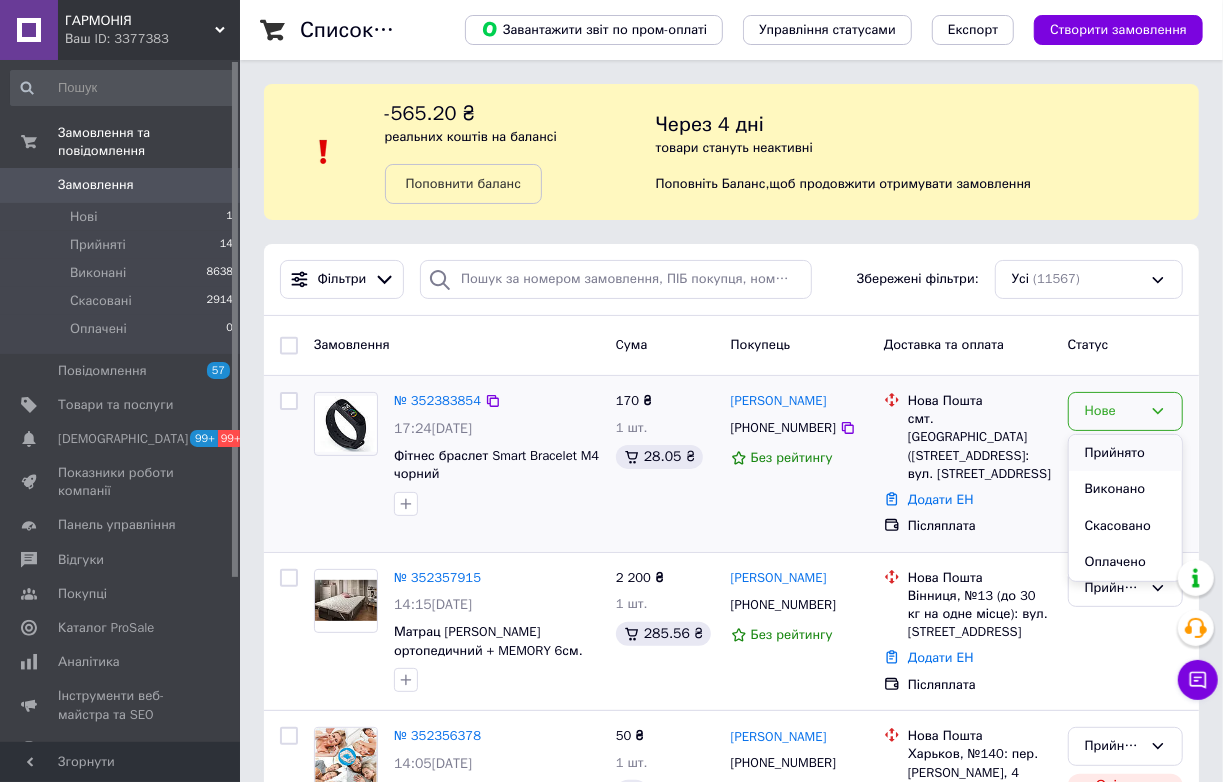 click on "Прийнято" at bounding box center [1125, 453] 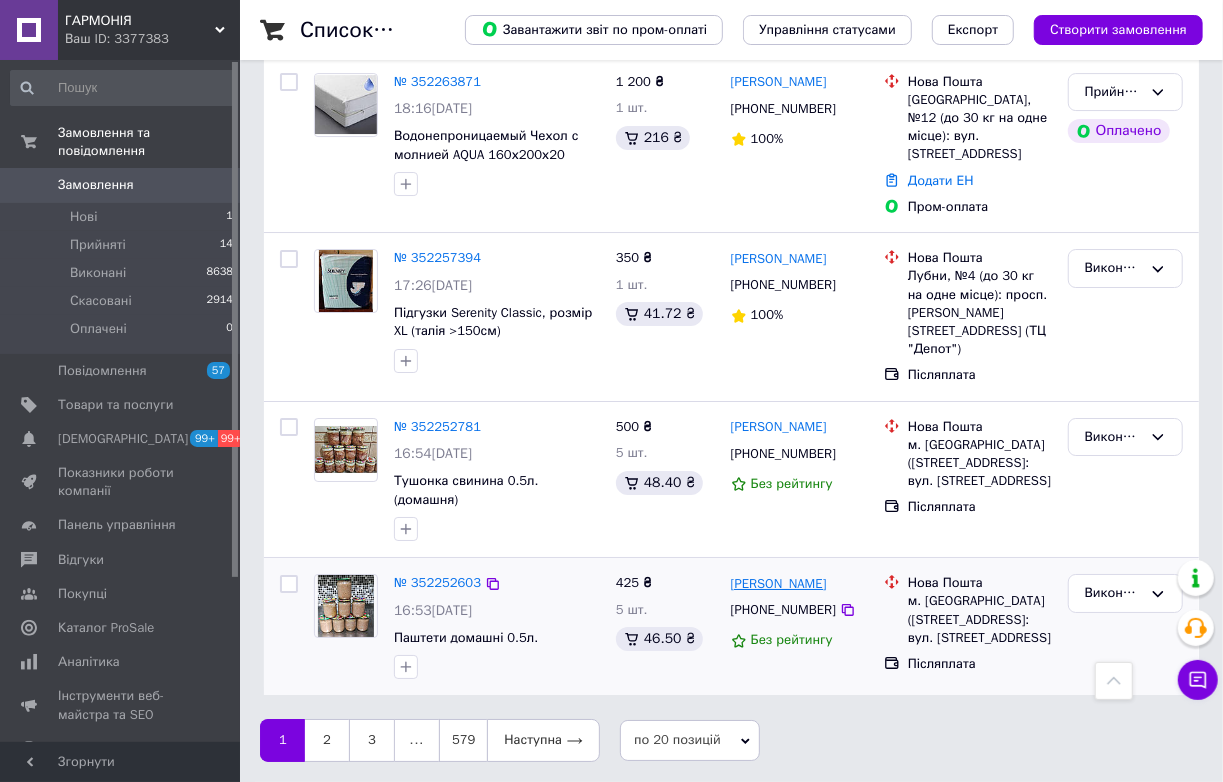 scroll, scrollTop: 4022, scrollLeft: 0, axis: vertical 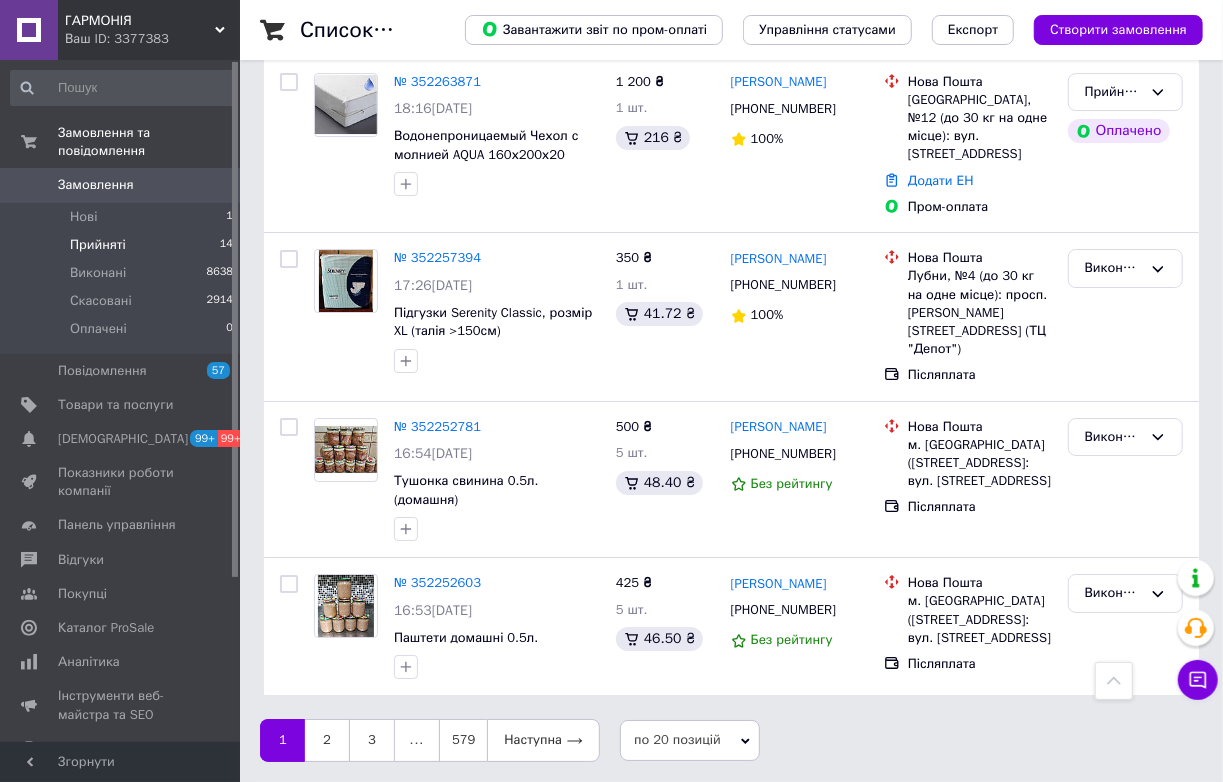 click on "Прийняті 14" at bounding box center (122, 245) 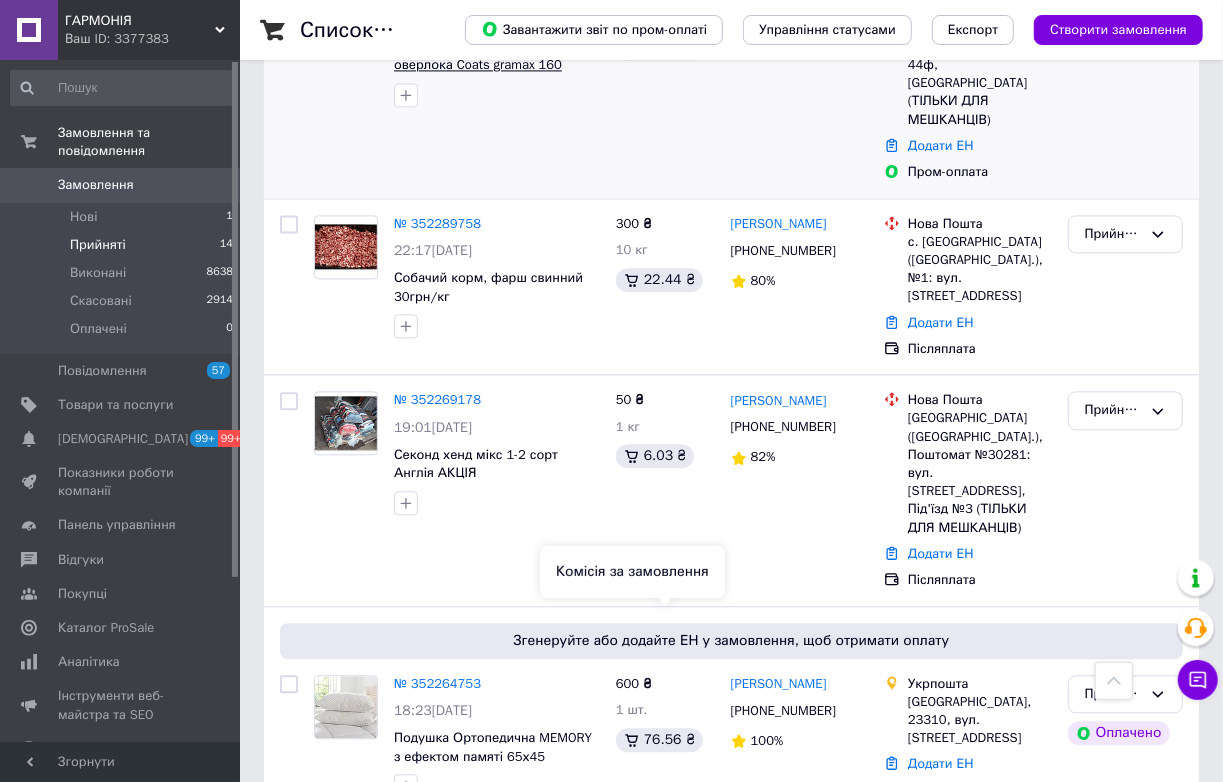 scroll, scrollTop: 2302, scrollLeft: 0, axis: vertical 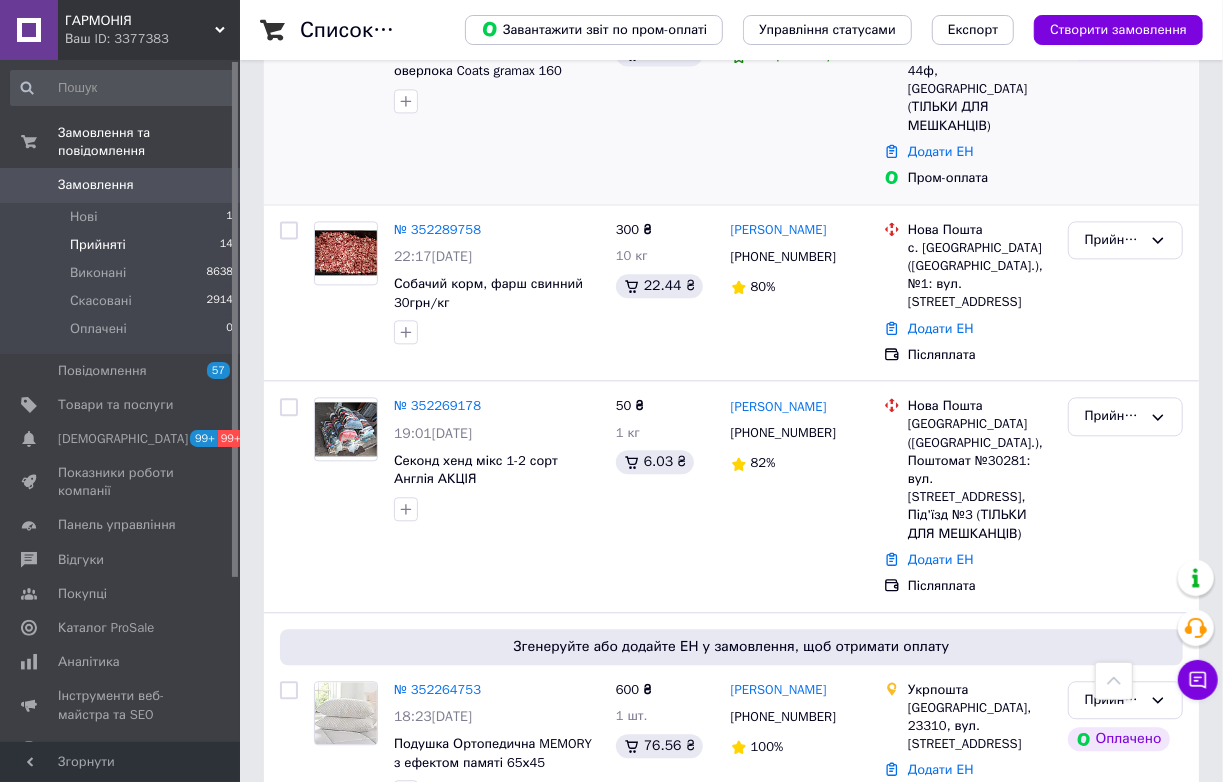 click on "№ 352306337" at bounding box center [437, -3] 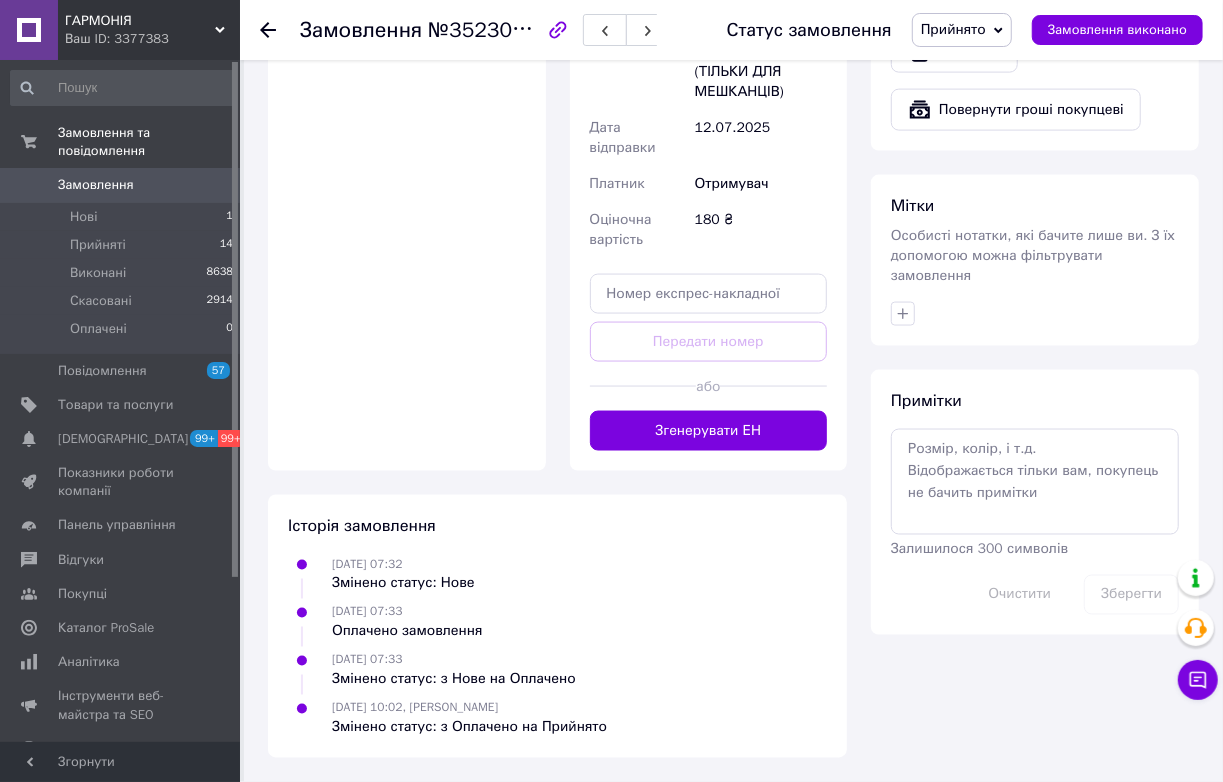 scroll, scrollTop: 2181, scrollLeft: 0, axis: vertical 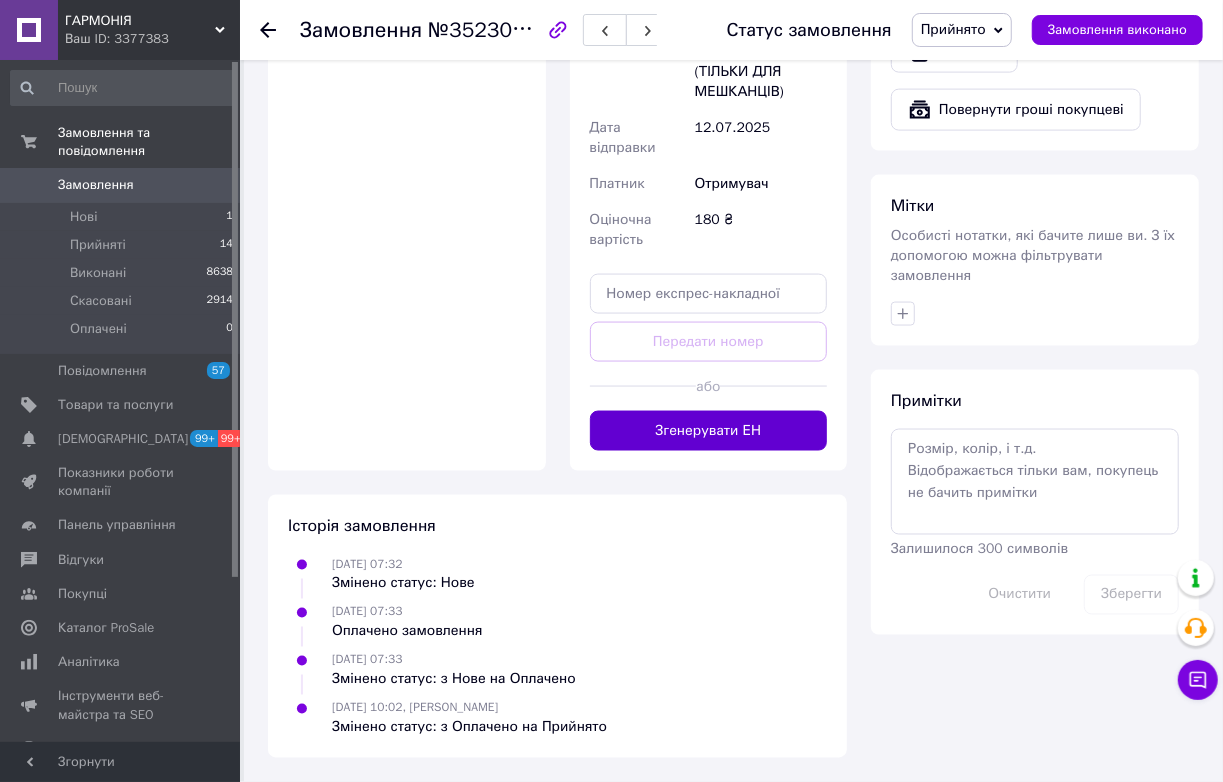 click on "Згенерувати ЕН" at bounding box center [709, 431] 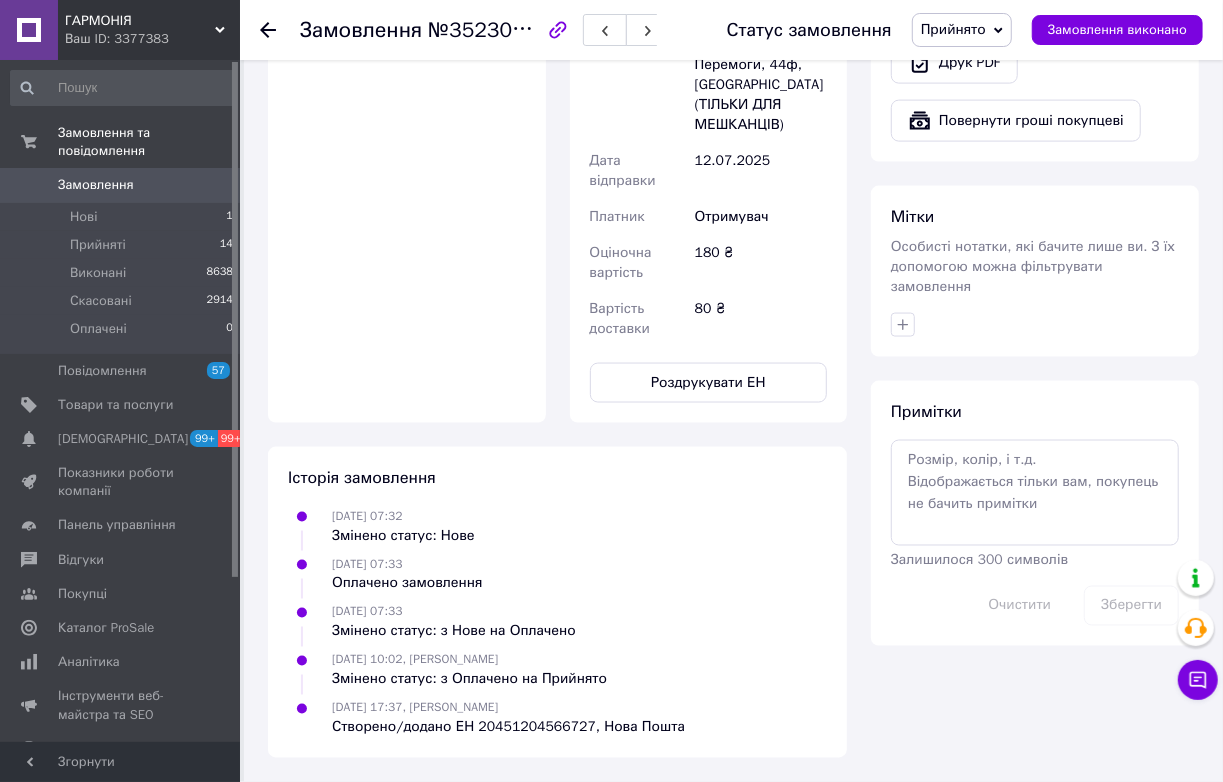 scroll, scrollTop: 1363, scrollLeft: 0, axis: vertical 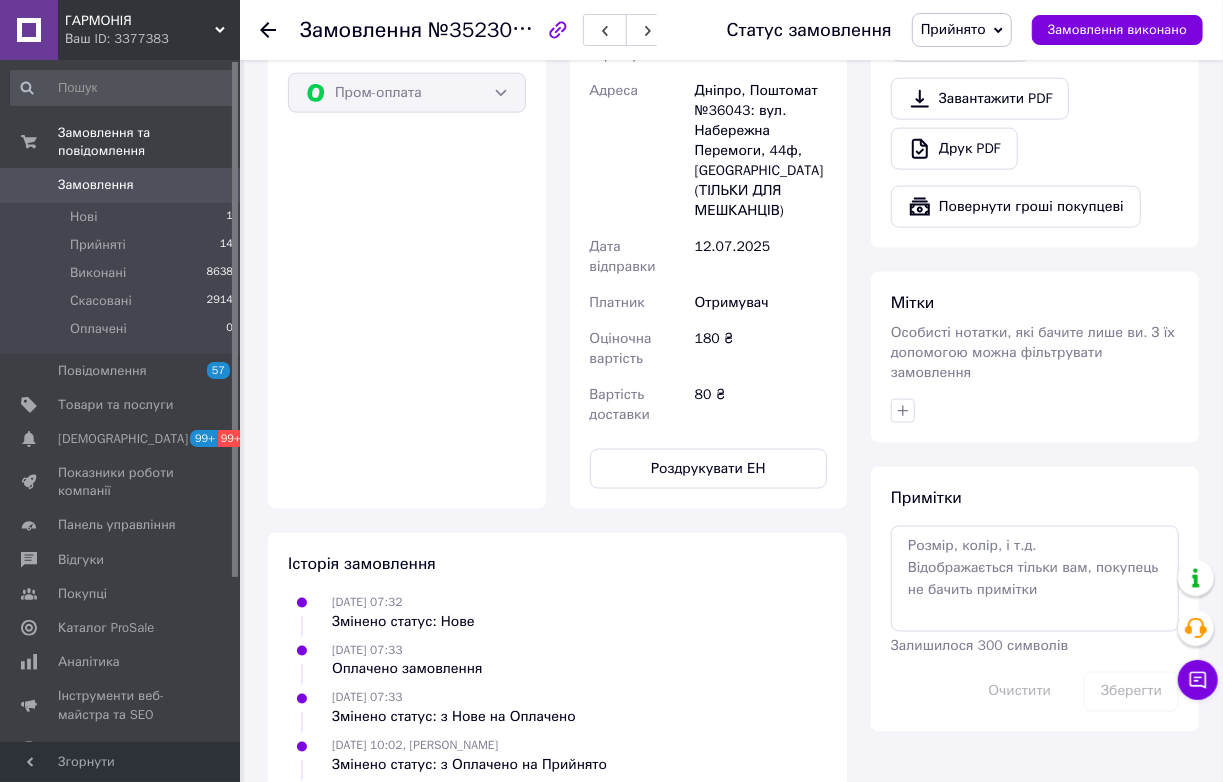 drag, startPoint x: 693, startPoint y: 321, endPoint x: 838, endPoint y: 320, distance: 145.00345 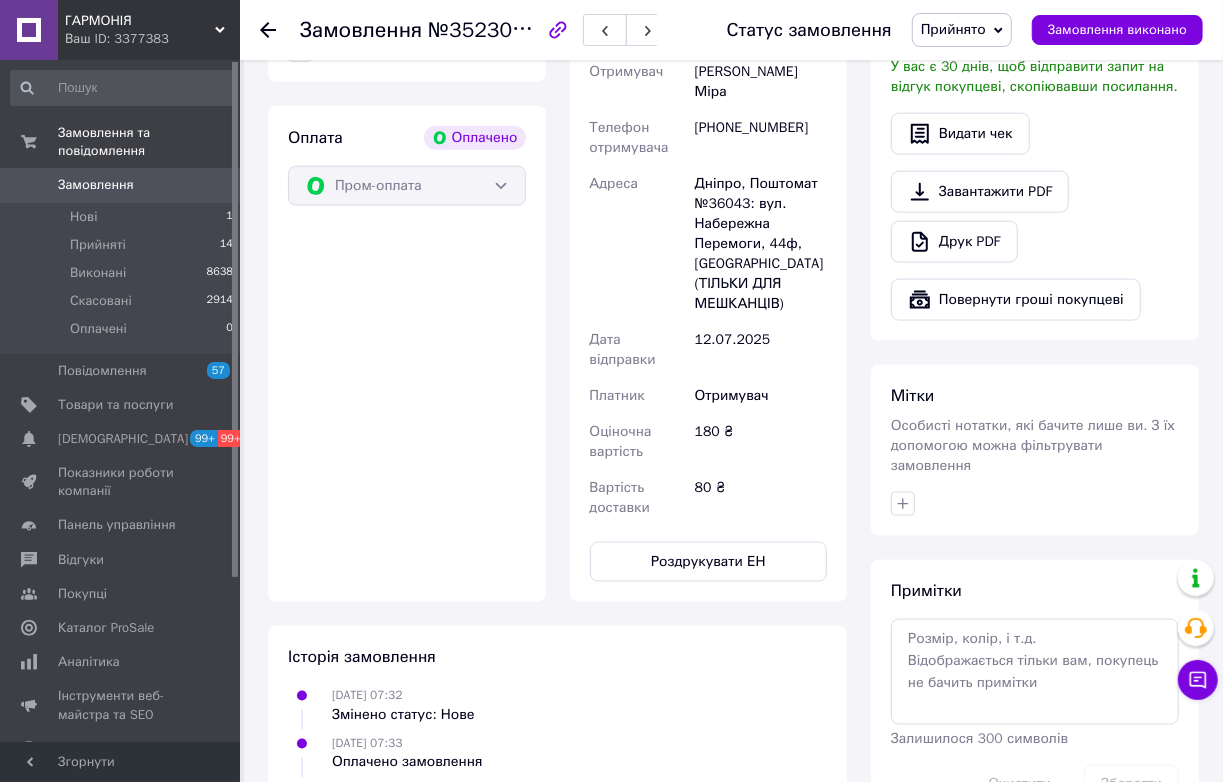 scroll, scrollTop: 1181, scrollLeft: 0, axis: vertical 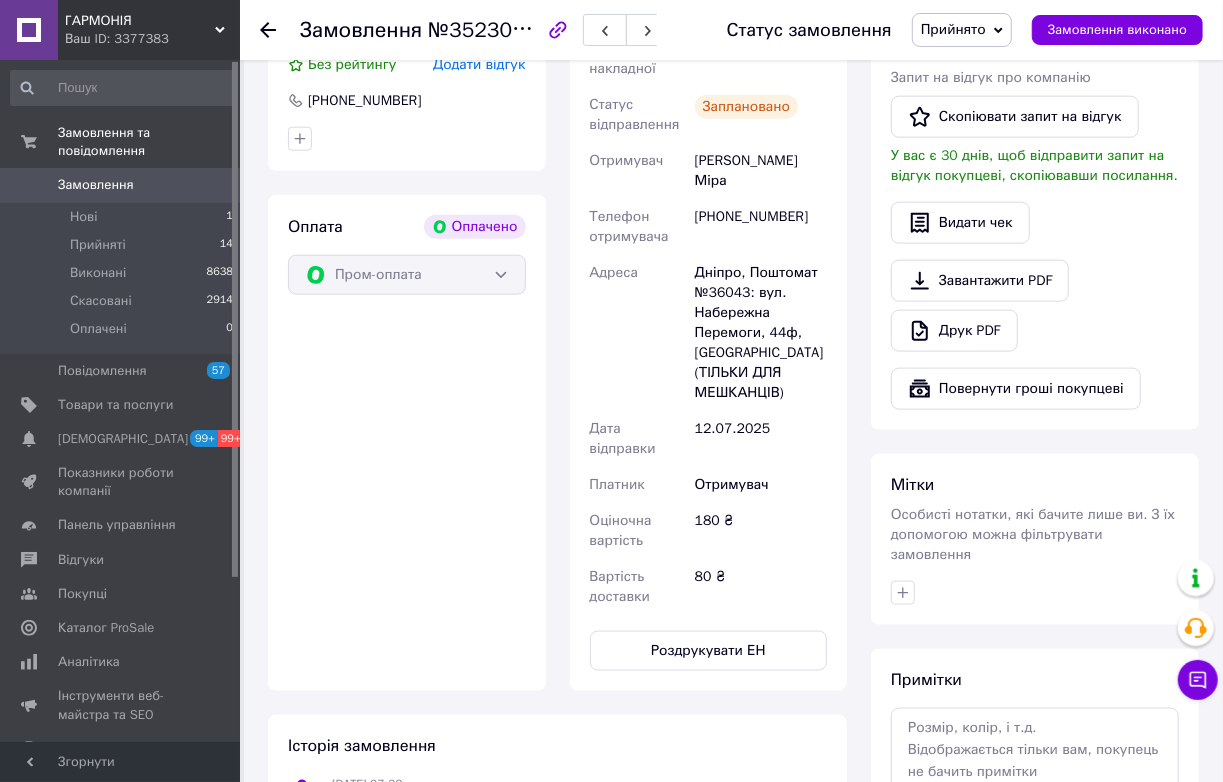 click on "Чат" at bounding box center [934, -17] 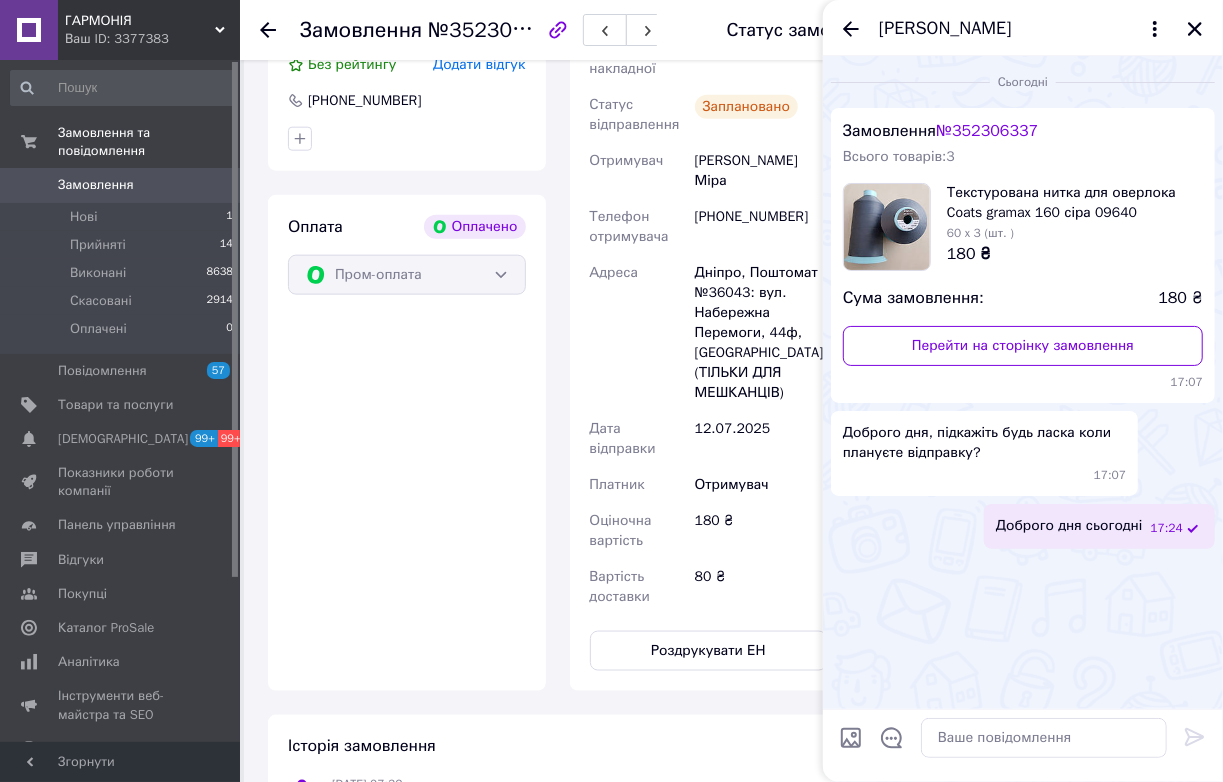 scroll, scrollTop: 74, scrollLeft: 0, axis: vertical 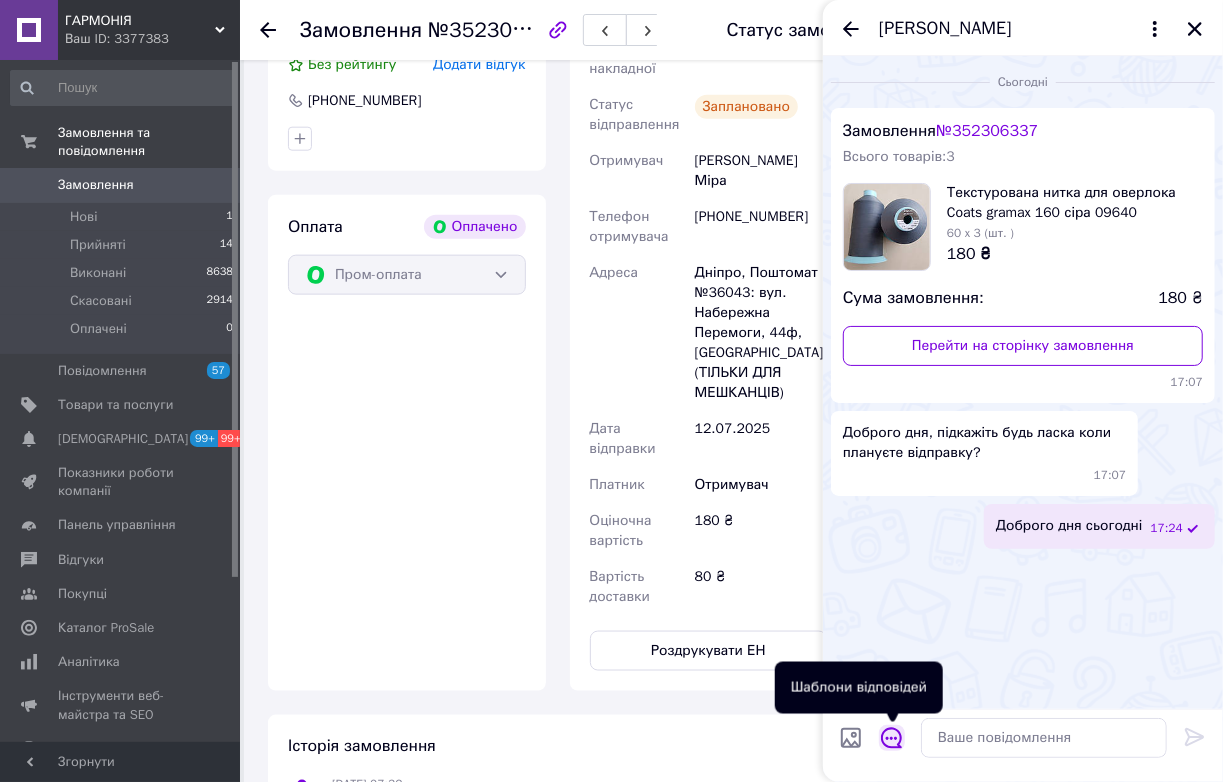 click 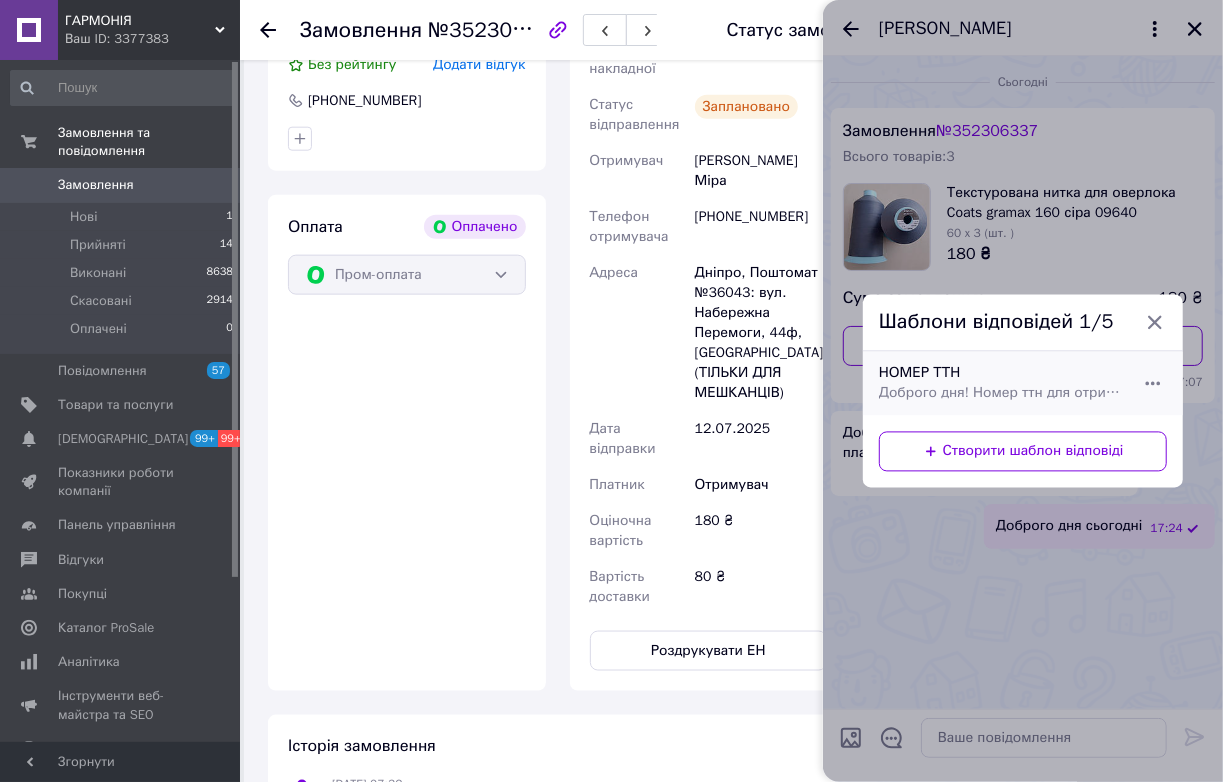 click on "Доброго дня!
Номер ттн  для отримання посилки.
Гарного та мирного дня" at bounding box center [1001, 394] 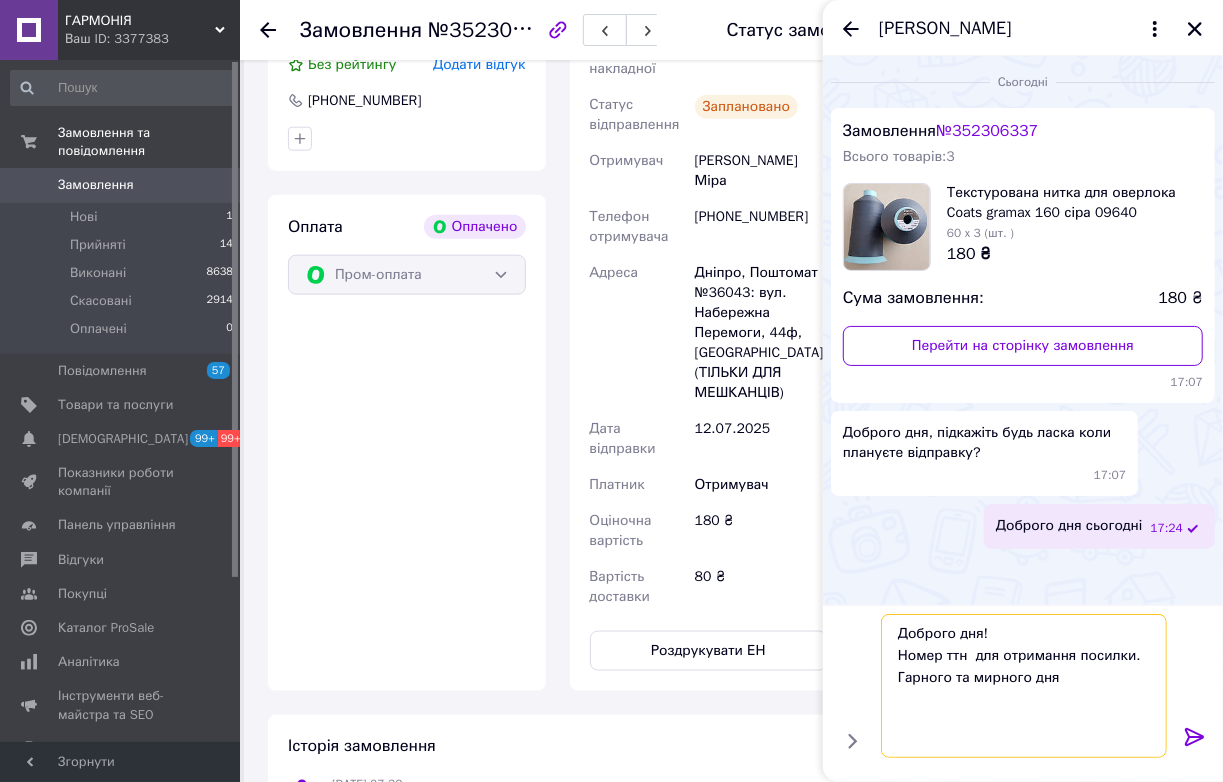 click on "Доброго дня!
Номер ттн  для отримання посилки.
Гарного та мирного дня" at bounding box center (1024, 686) 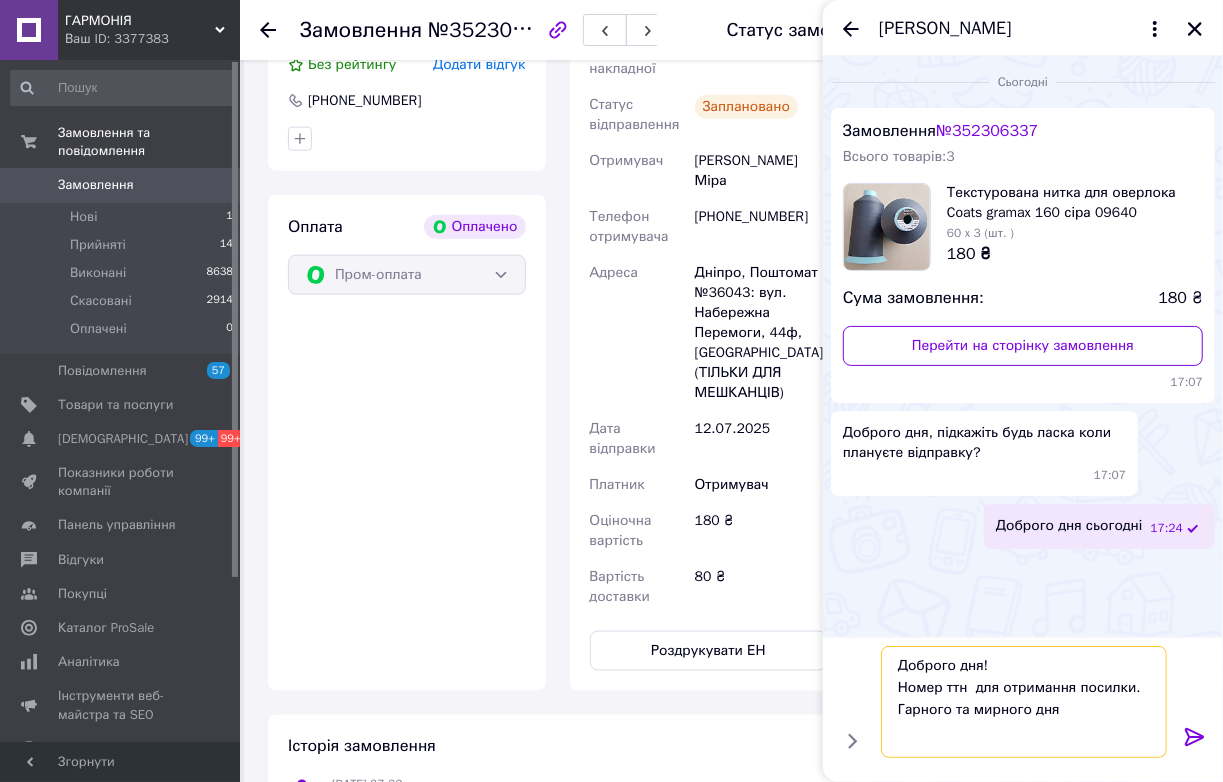 paste on "20451204566727" 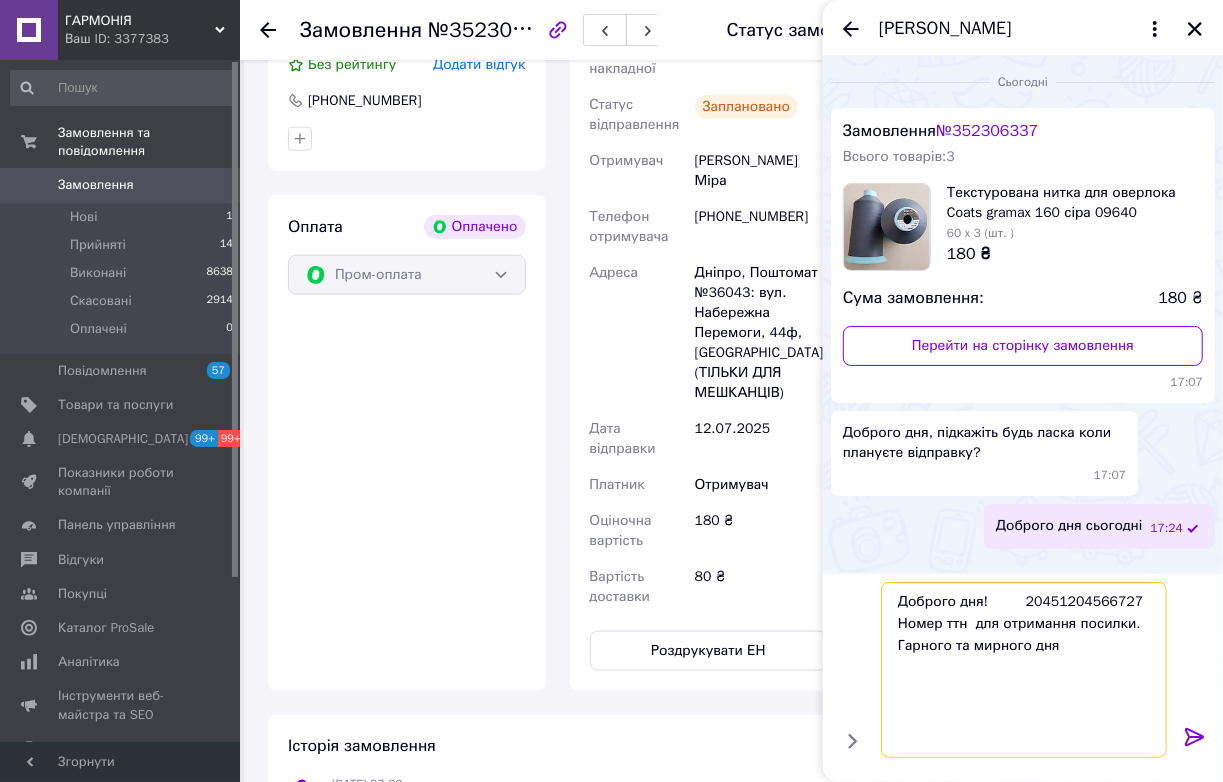 type on "Доброго дня!         20451204566727
Номер ттн  для отримання посилки.
Гарного та мирного дня" 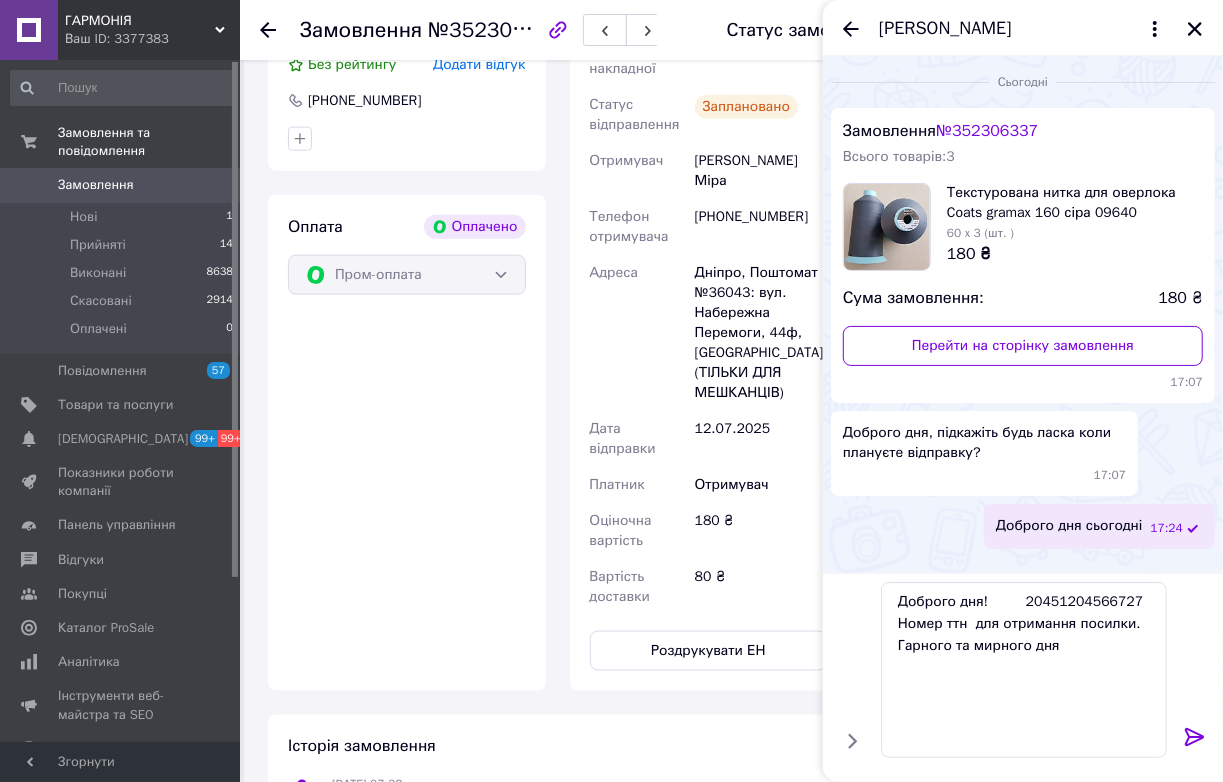 click 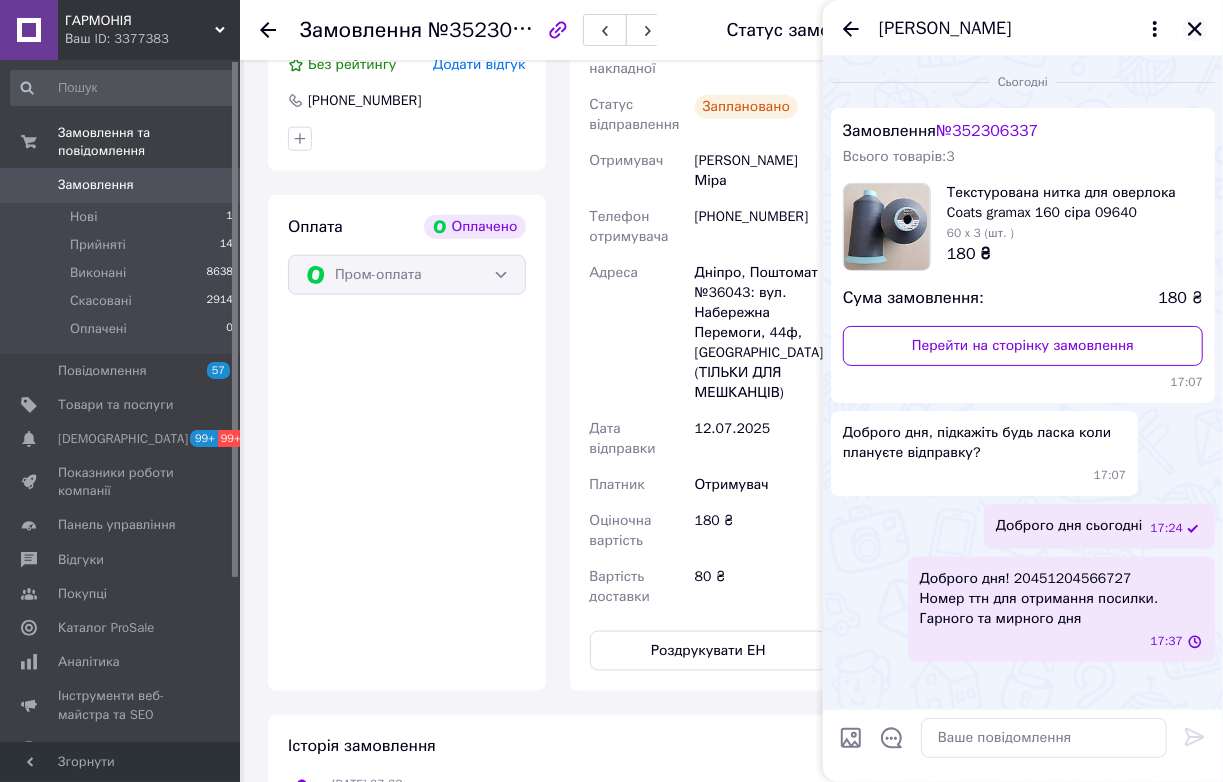 click 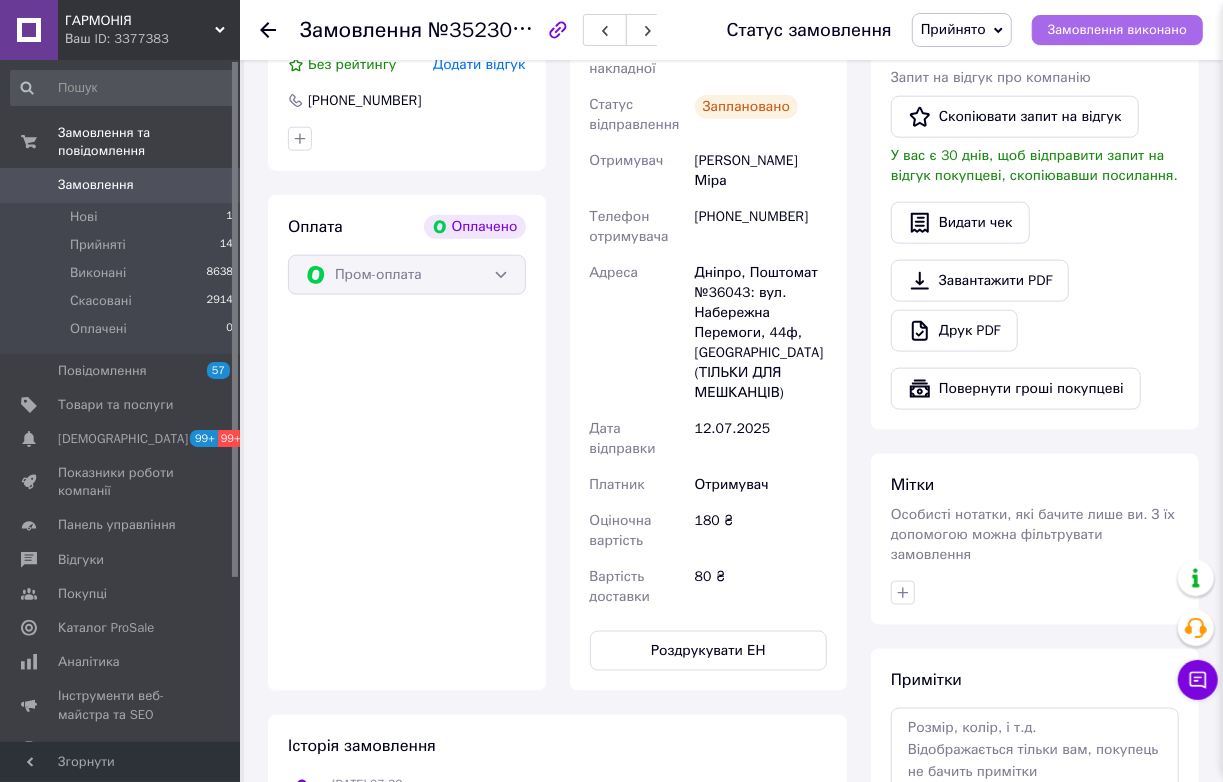 scroll, scrollTop: 285, scrollLeft: 0, axis: vertical 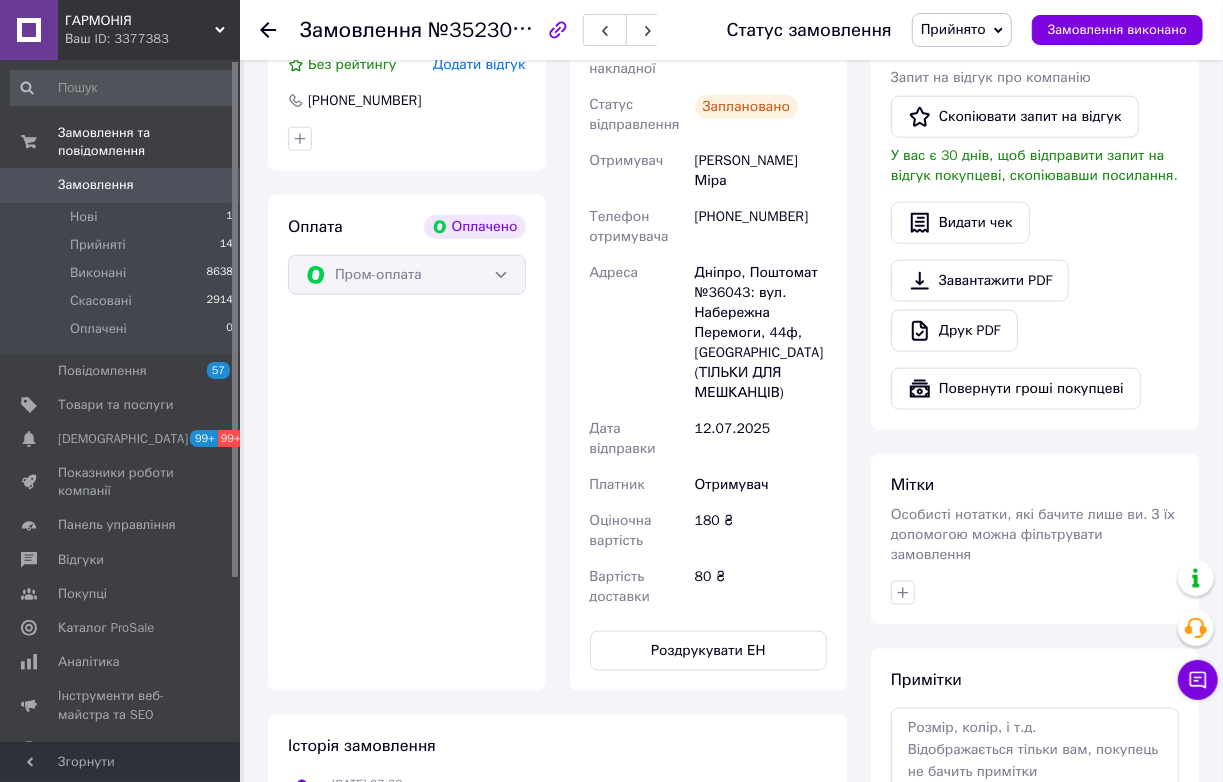 click on "Прийнято" at bounding box center [953, 29] 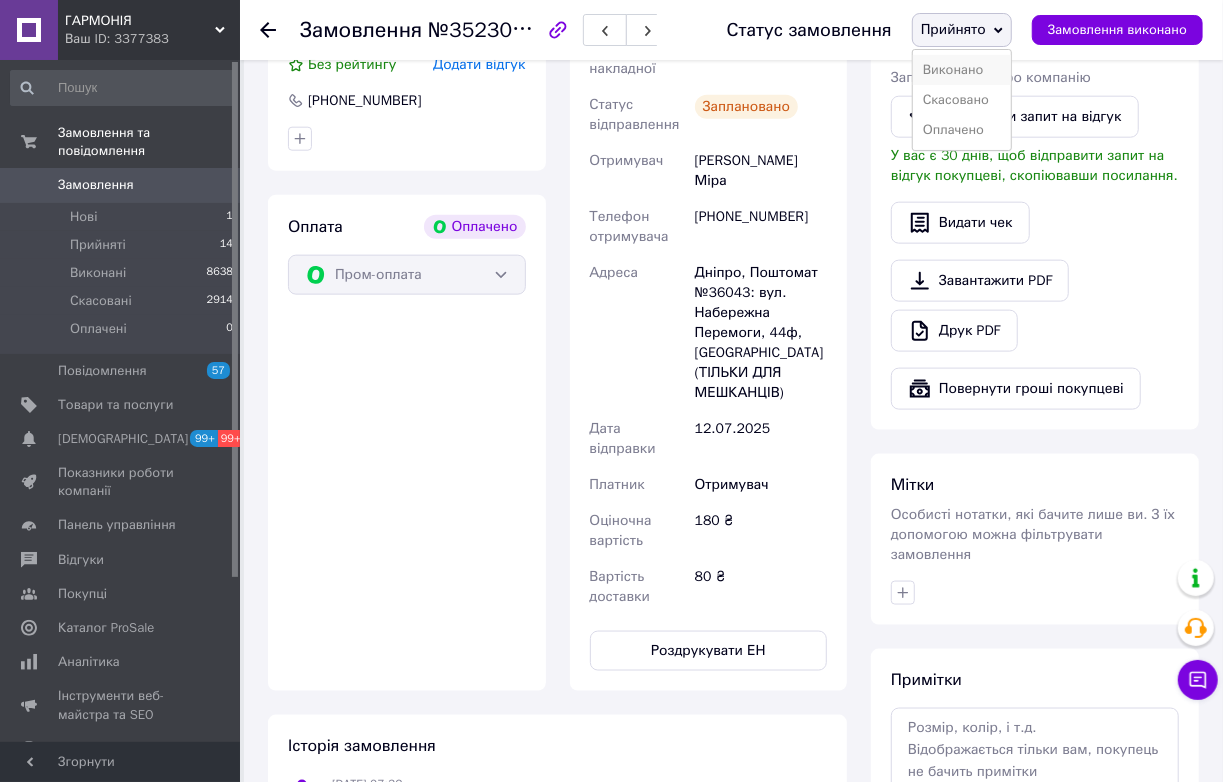 click on "Виконано" at bounding box center (962, 70) 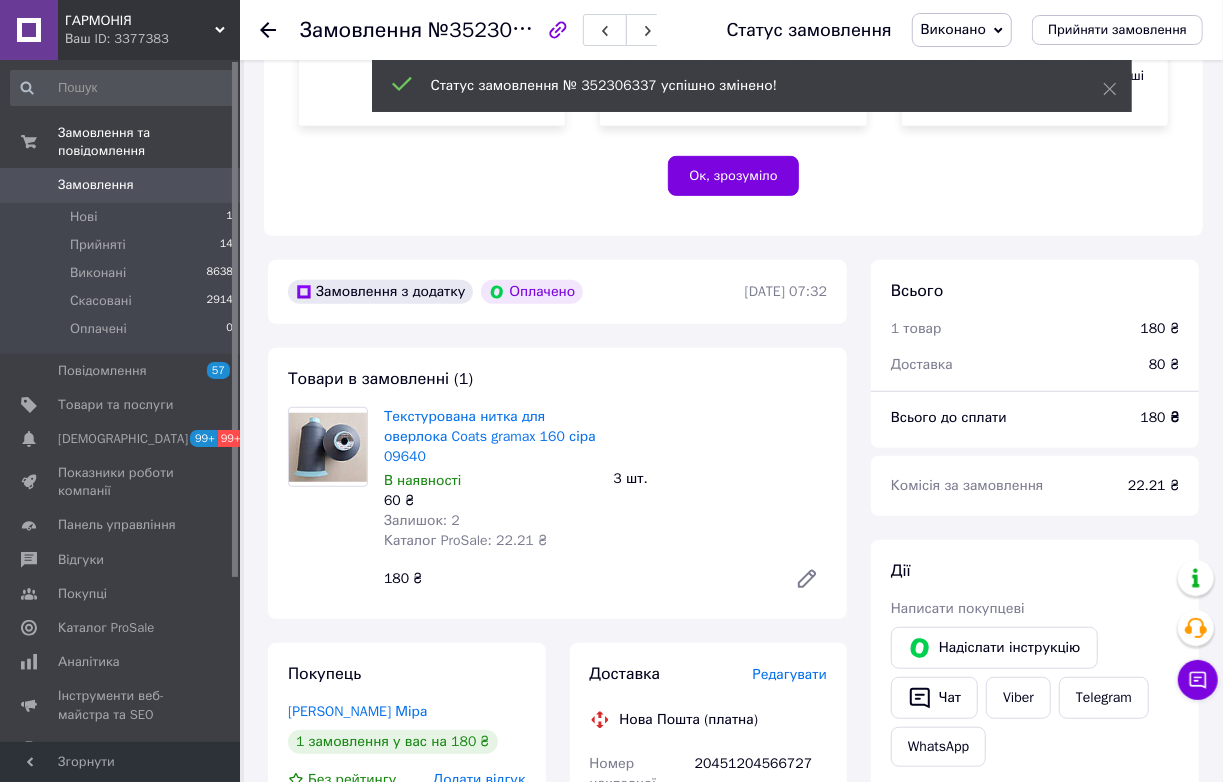 scroll, scrollTop: 454, scrollLeft: 0, axis: vertical 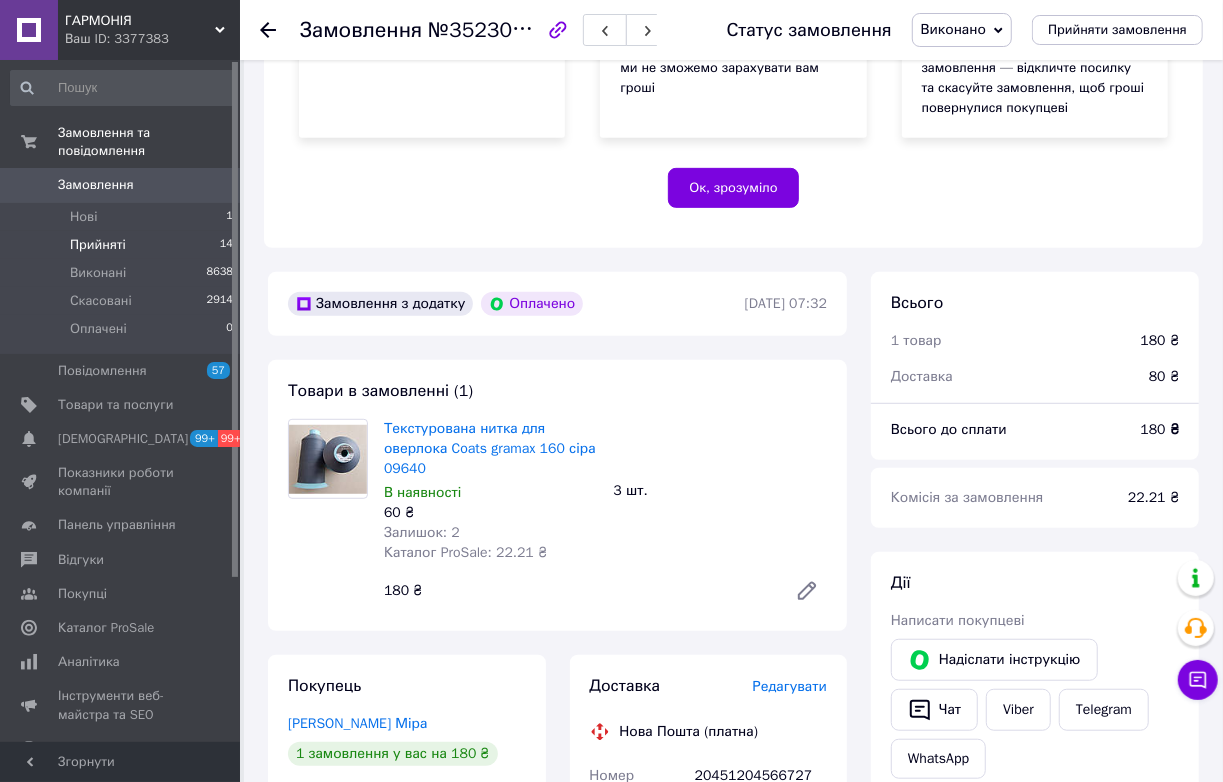 click on "Прийняті 14" at bounding box center (122, 245) 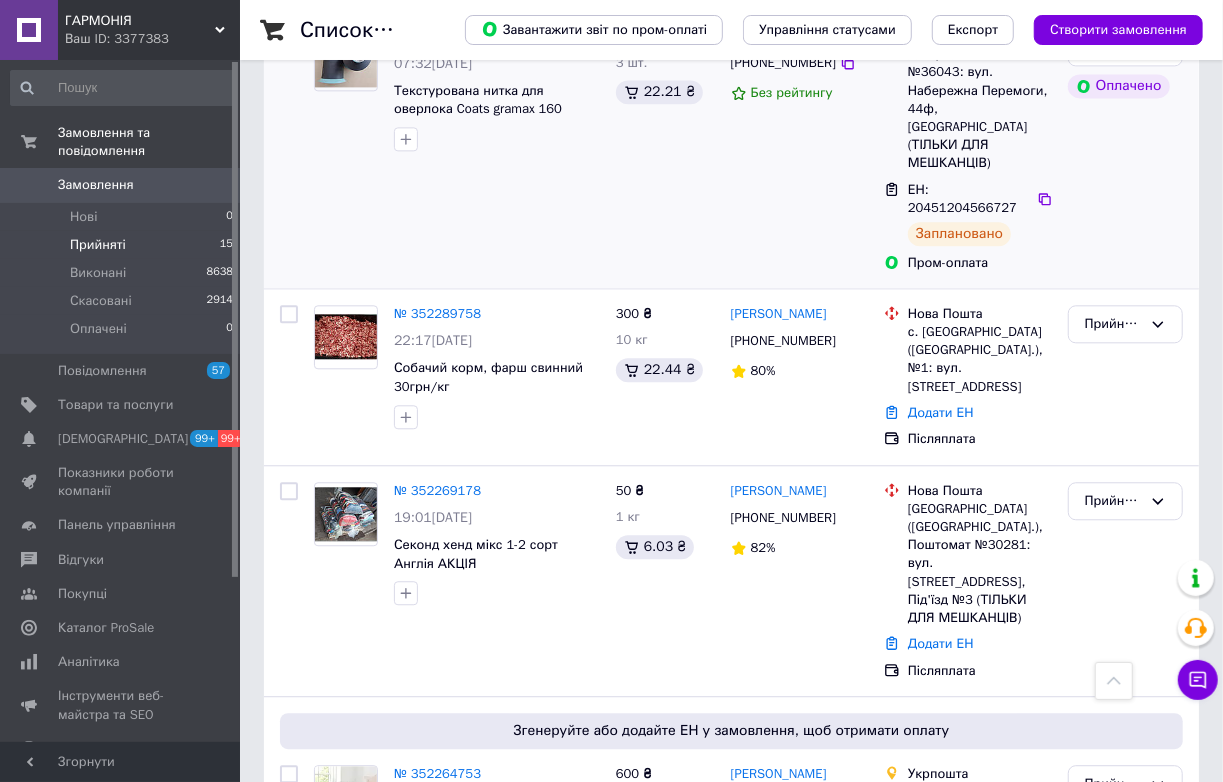 scroll, scrollTop: 2184, scrollLeft: 0, axis: vertical 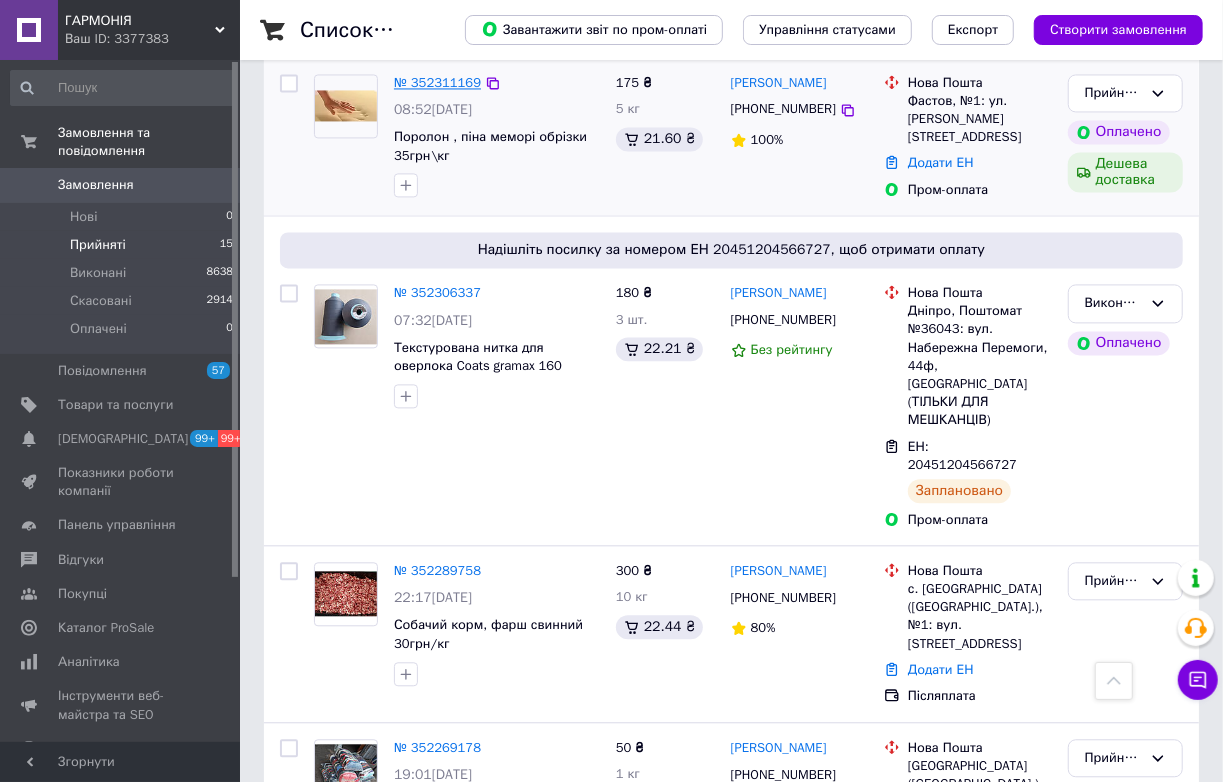 click on "№ 352311169" at bounding box center (437, 82) 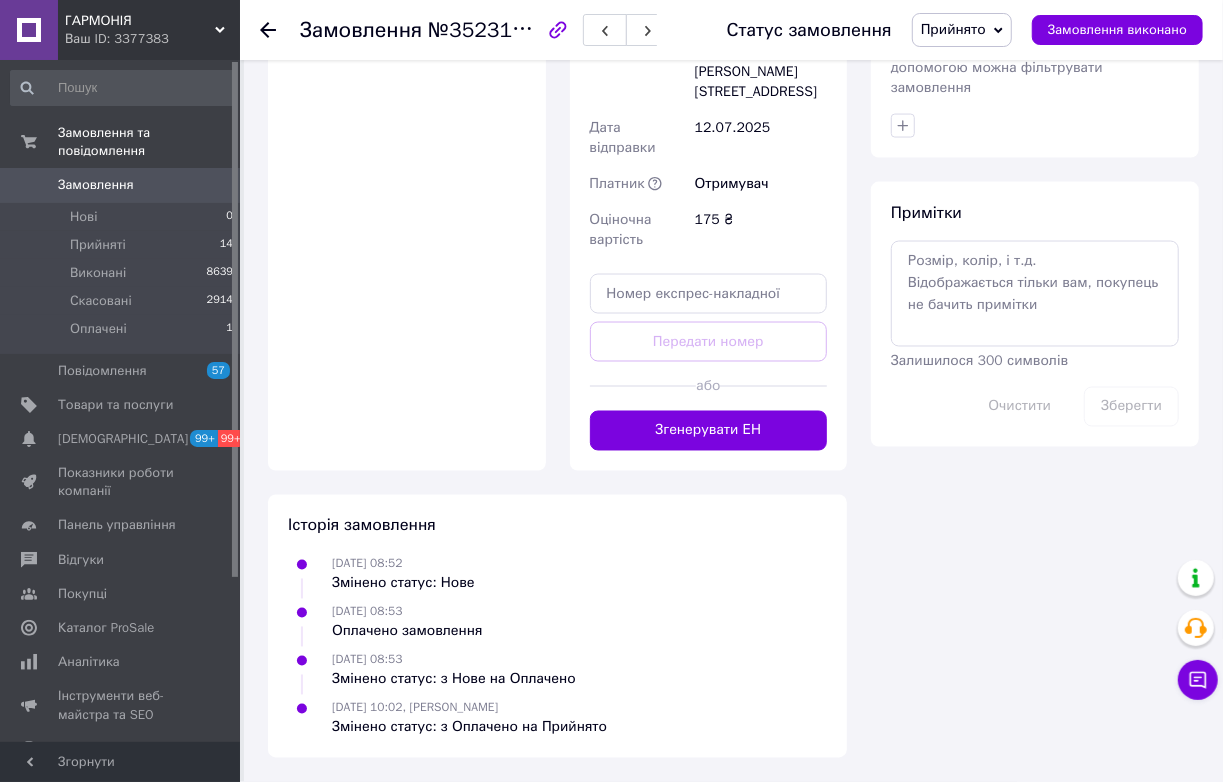 scroll, scrollTop: 2729, scrollLeft: 0, axis: vertical 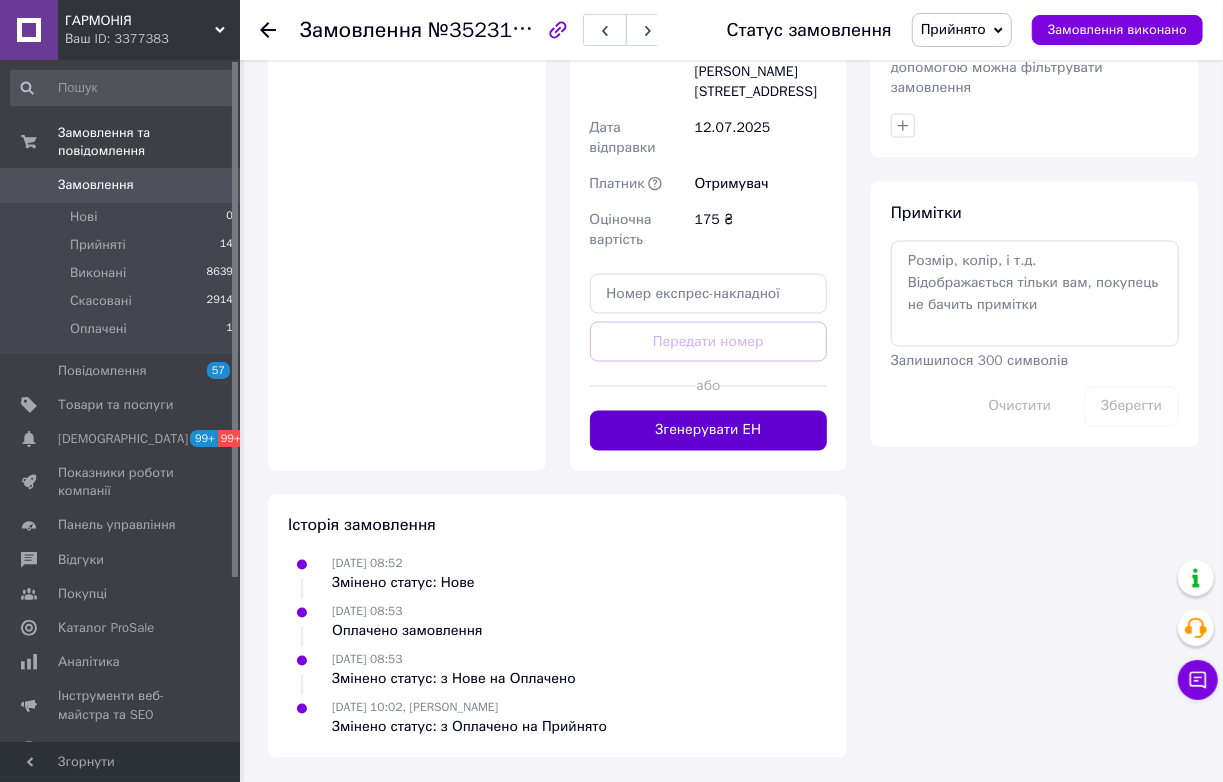 drag, startPoint x: 728, startPoint y: 377, endPoint x: 722, endPoint y: 404, distance: 27.658634 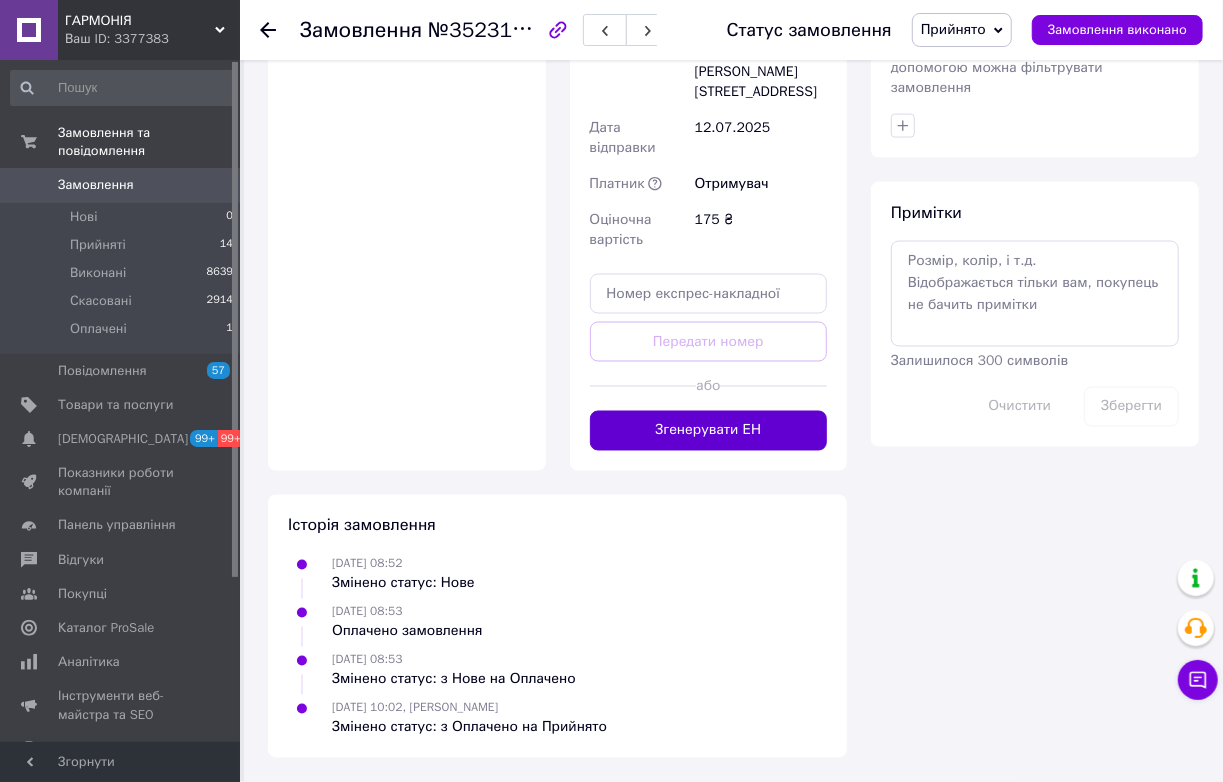 click on "Згенерувати ЕН" at bounding box center (709, 431) 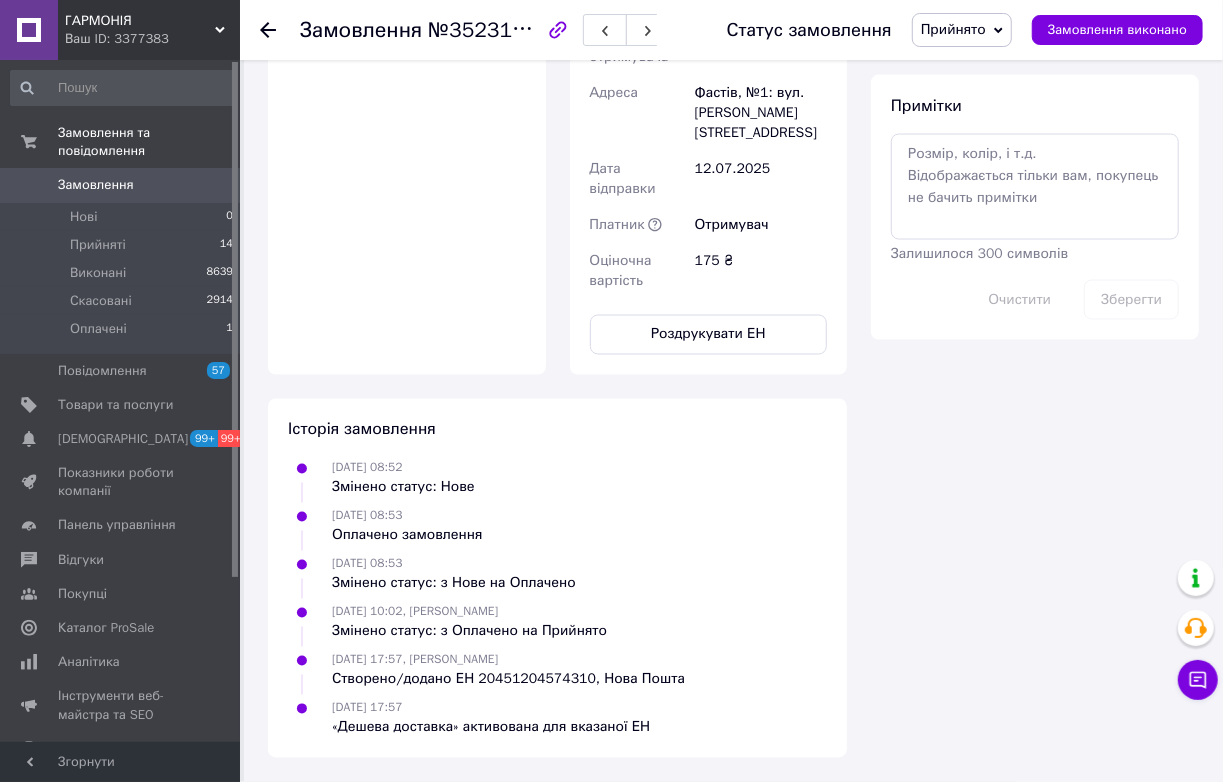 scroll, scrollTop: 2002, scrollLeft: 0, axis: vertical 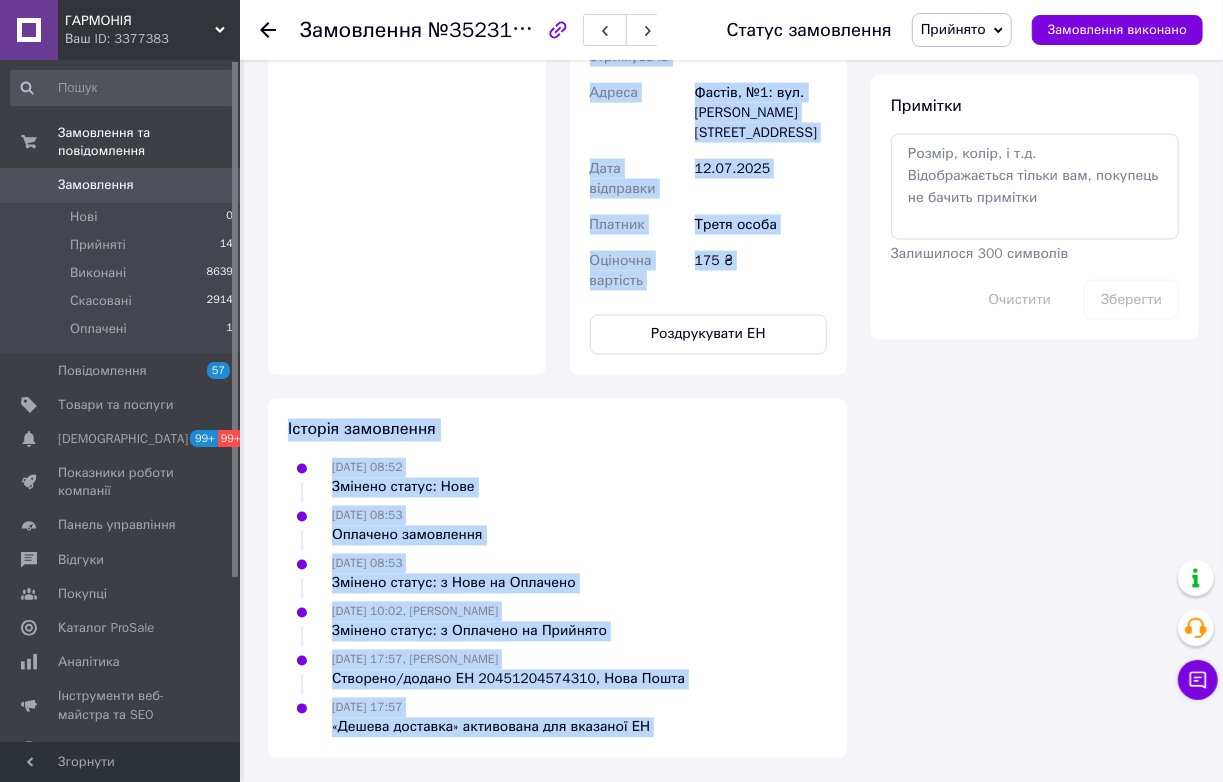 drag, startPoint x: 690, startPoint y: 464, endPoint x: 862, endPoint y: 456, distance: 172.18594 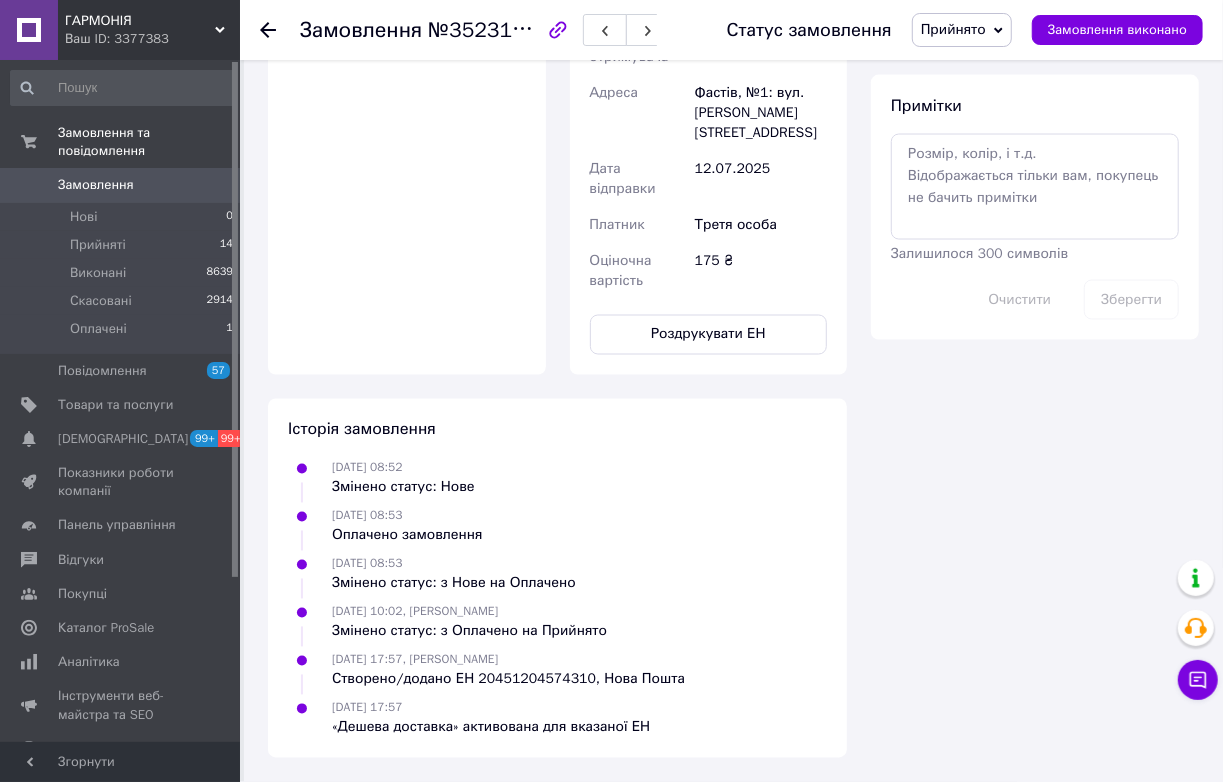 drag, startPoint x: 689, startPoint y: 471, endPoint x: 828, endPoint y: 471, distance: 139 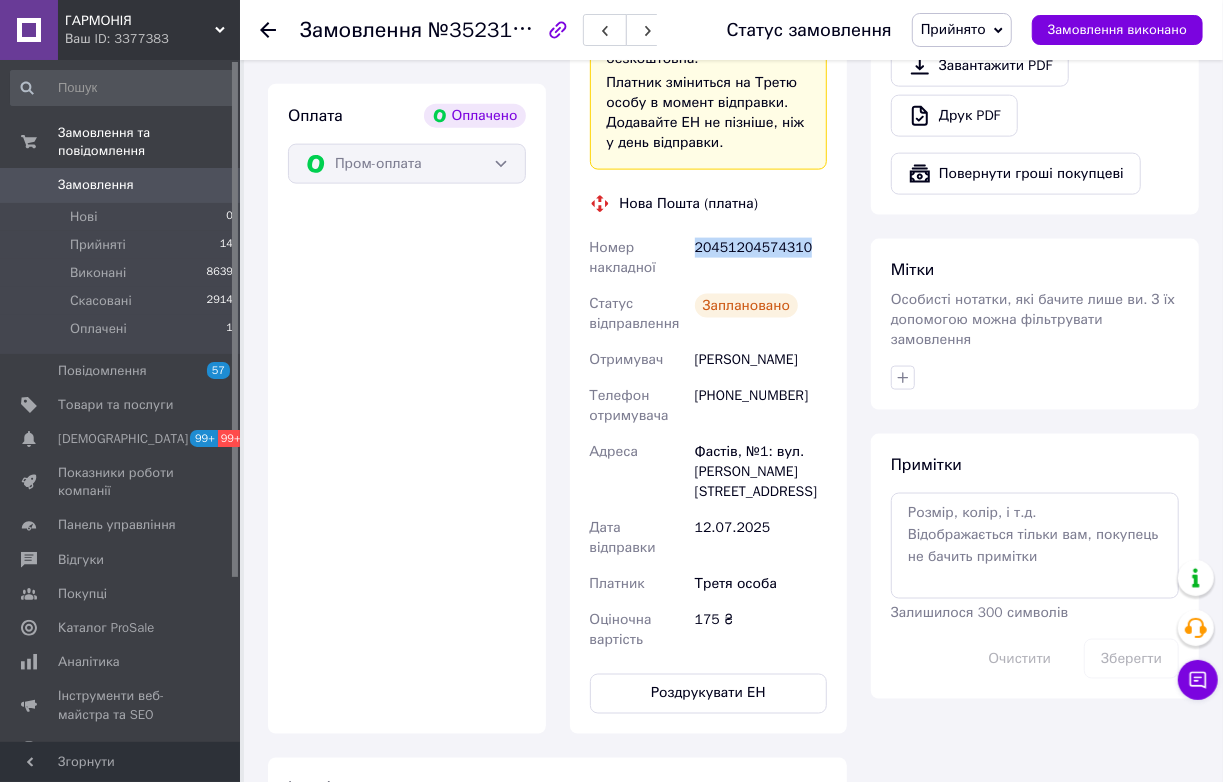 scroll, scrollTop: 1093, scrollLeft: 0, axis: vertical 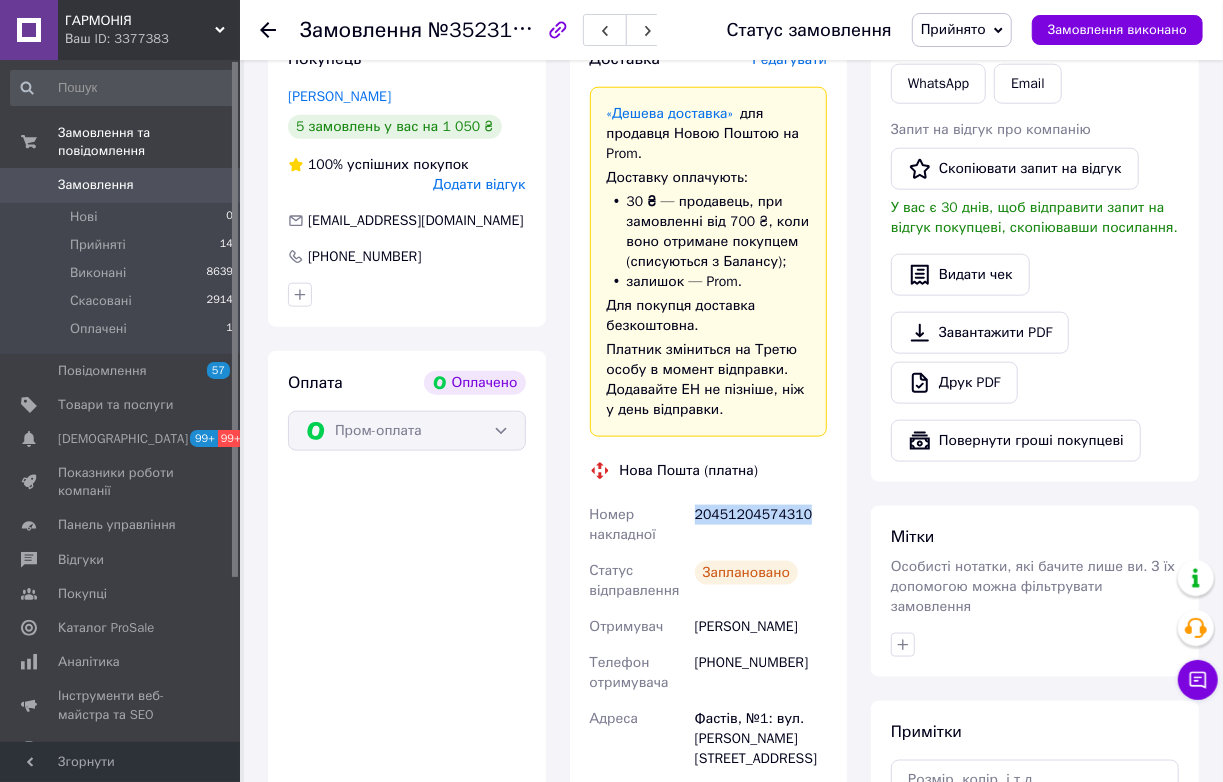 click on "Чат" at bounding box center (934, 35) 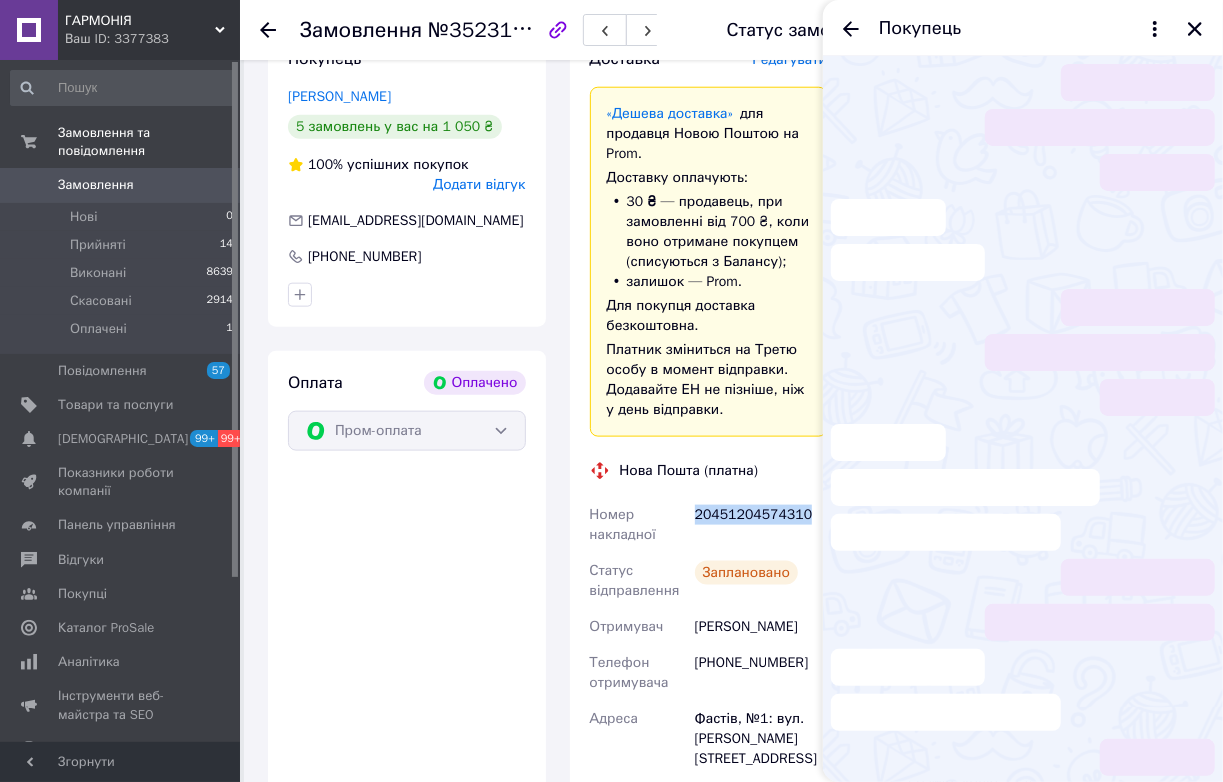 scroll, scrollTop: 371, scrollLeft: 0, axis: vertical 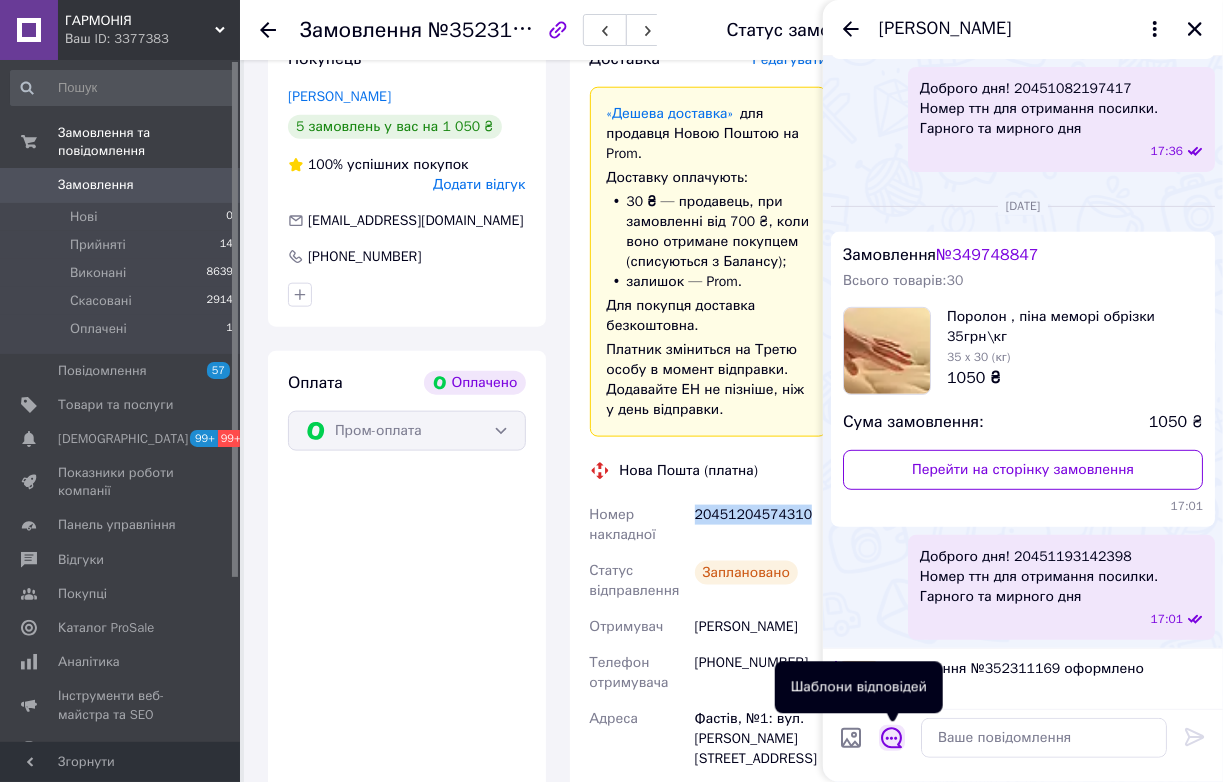 click 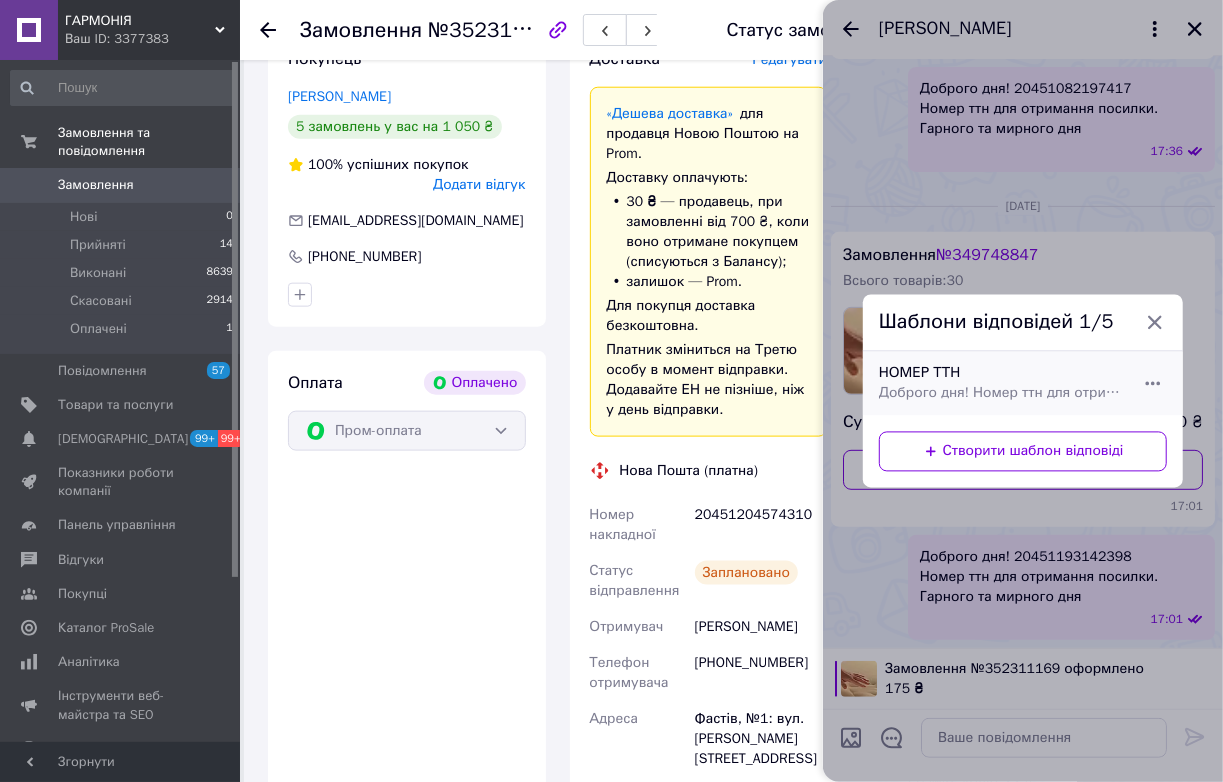 click on "Доброго дня!
Номер ттн  для отримання посилки.
Гарного та мирного дня" at bounding box center (1001, 394) 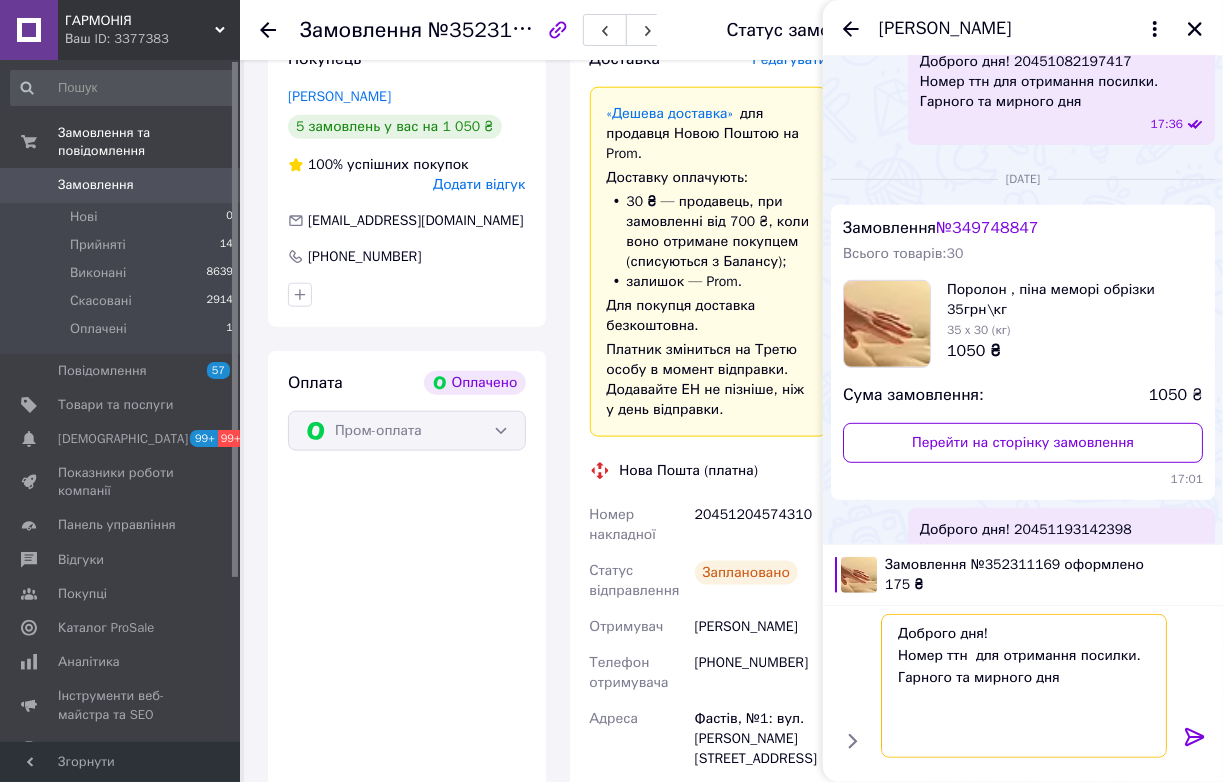 click on "Доброго дня!
Номер ттн  для отримання посилки.
Гарного та мирного дня" at bounding box center (1024, 686) 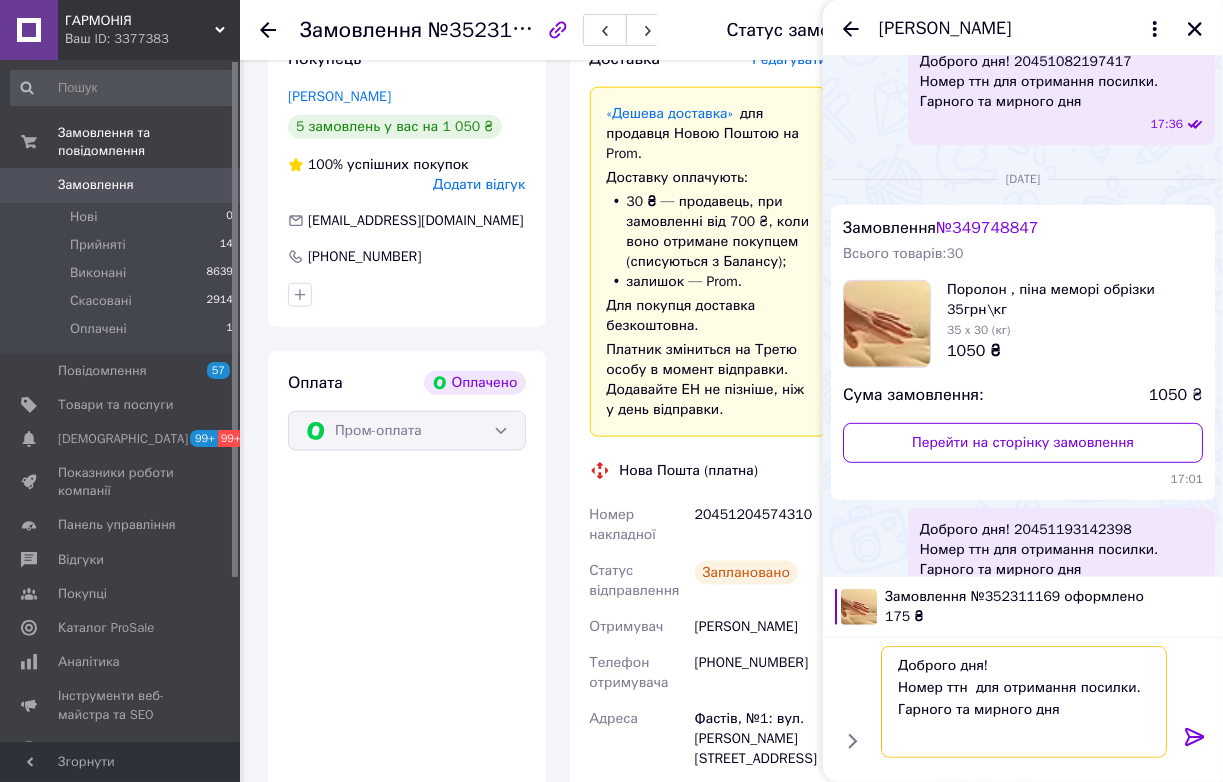 paste on "20451204574310" 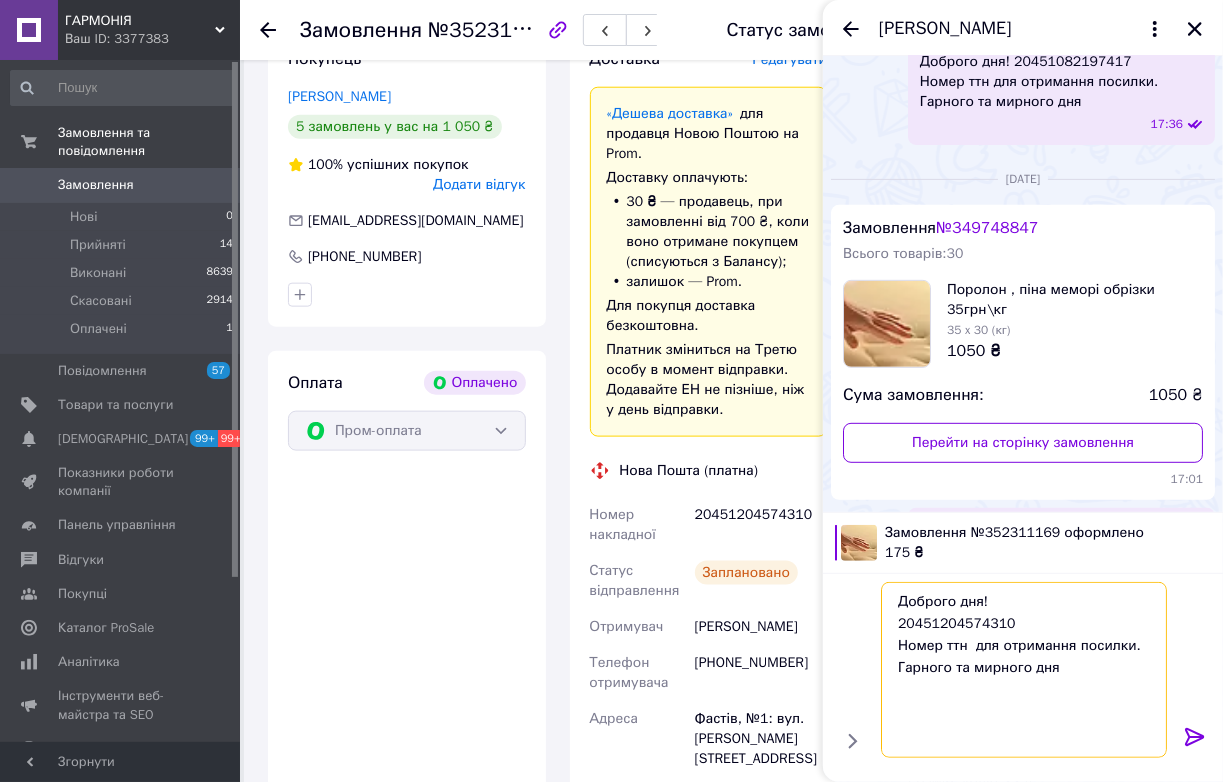 type on "Доброго дня!               20451204574310
Номер ттн  для отримання посилки.
Гарного та мирного дня" 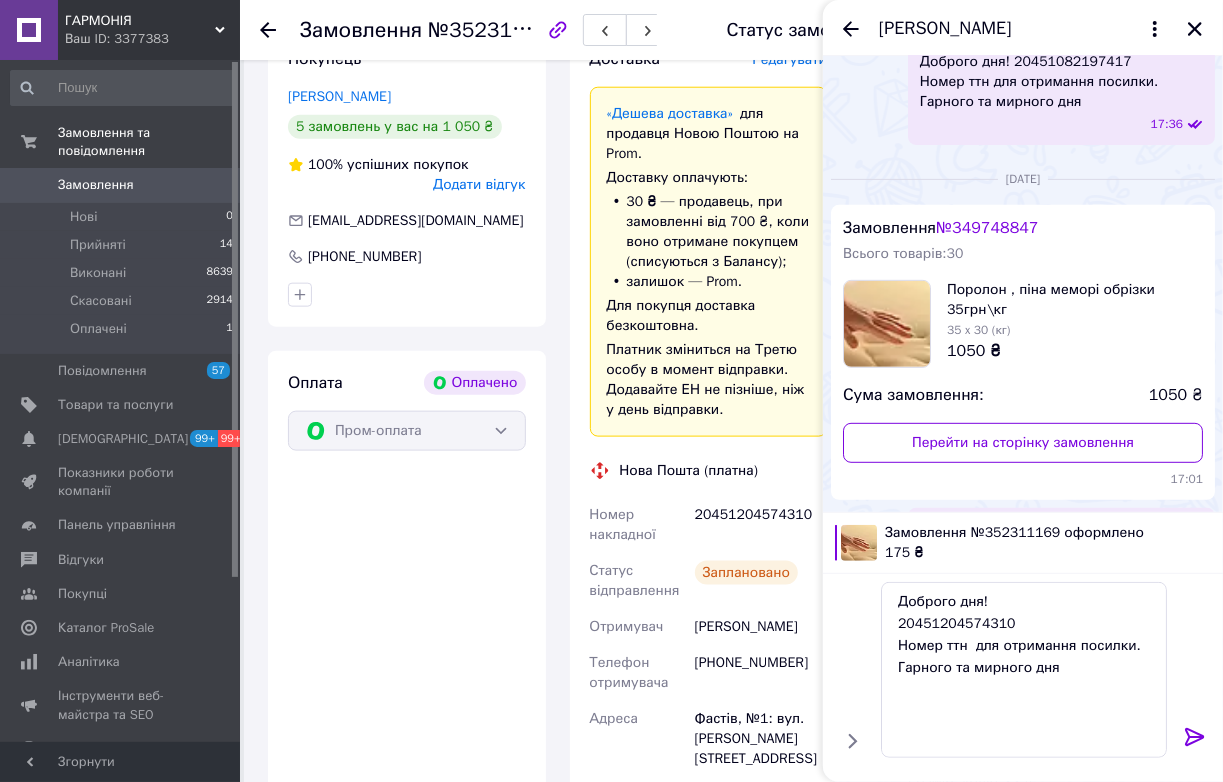 click 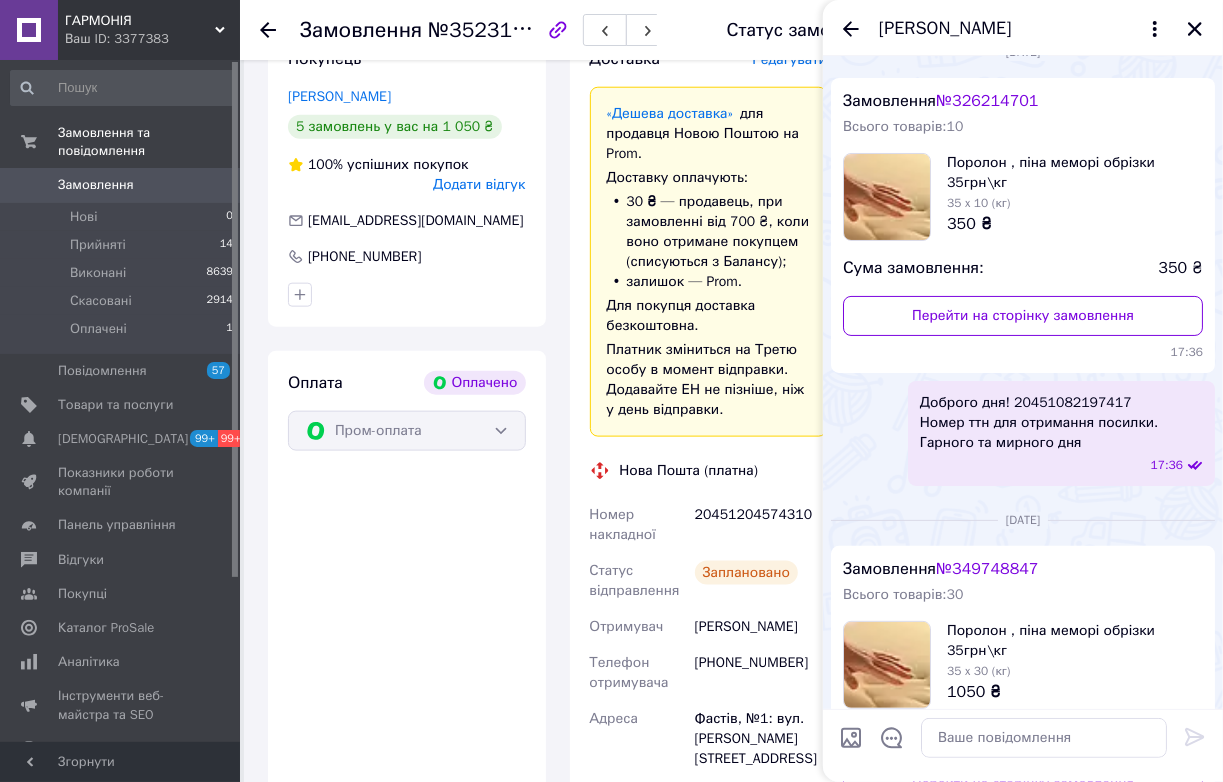 scroll, scrollTop: 0, scrollLeft: 0, axis: both 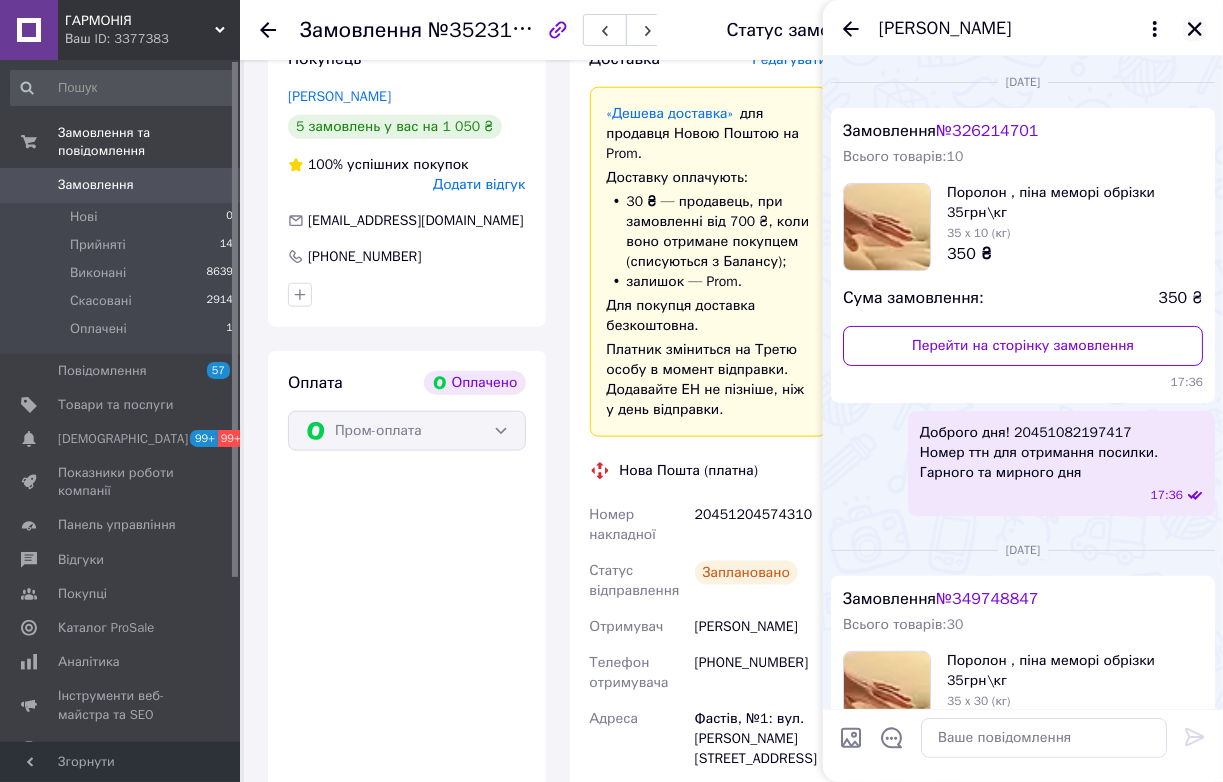 click 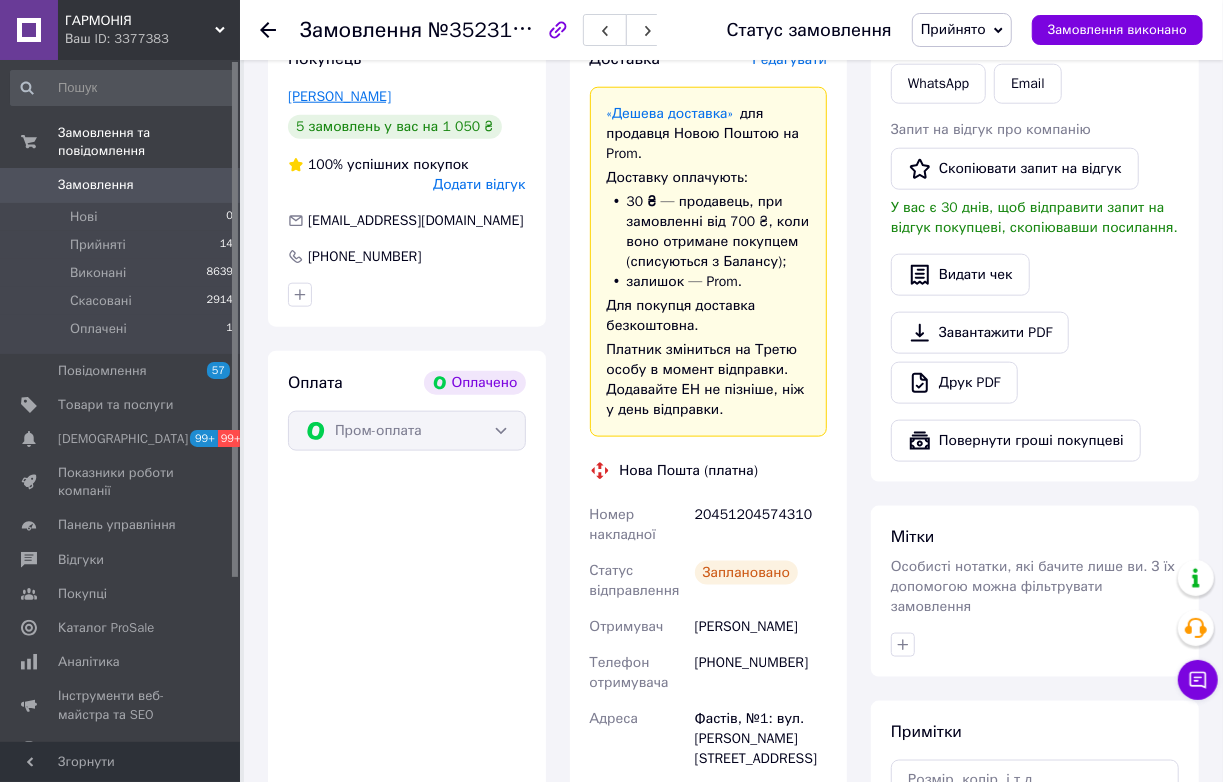 click on "[PERSON_NAME]" at bounding box center (339, 96) 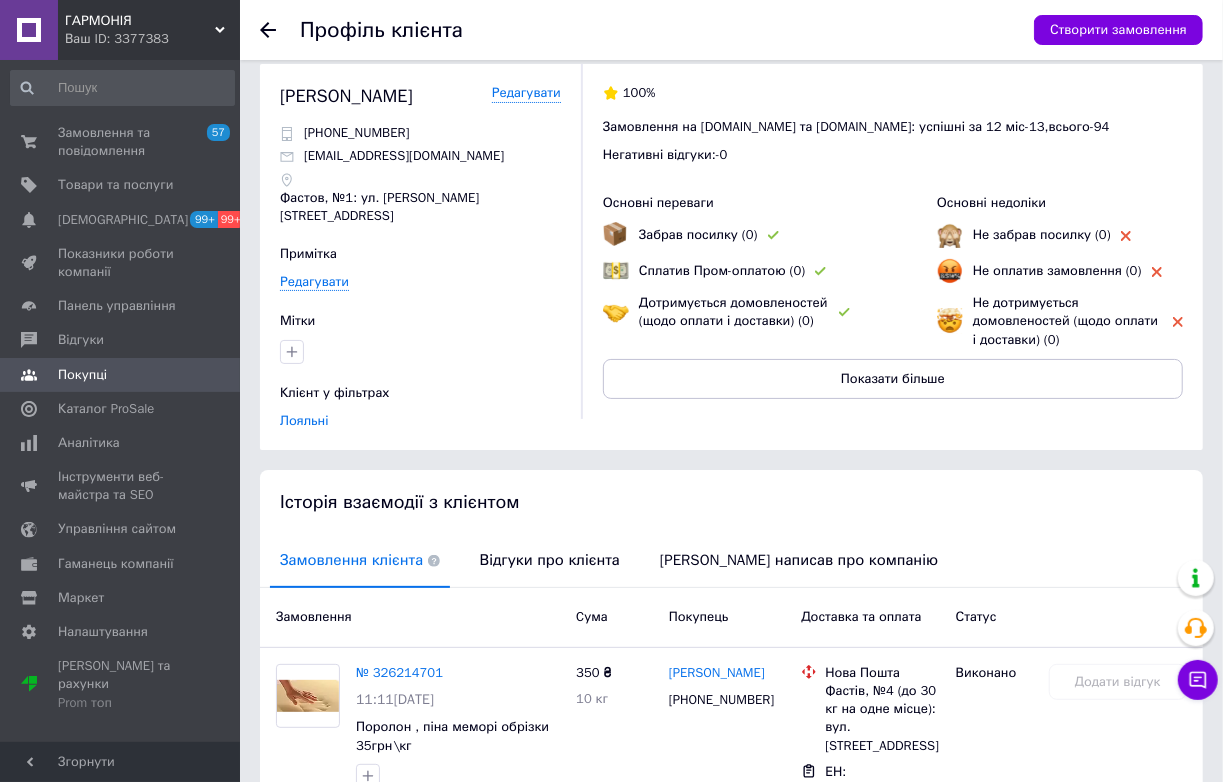 scroll, scrollTop: 0, scrollLeft: 0, axis: both 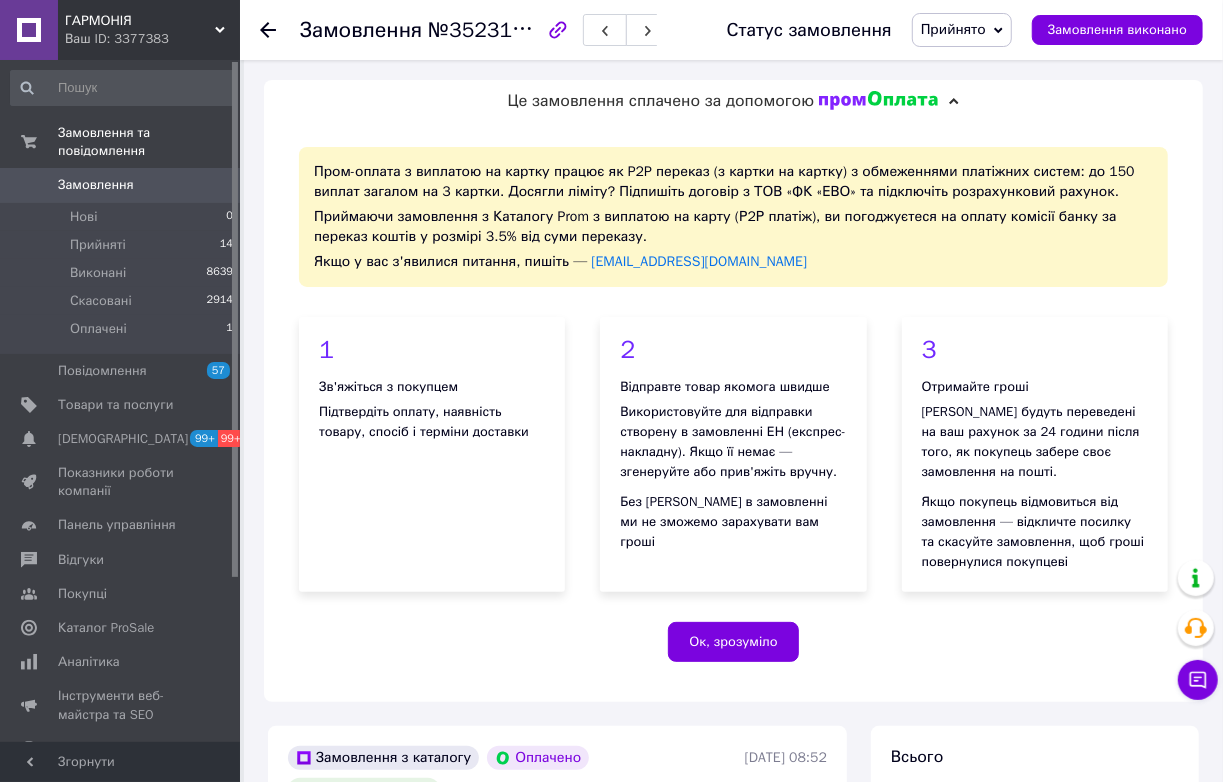 click on "Прийнято" at bounding box center [953, 29] 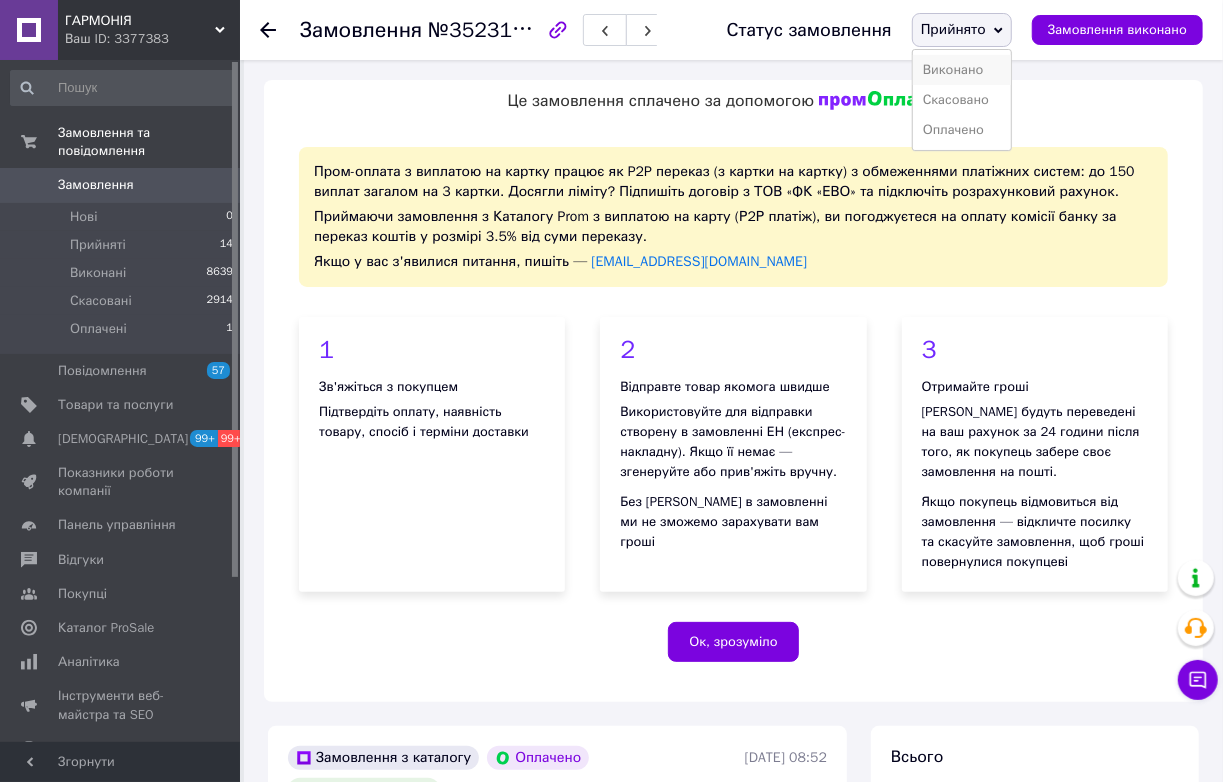 click on "Виконано" at bounding box center [962, 70] 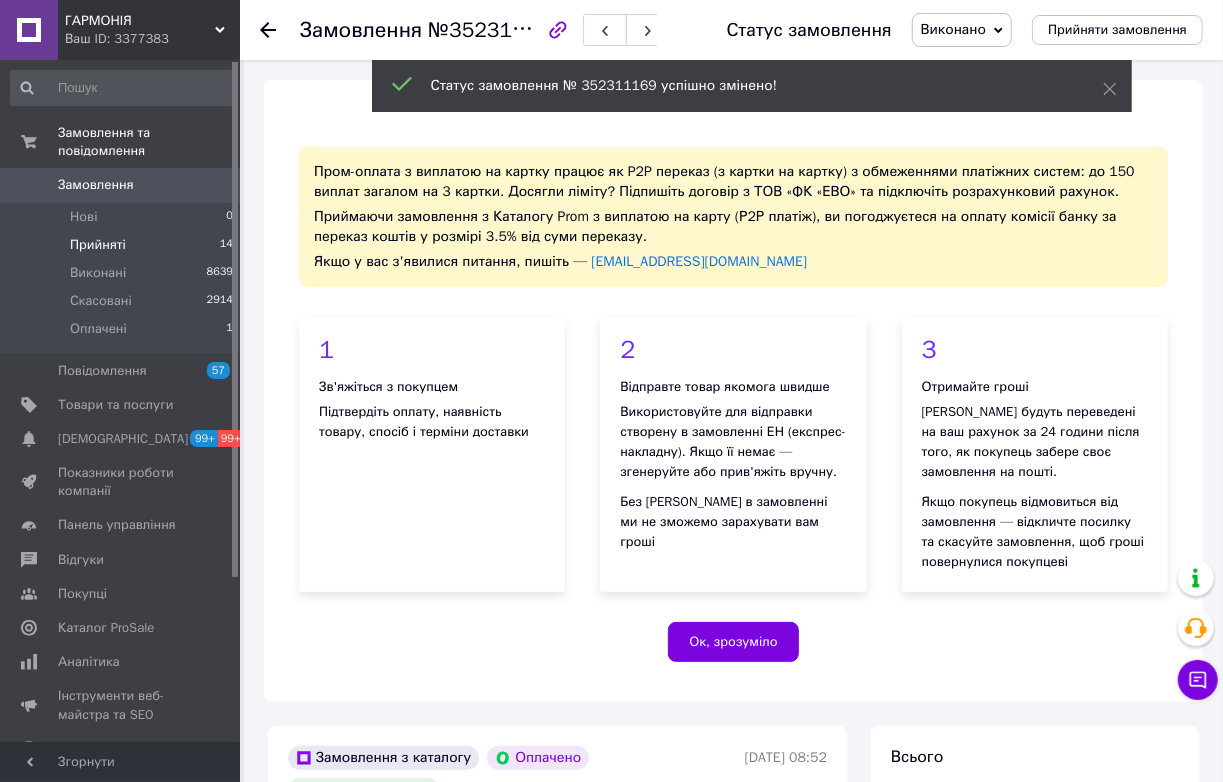 click on "Прийняті" at bounding box center [98, 245] 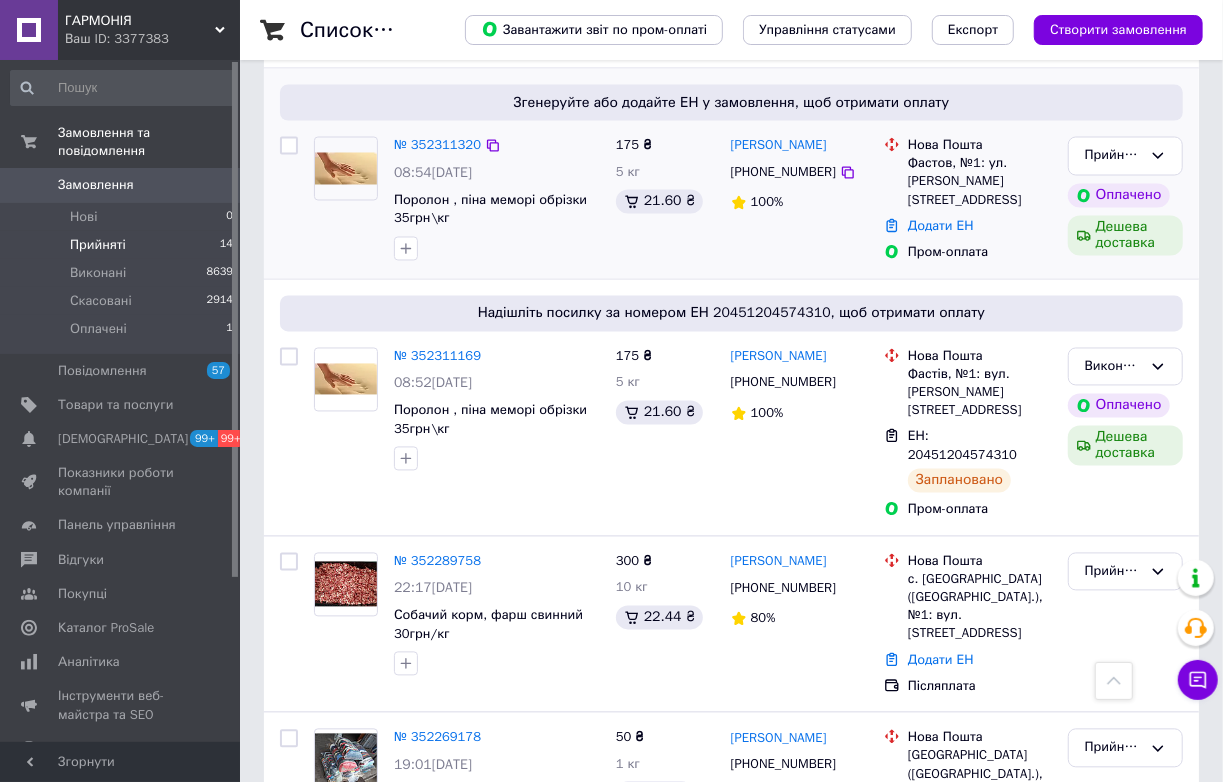 scroll, scrollTop: 1909, scrollLeft: 0, axis: vertical 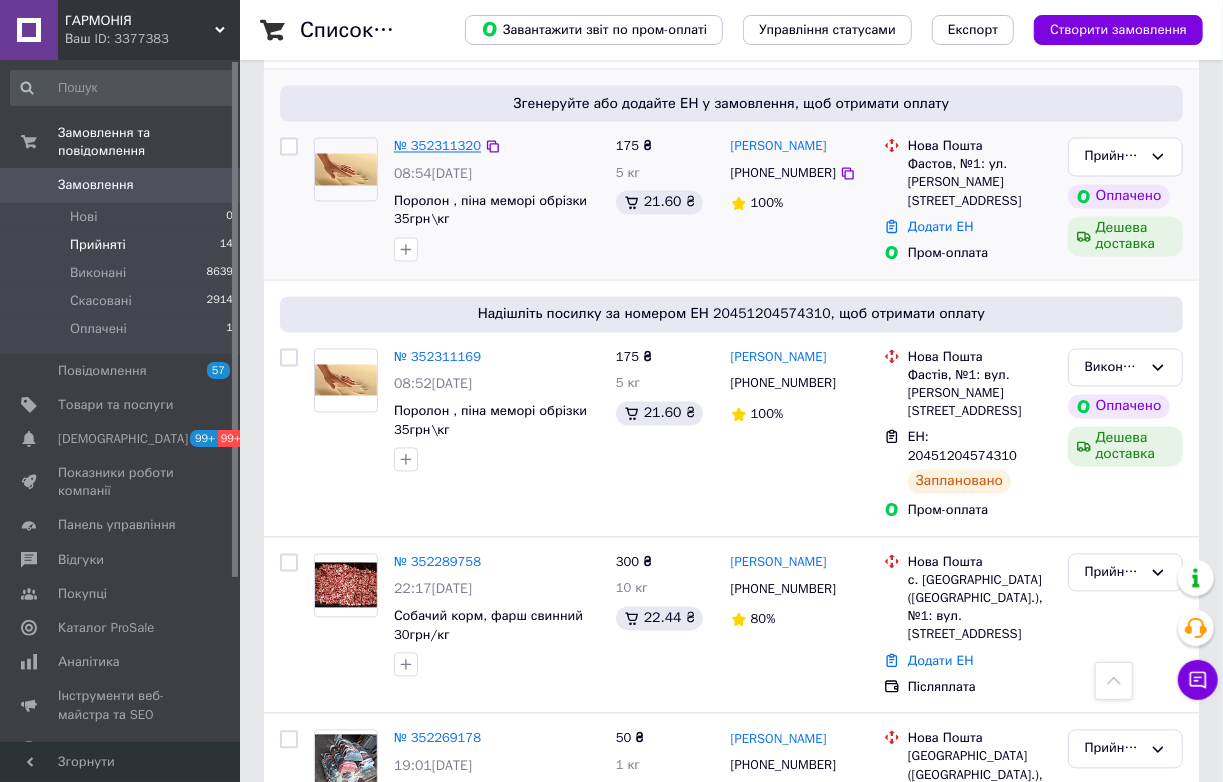 click on "№ 352311320" at bounding box center [437, 146] 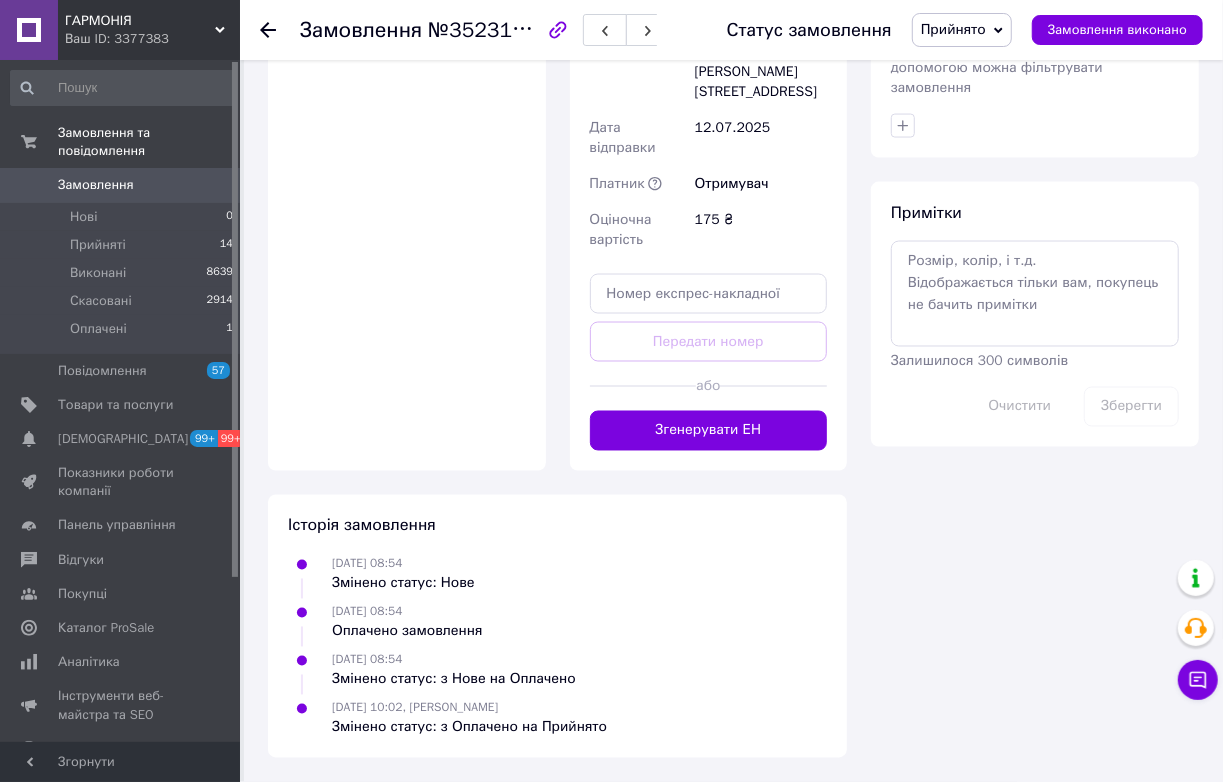 scroll, scrollTop: 2727, scrollLeft: 0, axis: vertical 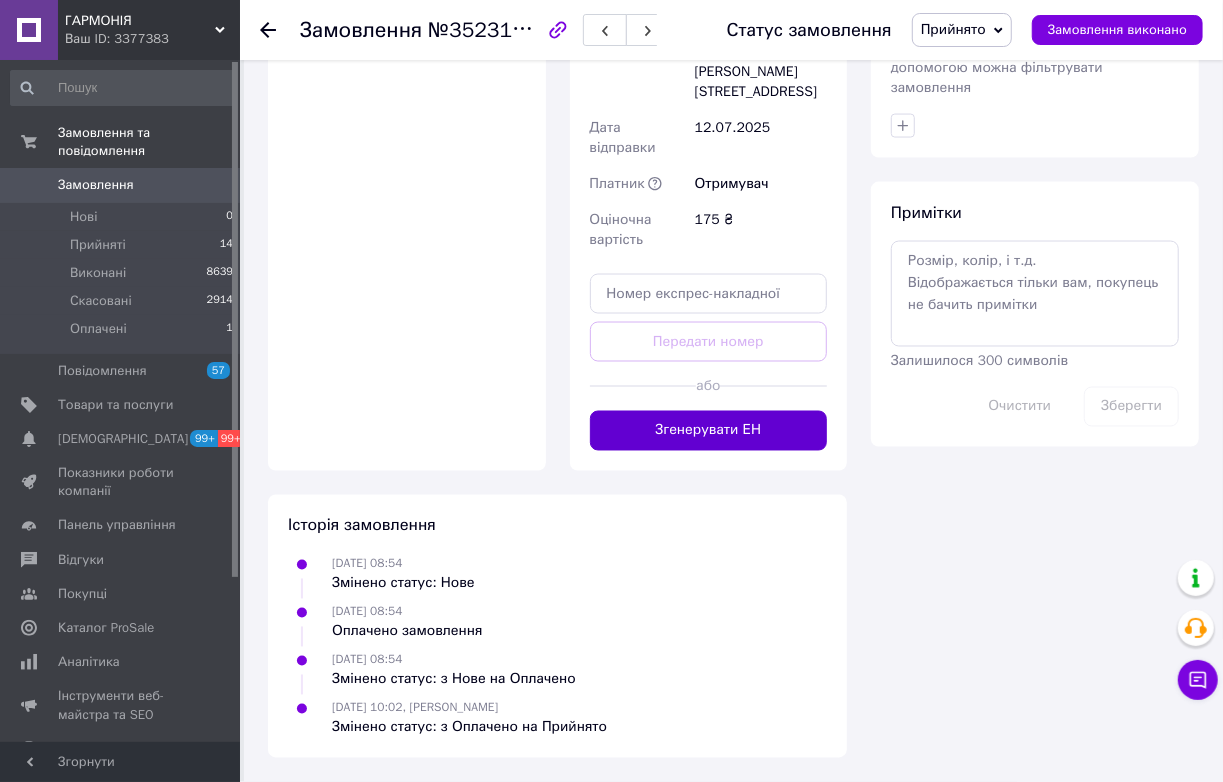 click on "Згенерувати ЕН" at bounding box center [709, 431] 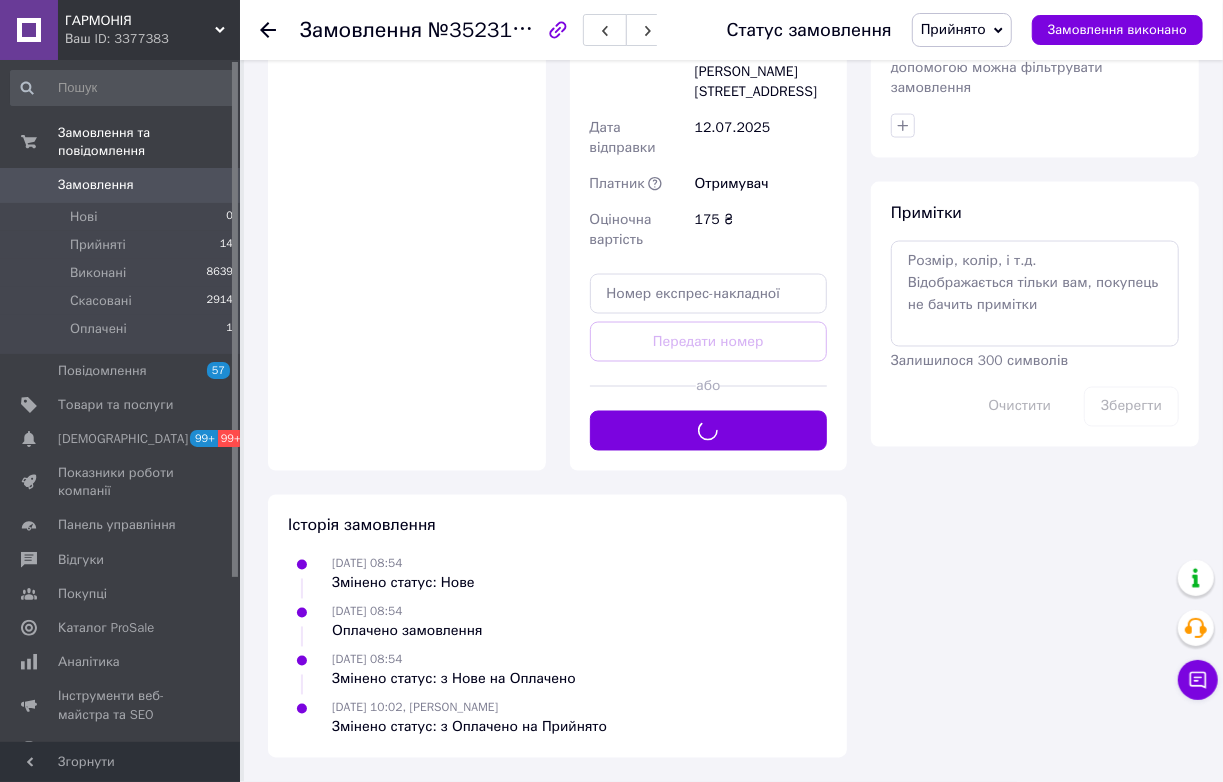 scroll, scrollTop: 1909, scrollLeft: 0, axis: vertical 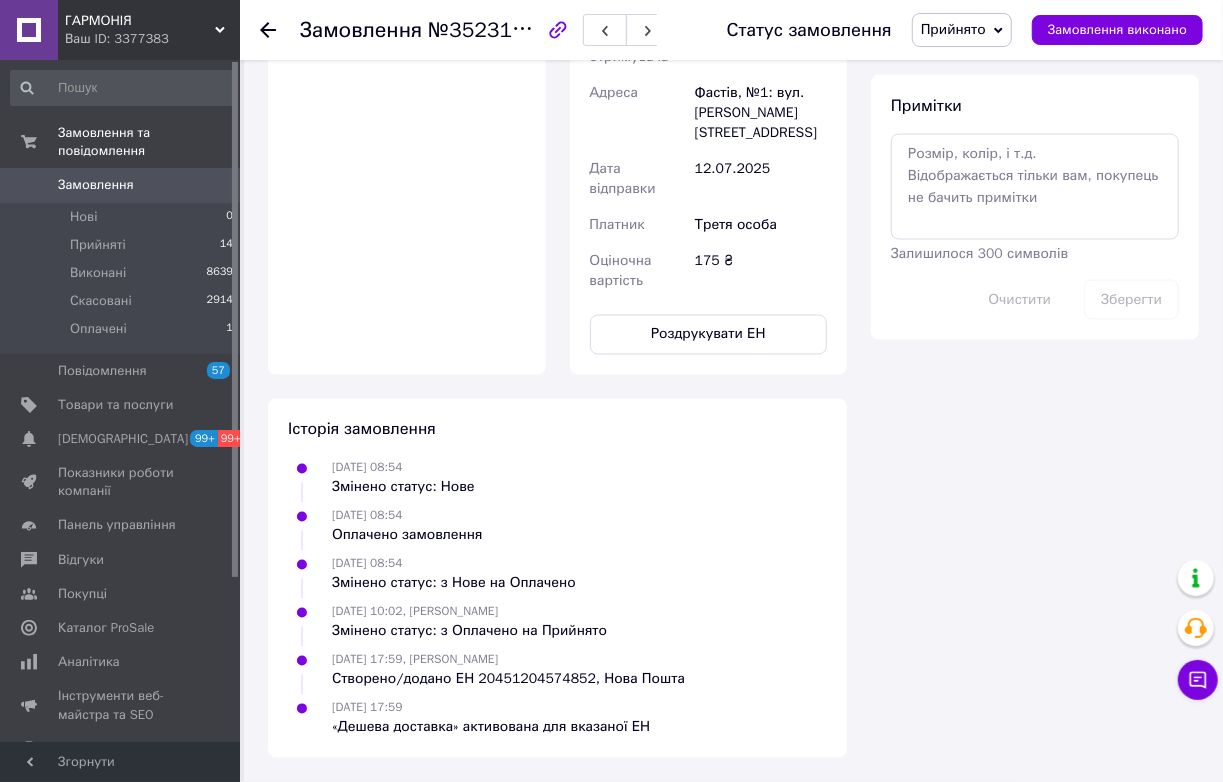 drag, startPoint x: 686, startPoint y: 562, endPoint x: 837, endPoint y: 554, distance: 151.21178 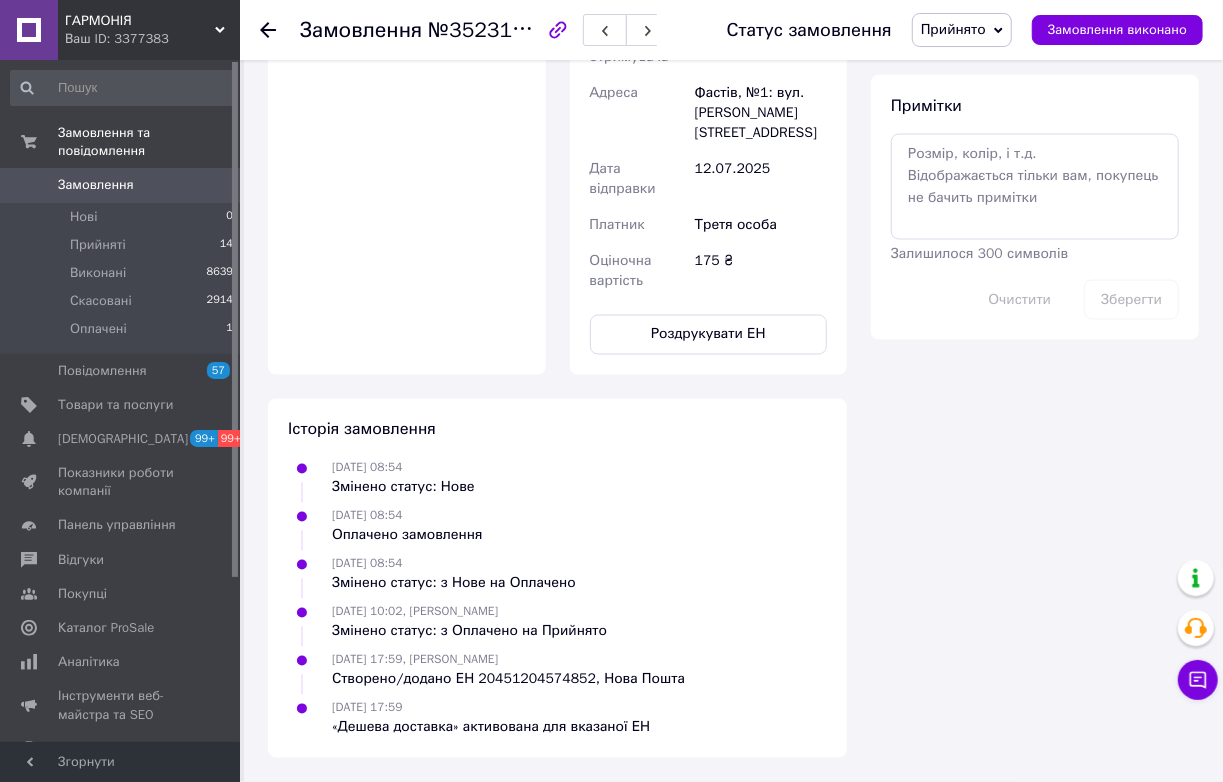 drag, startPoint x: 744, startPoint y: 559, endPoint x: 796, endPoint y: 560, distance: 52.009613 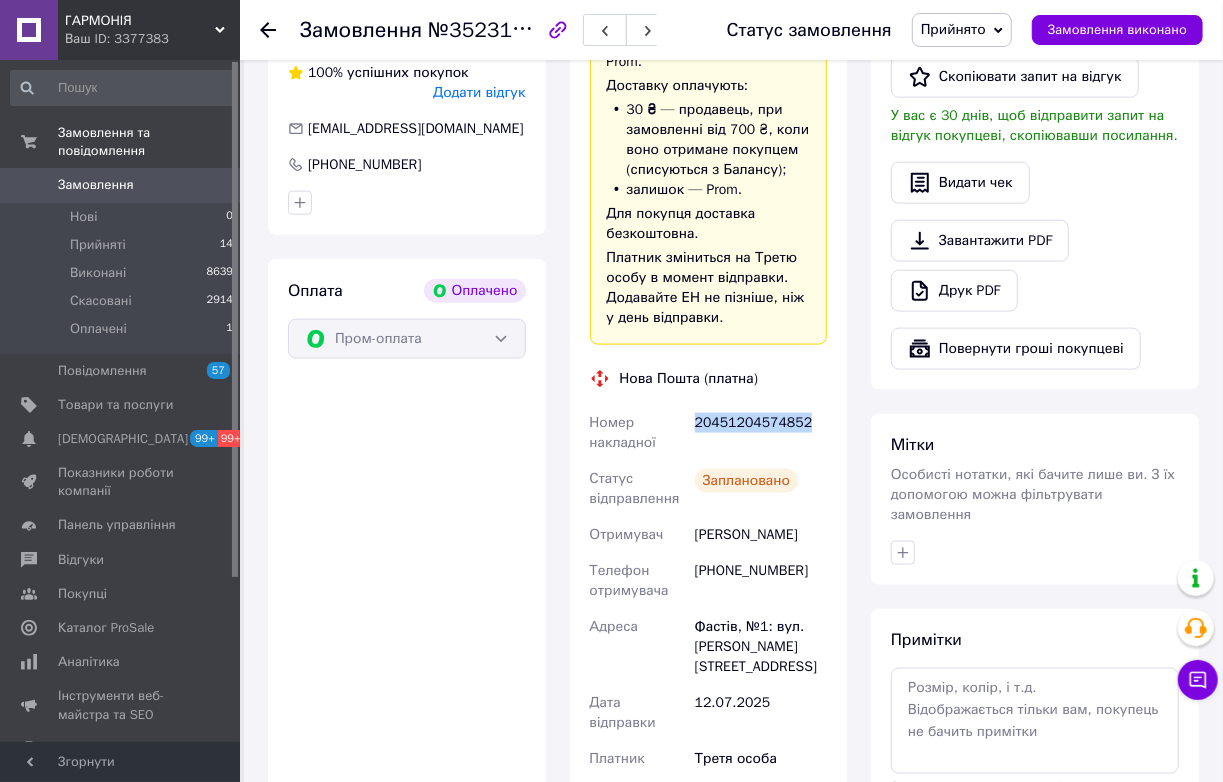 scroll, scrollTop: 1181, scrollLeft: 0, axis: vertical 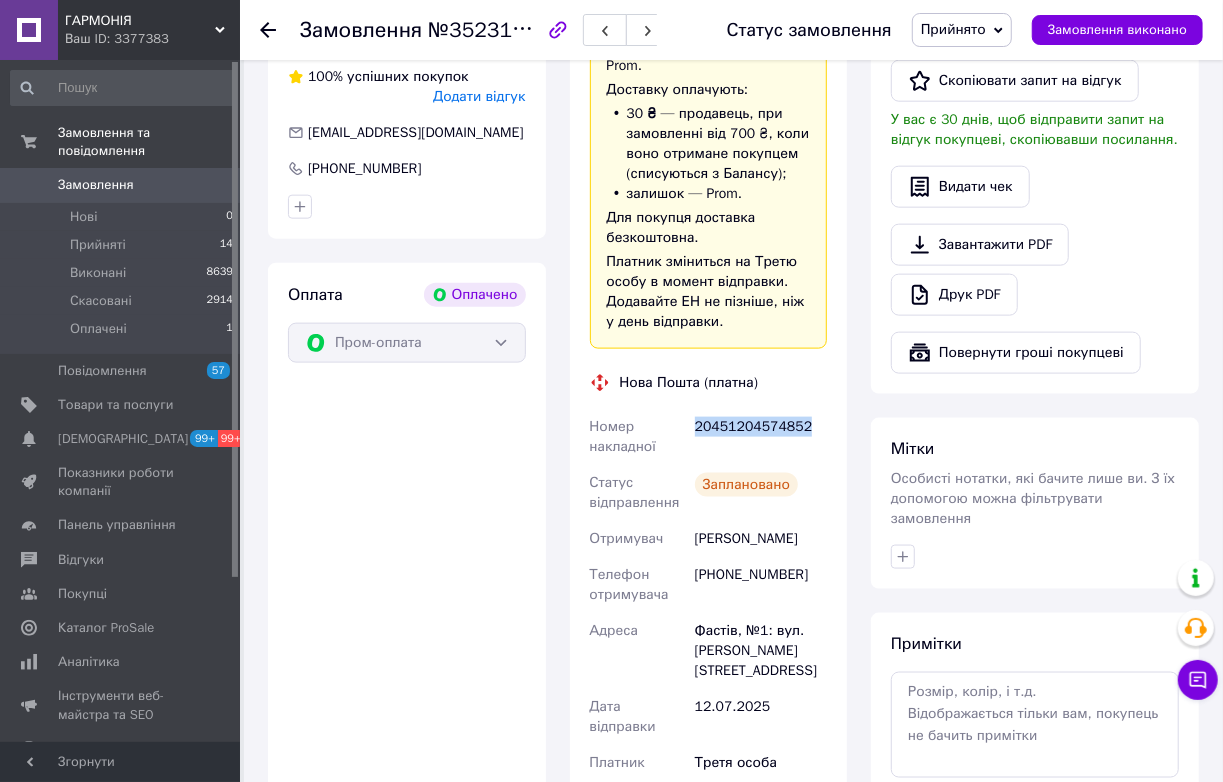 click on "Чат" at bounding box center [934, -53] 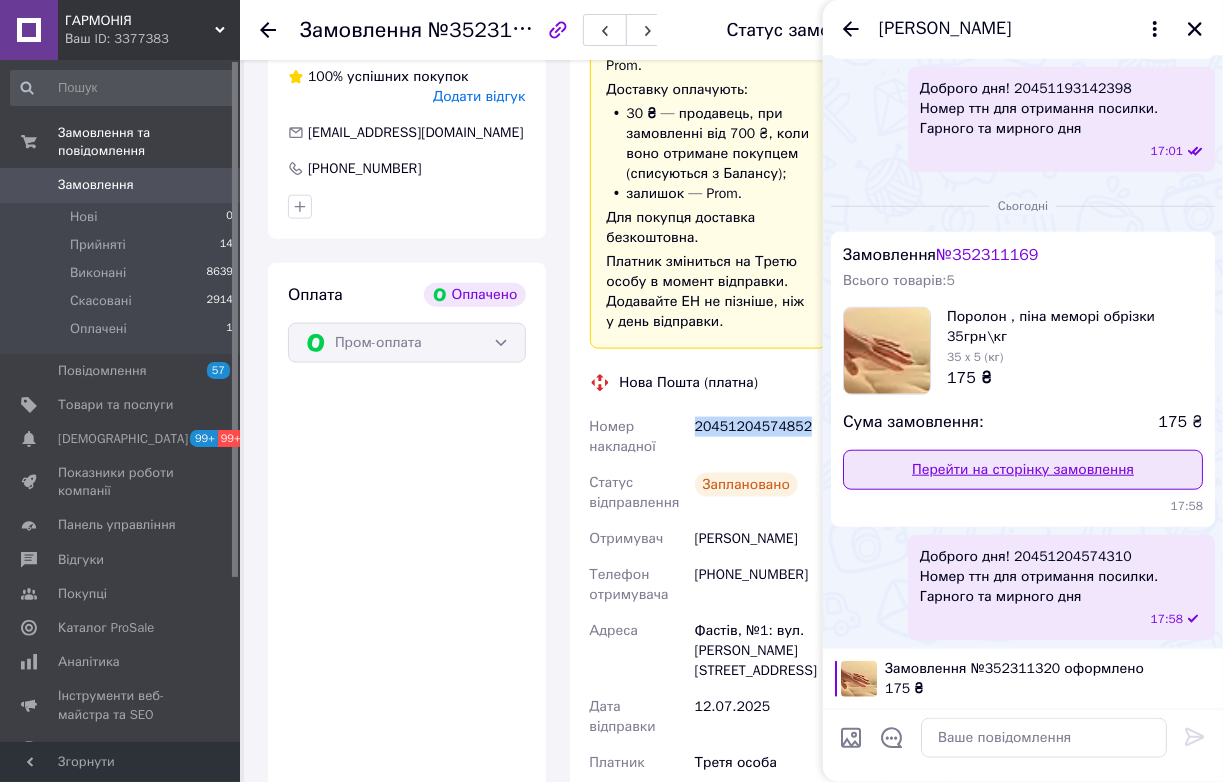 scroll, scrollTop: 1496, scrollLeft: 0, axis: vertical 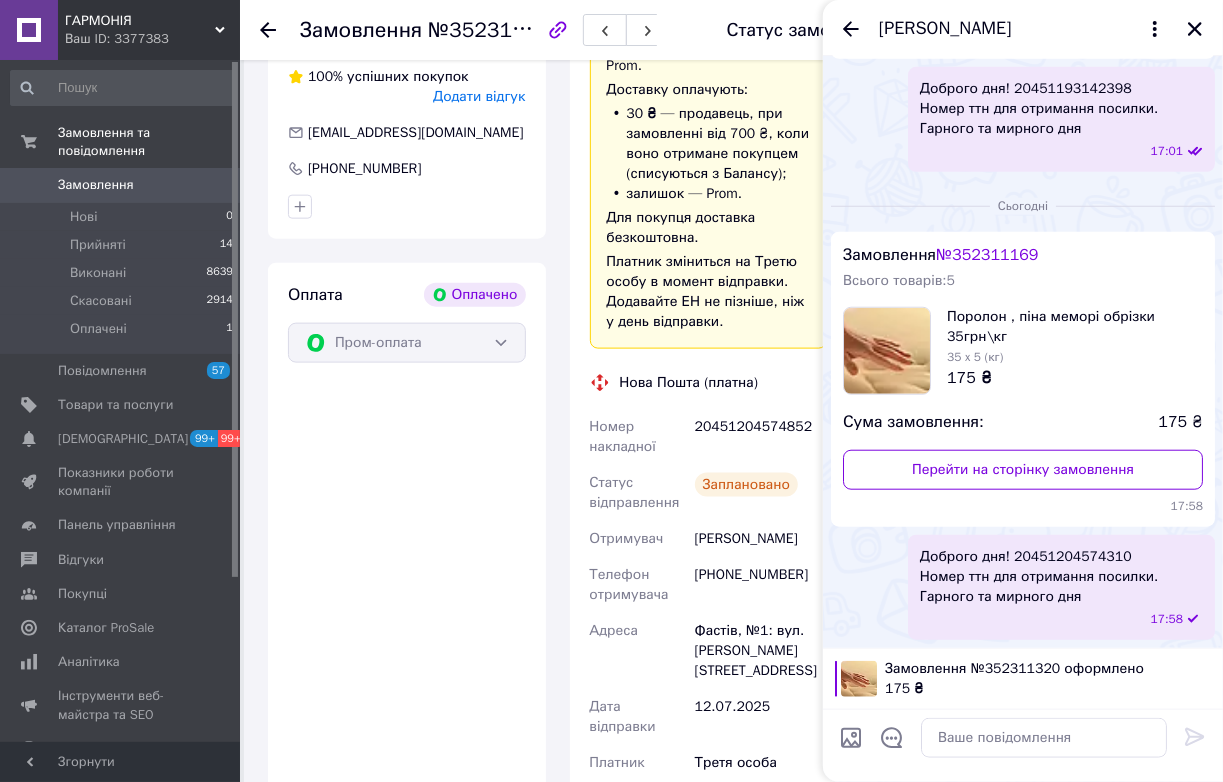 click on "Доброго дня!               20451204574310 Номер ттн  для отримання посилки. Гарного та мирного дня" at bounding box center (1039, 577) 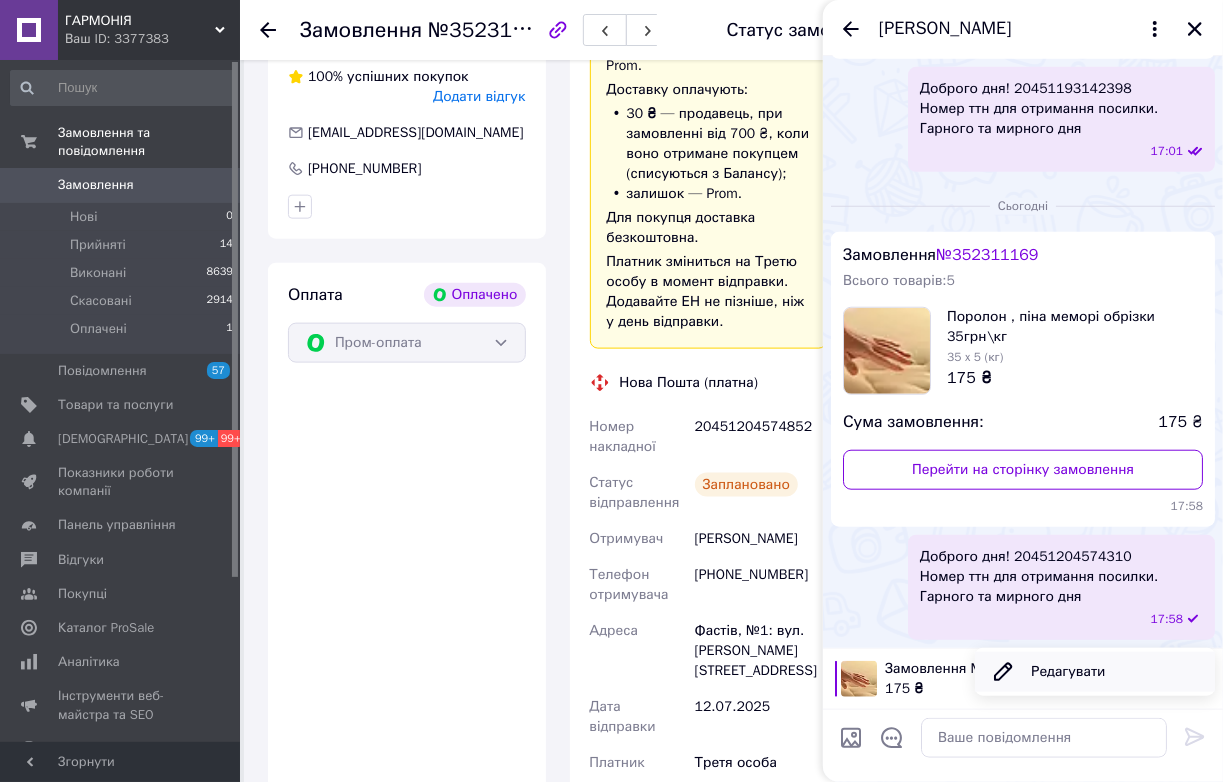 click on "Редагувати" at bounding box center (1095, 672) 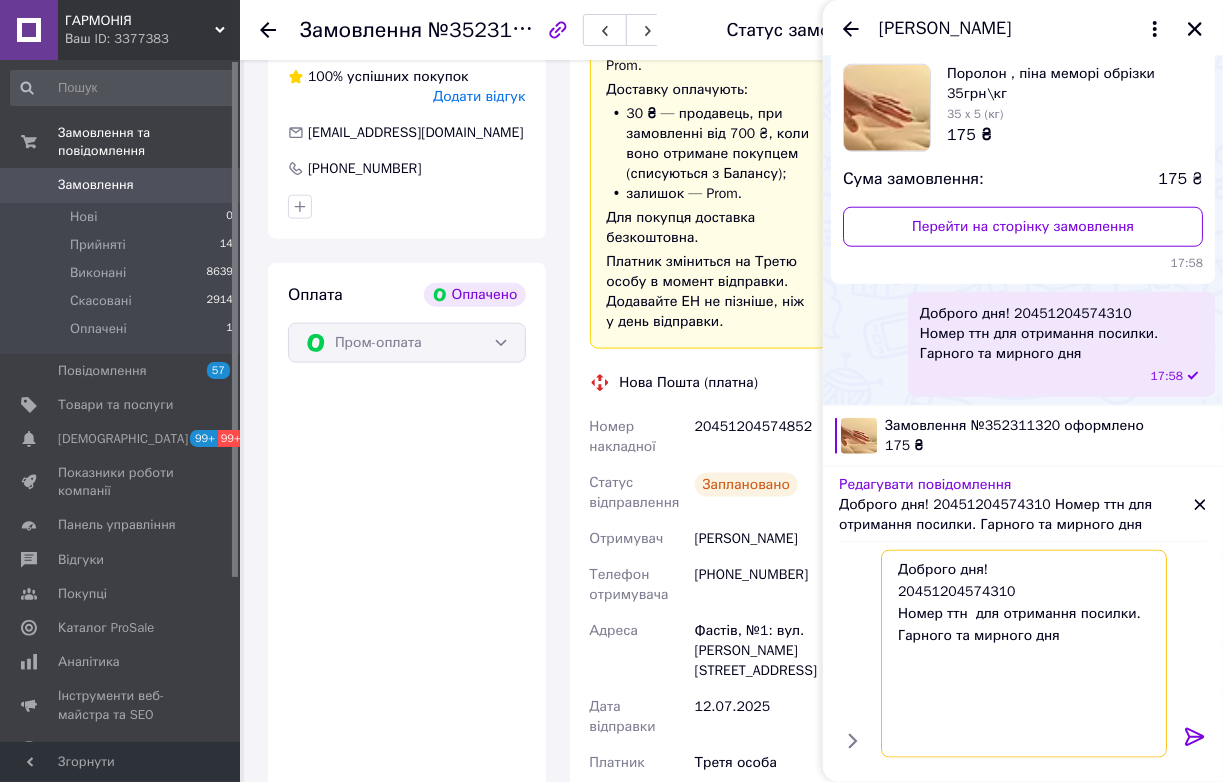 click on "Доброго дня!               20451204574310
Номер ттн  для отримання посилки.
Гарного та мирного дня" at bounding box center (1024, 654) 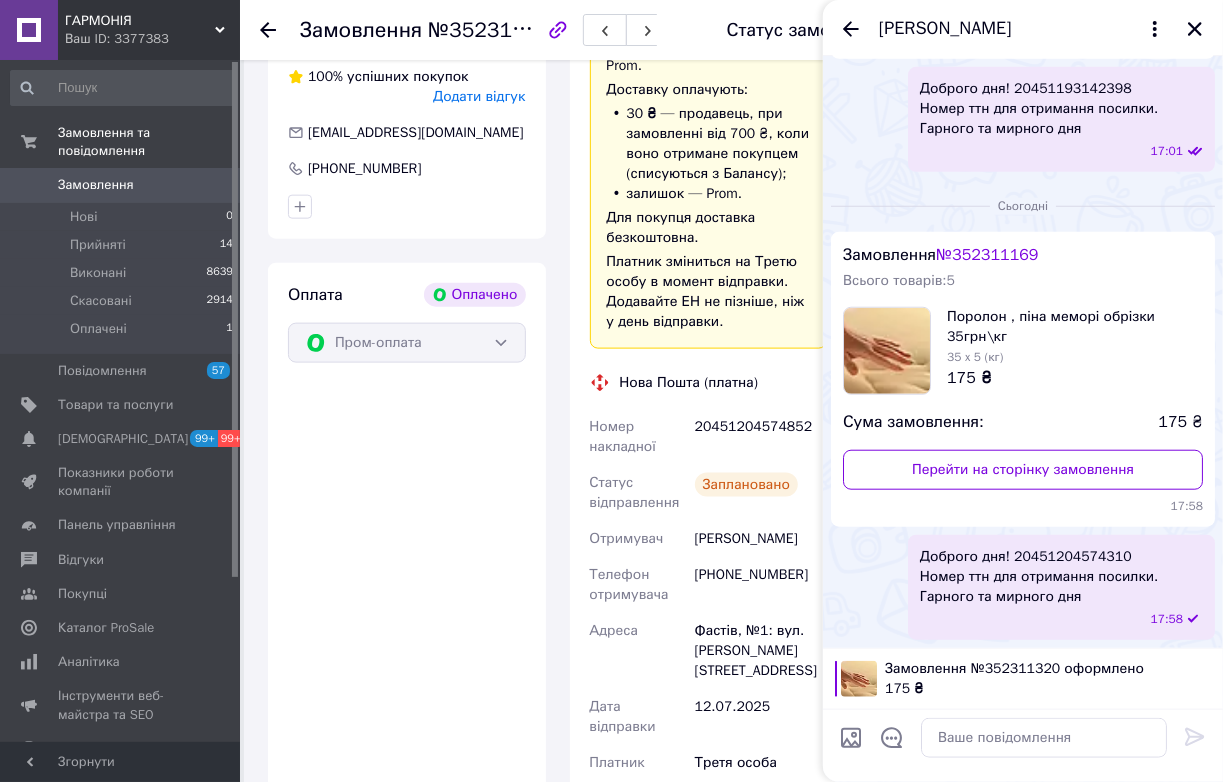 click on "Доброго дня!               20451204574310 Номер ттн  для отримання посилки. Гарного та мирного дня" at bounding box center (1039, 577) 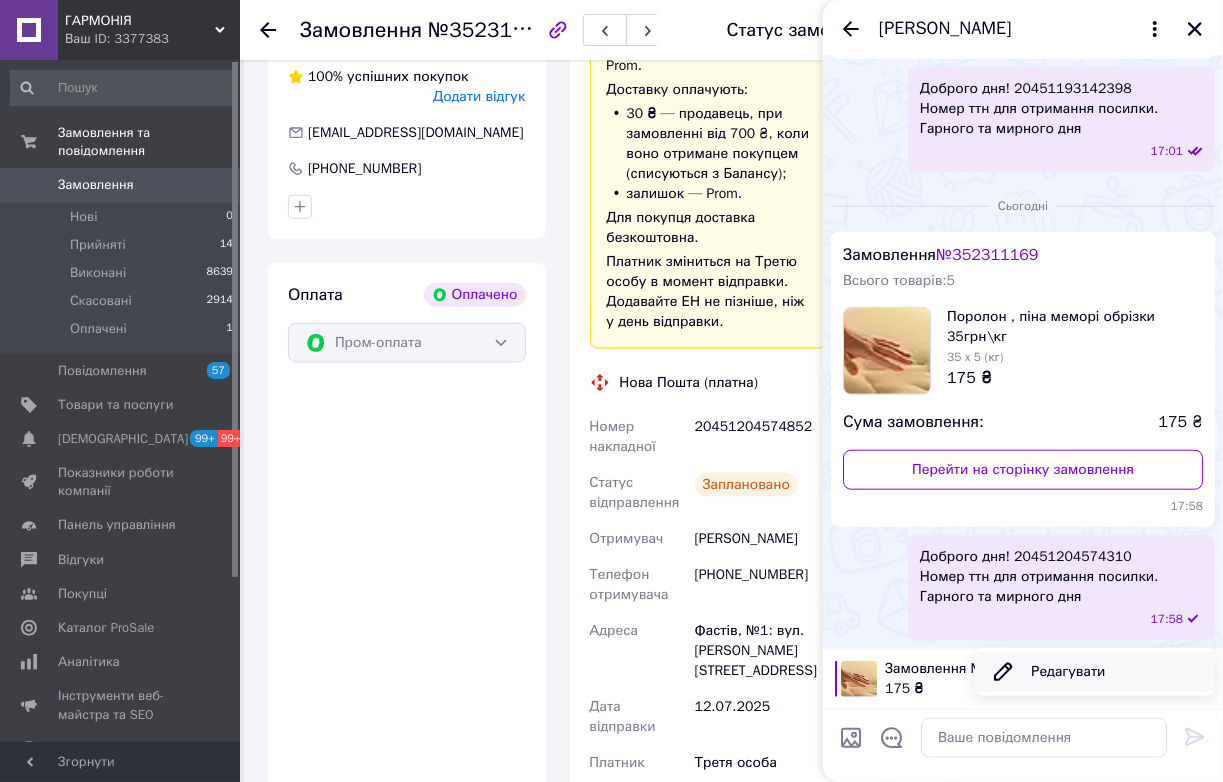 click on "Редагувати" at bounding box center [1095, 672] 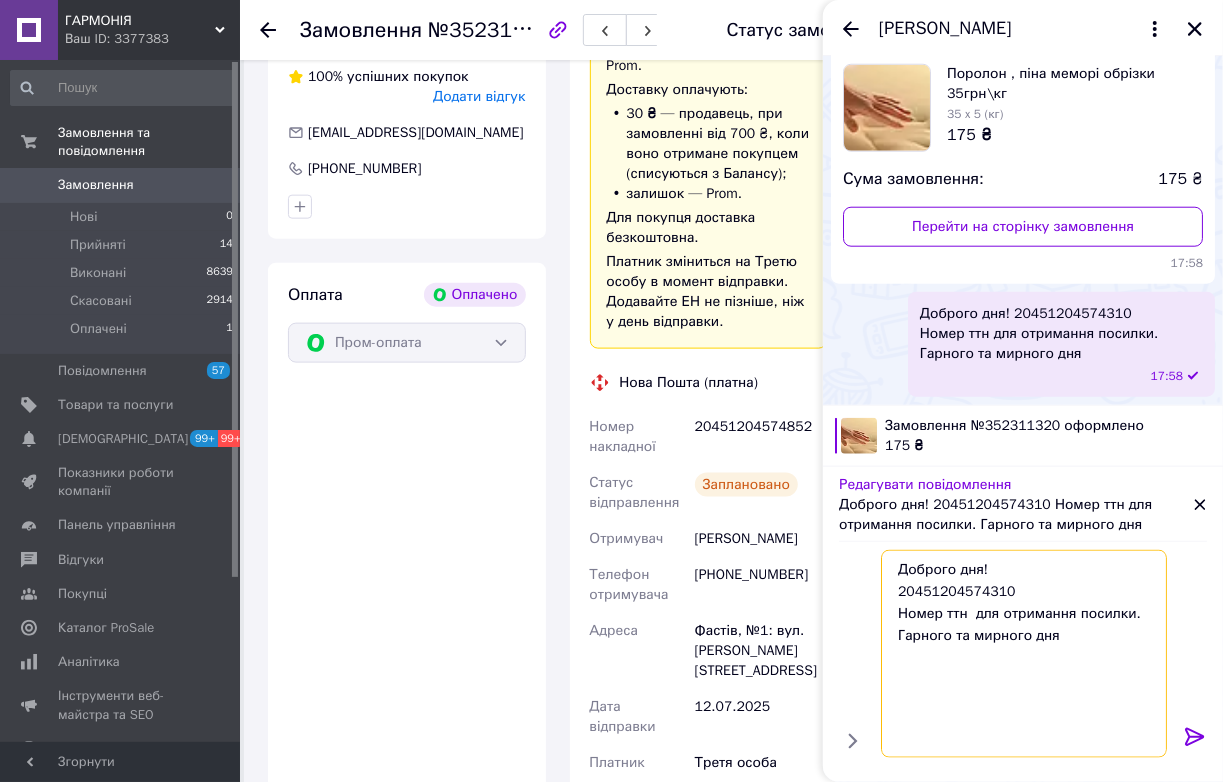 click on "Доброго дня!               20451204574310
Номер ттн  для отримання посилки.
Гарного та мирного дня" at bounding box center (1024, 654) 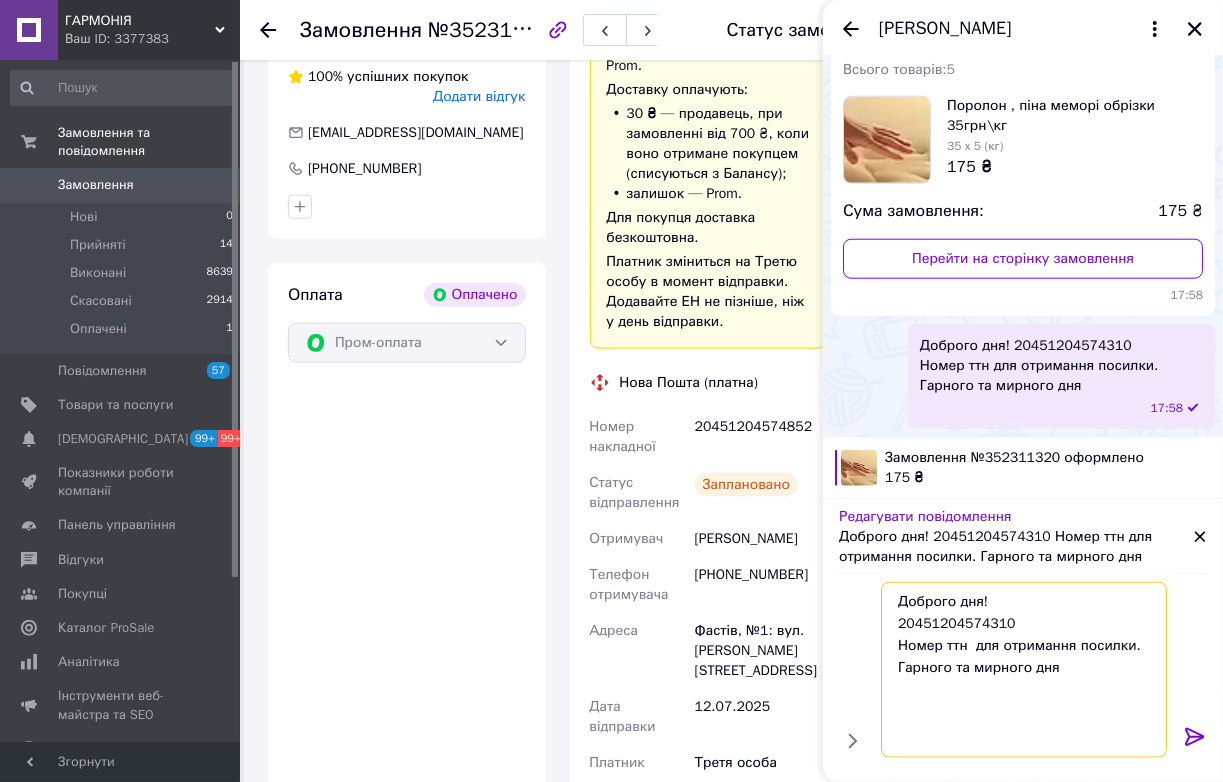 paste on "20451204574852" 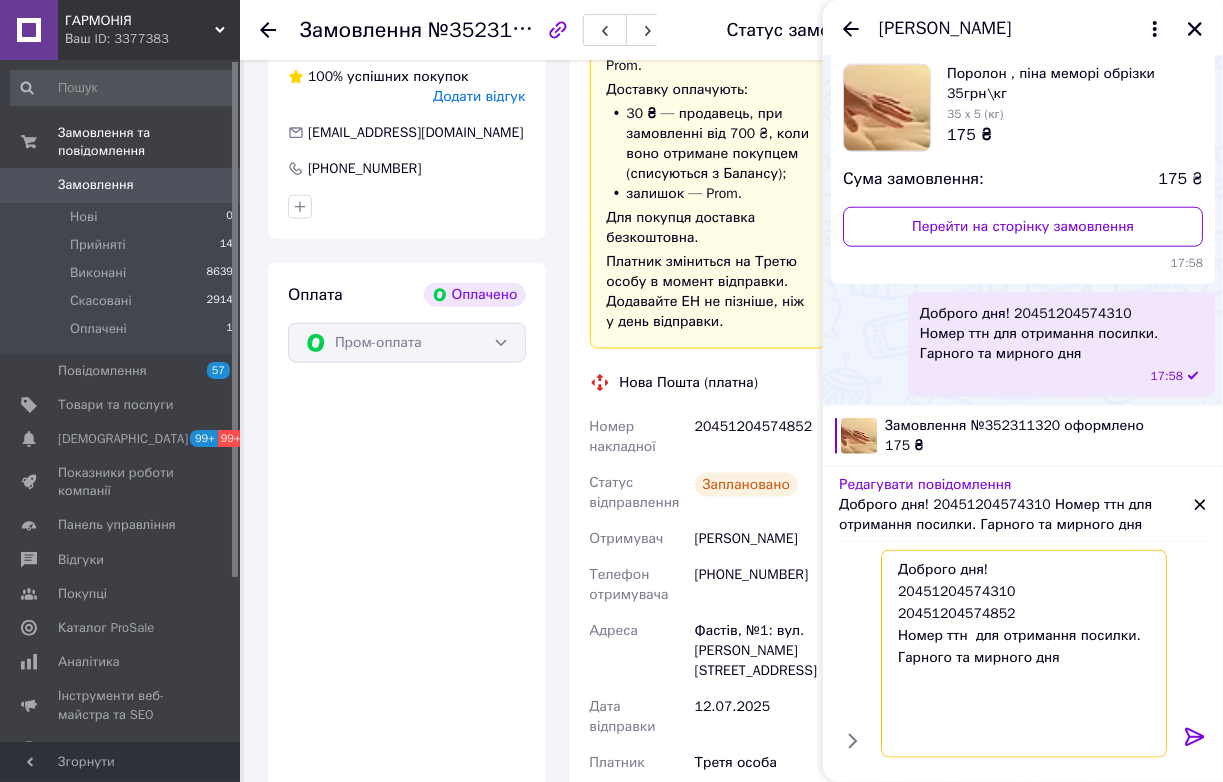 type on "Доброго дня!               20451204574310        20451204574852
Номер ттн  для отримання посилки.
Гарного та мирного дня" 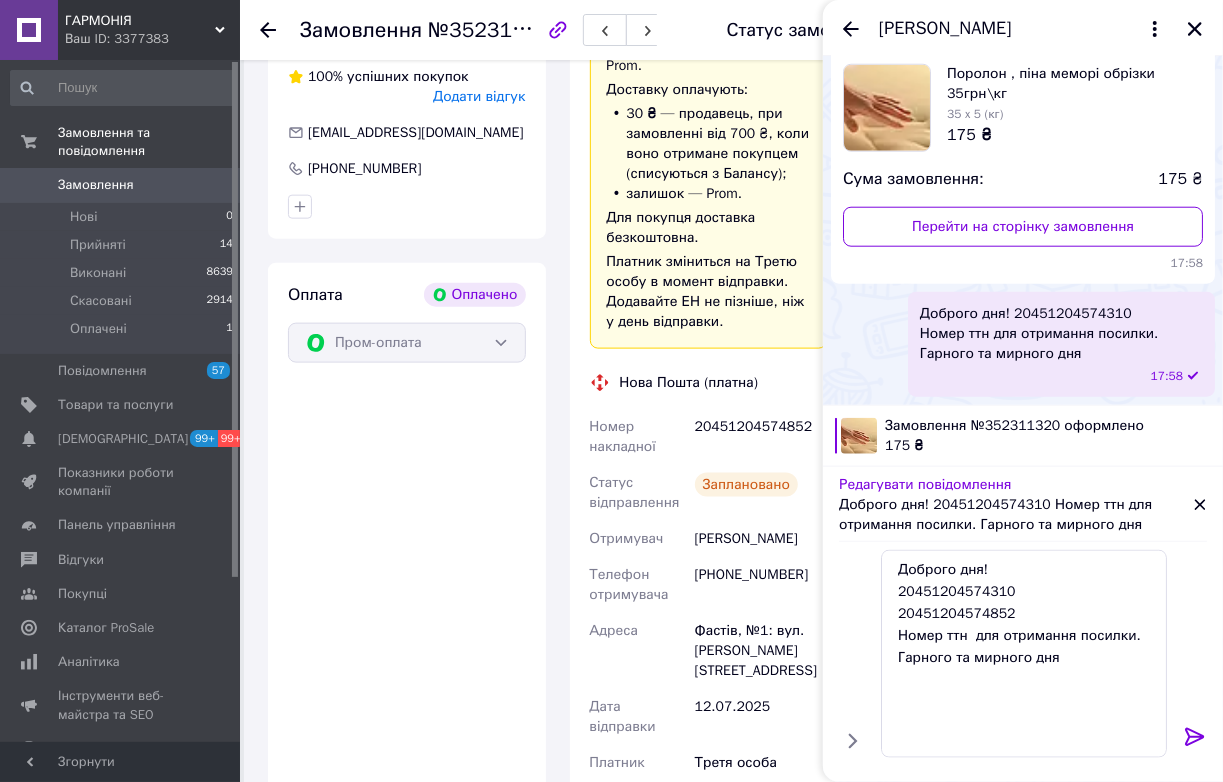 click 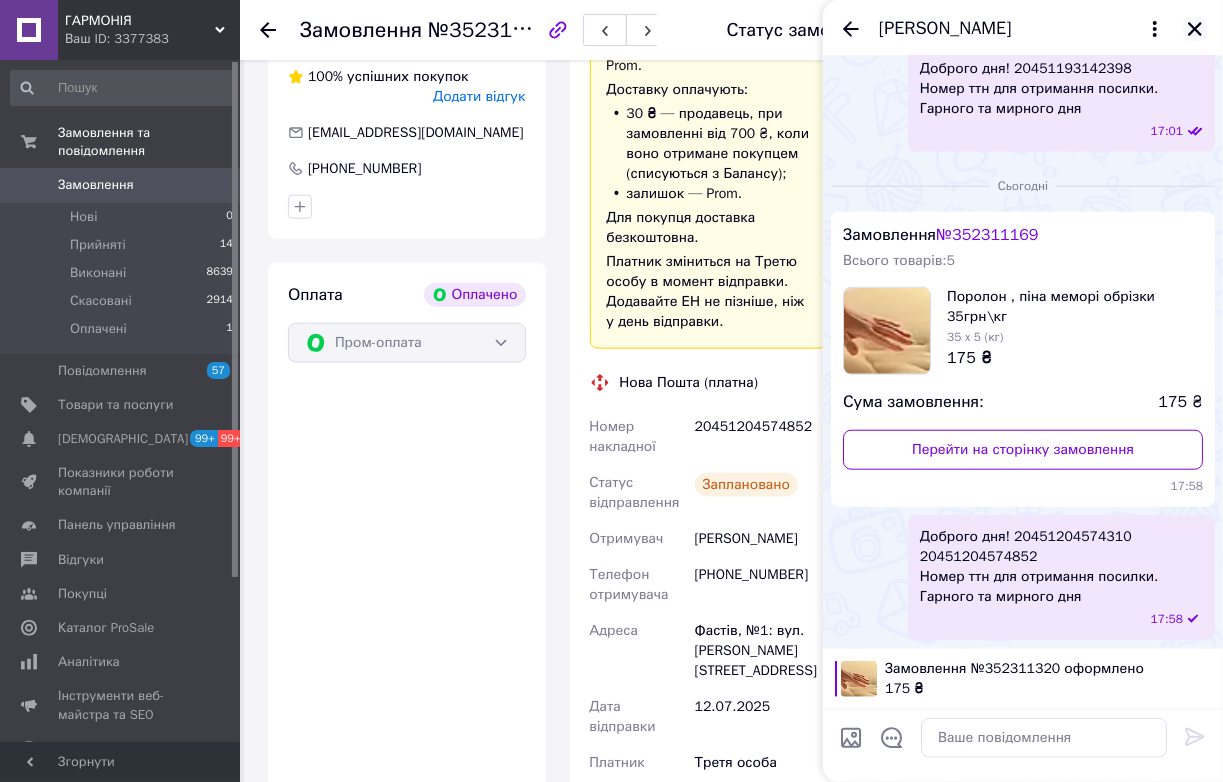 click 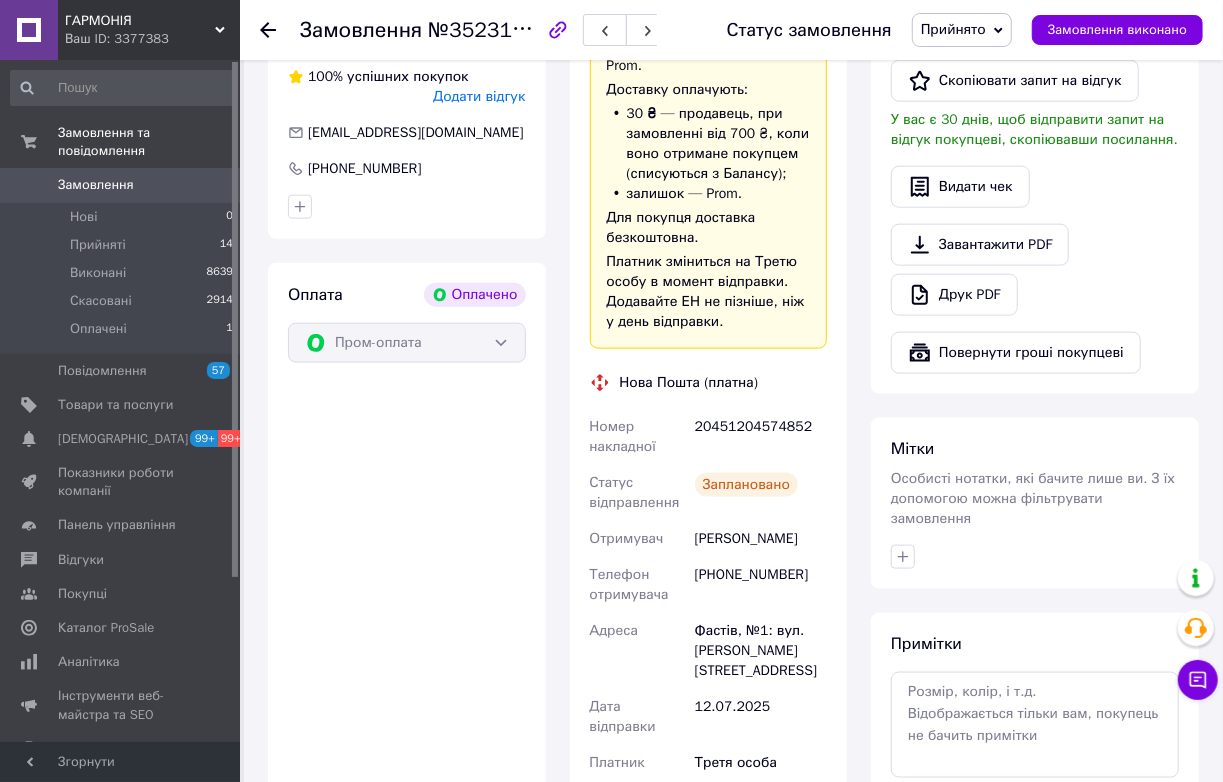 click on "Прийнято" at bounding box center (953, 29) 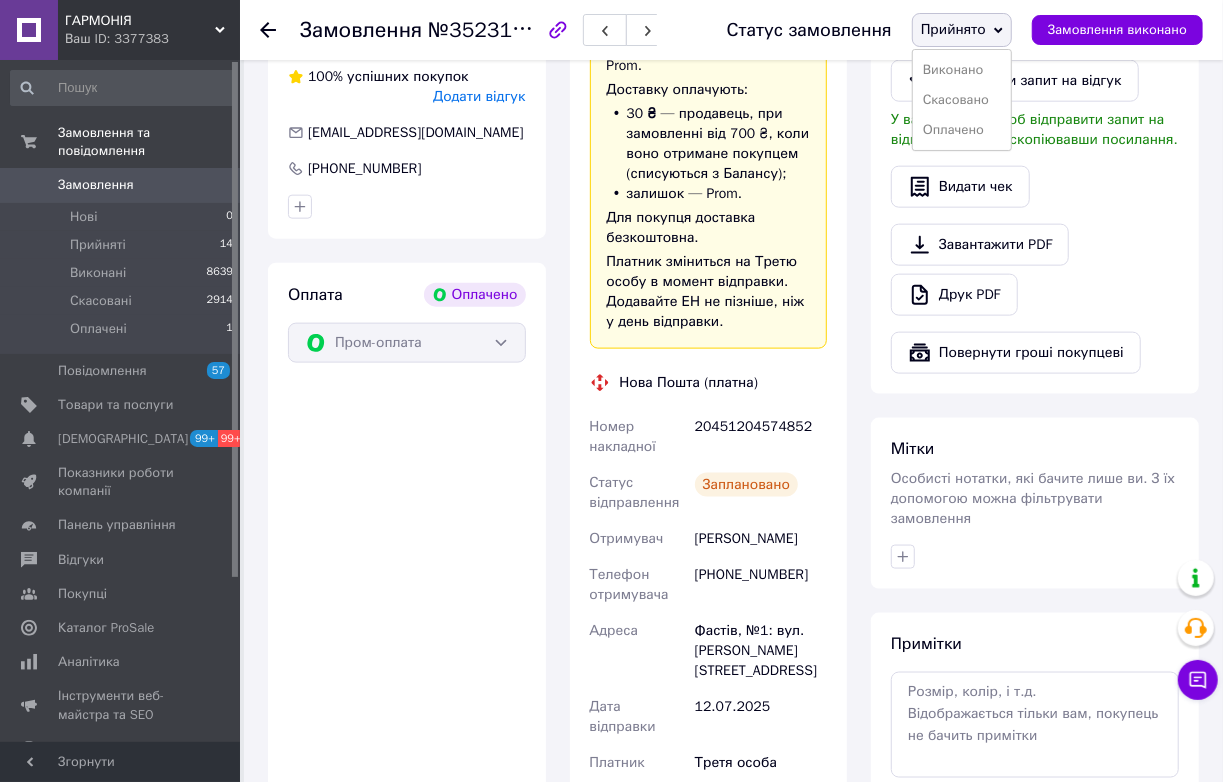 click on "Виконано" at bounding box center [962, 70] 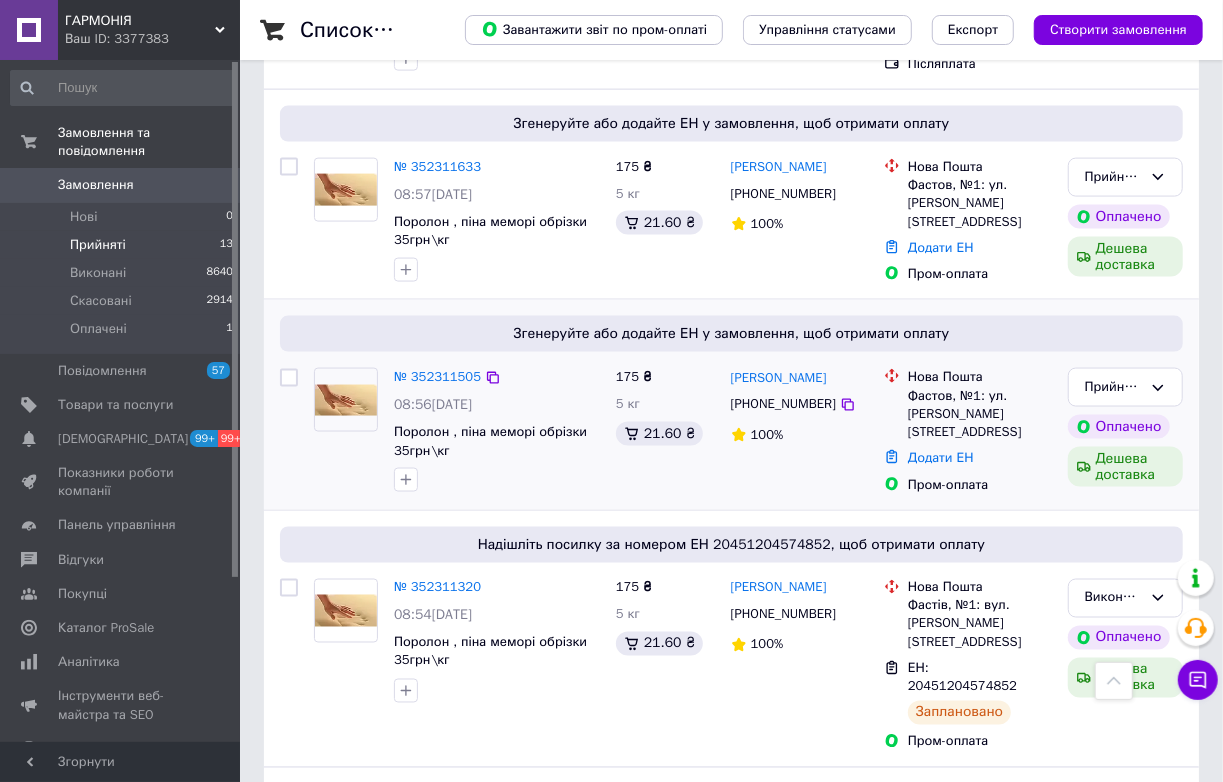scroll, scrollTop: 1454, scrollLeft: 0, axis: vertical 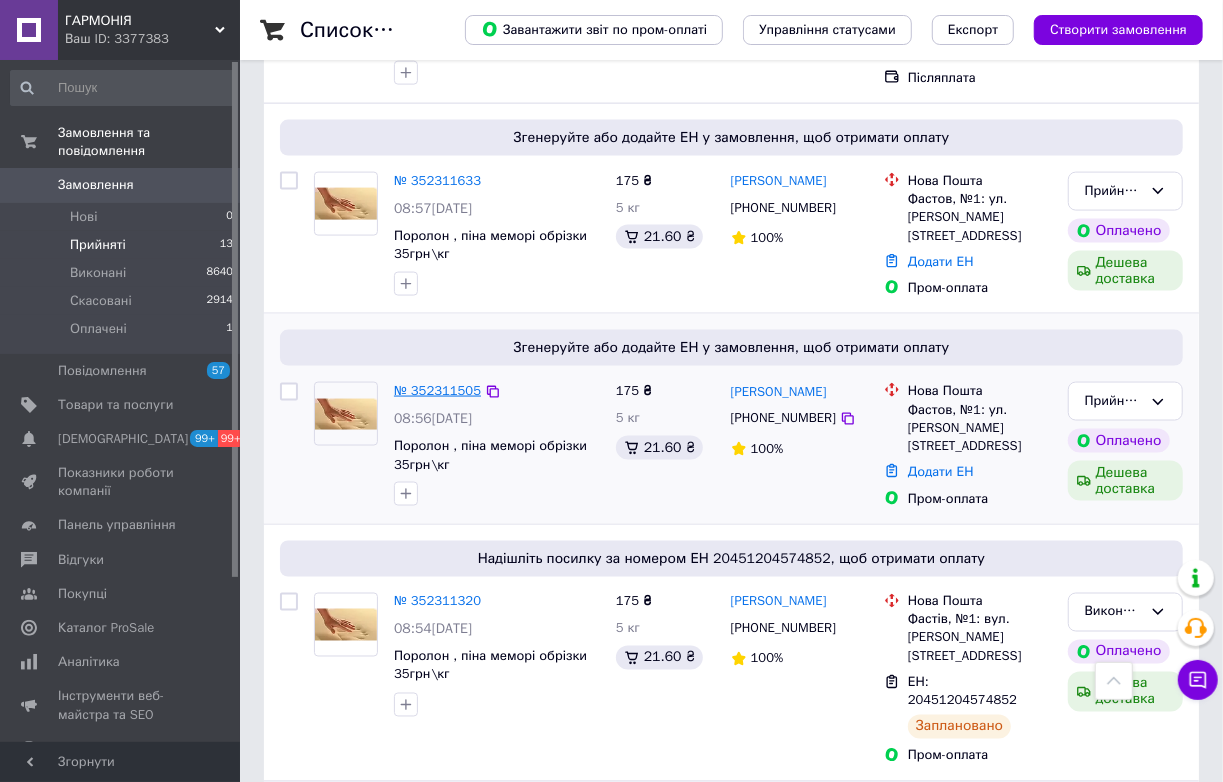 click on "№ 352311505" at bounding box center (437, 390) 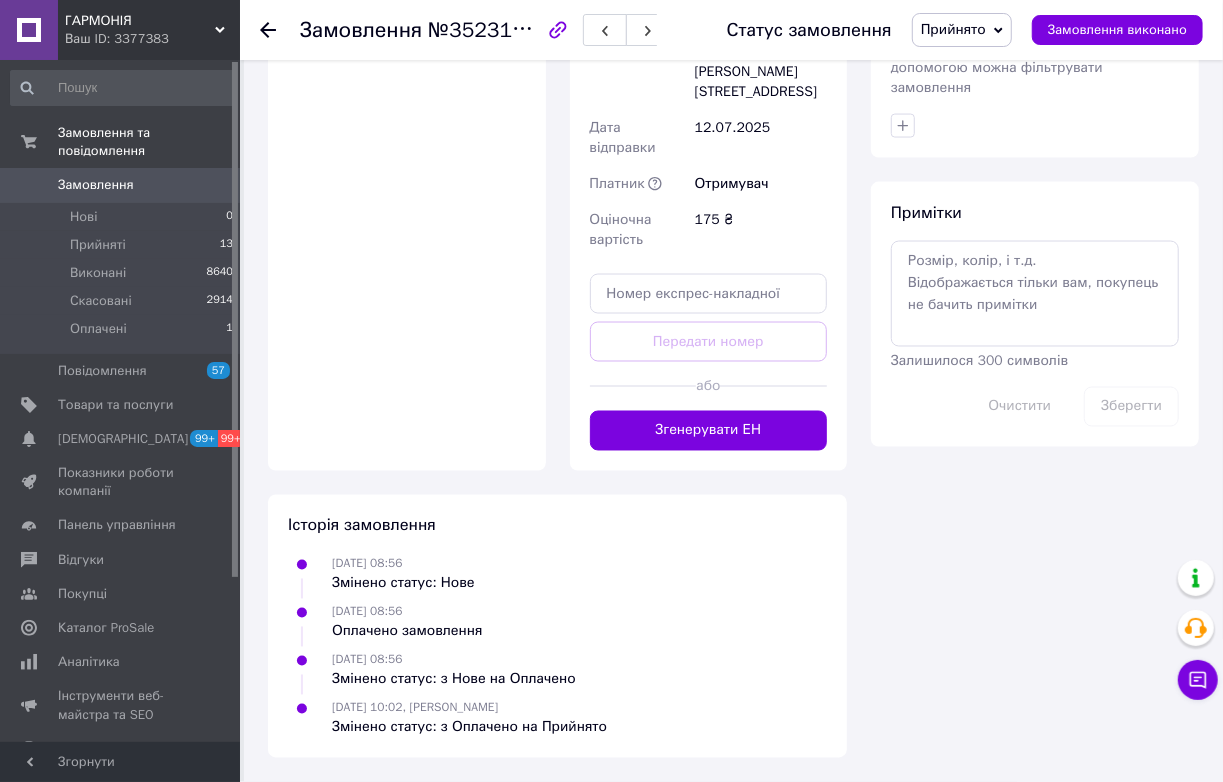 scroll, scrollTop: 2527, scrollLeft: 0, axis: vertical 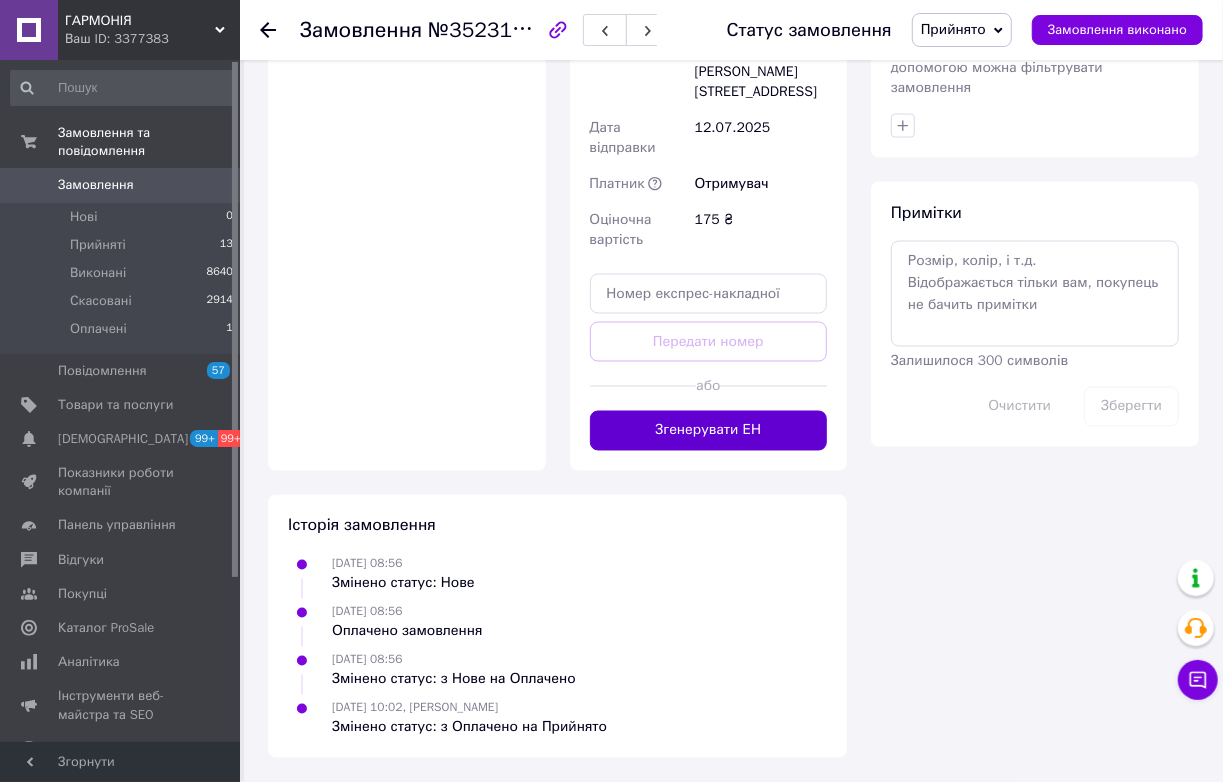 click on "Згенерувати ЕН" at bounding box center (709, 431) 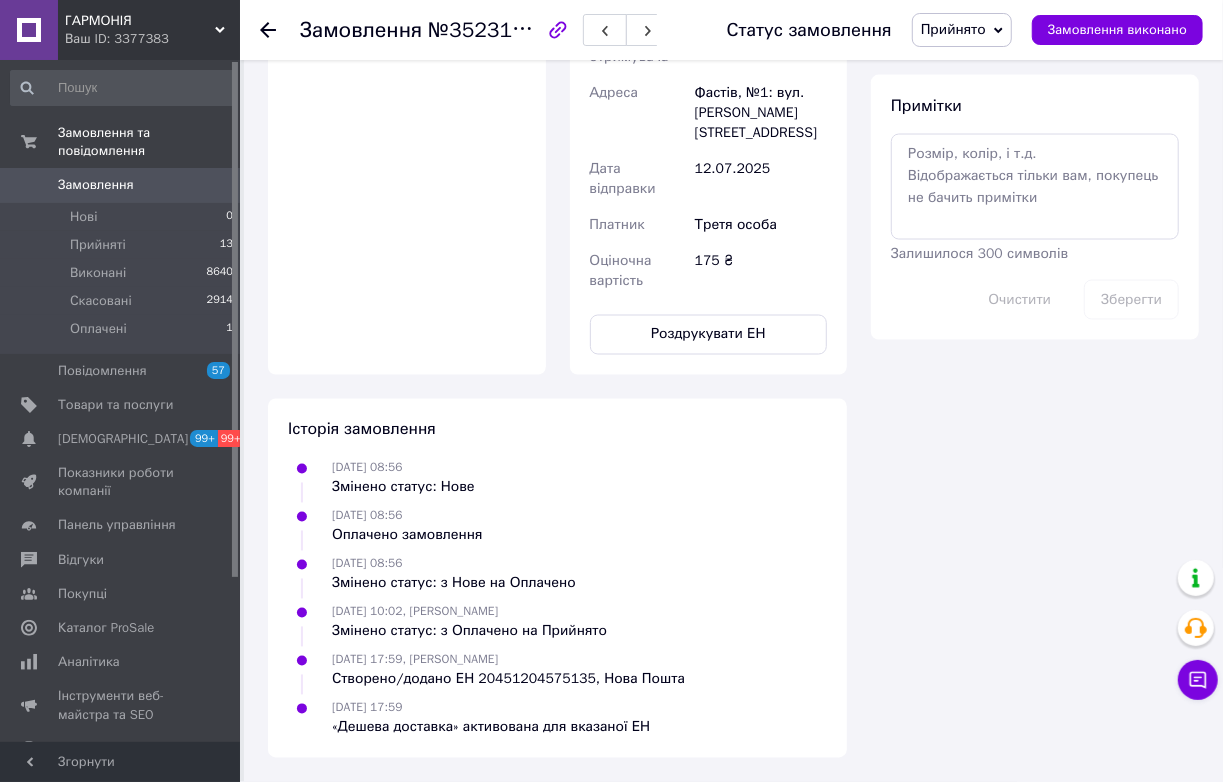 scroll, scrollTop: 1891, scrollLeft: 0, axis: vertical 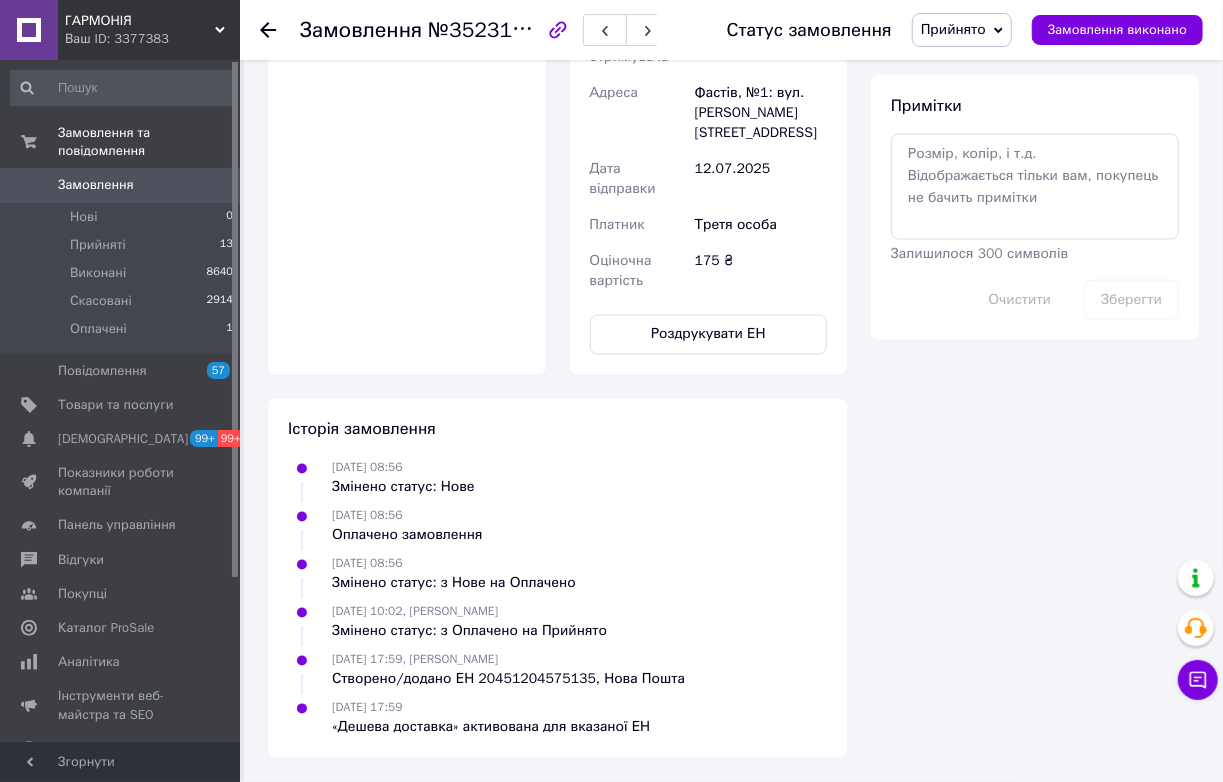 drag, startPoint x: 697, startPoint y: 573, endPoint x: 840, endPoint y: 587, distance: 143.68369 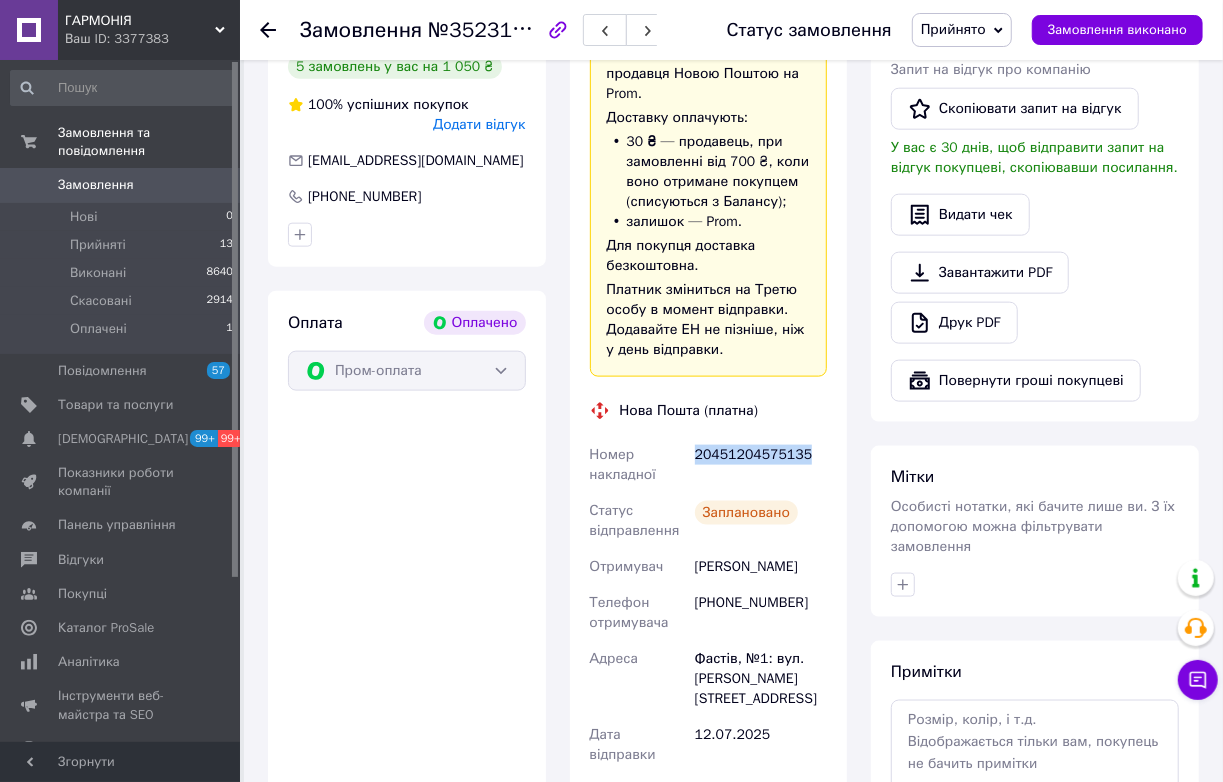 scroll, scrollTop: 982, scrollLeft: 0, axis: vertical 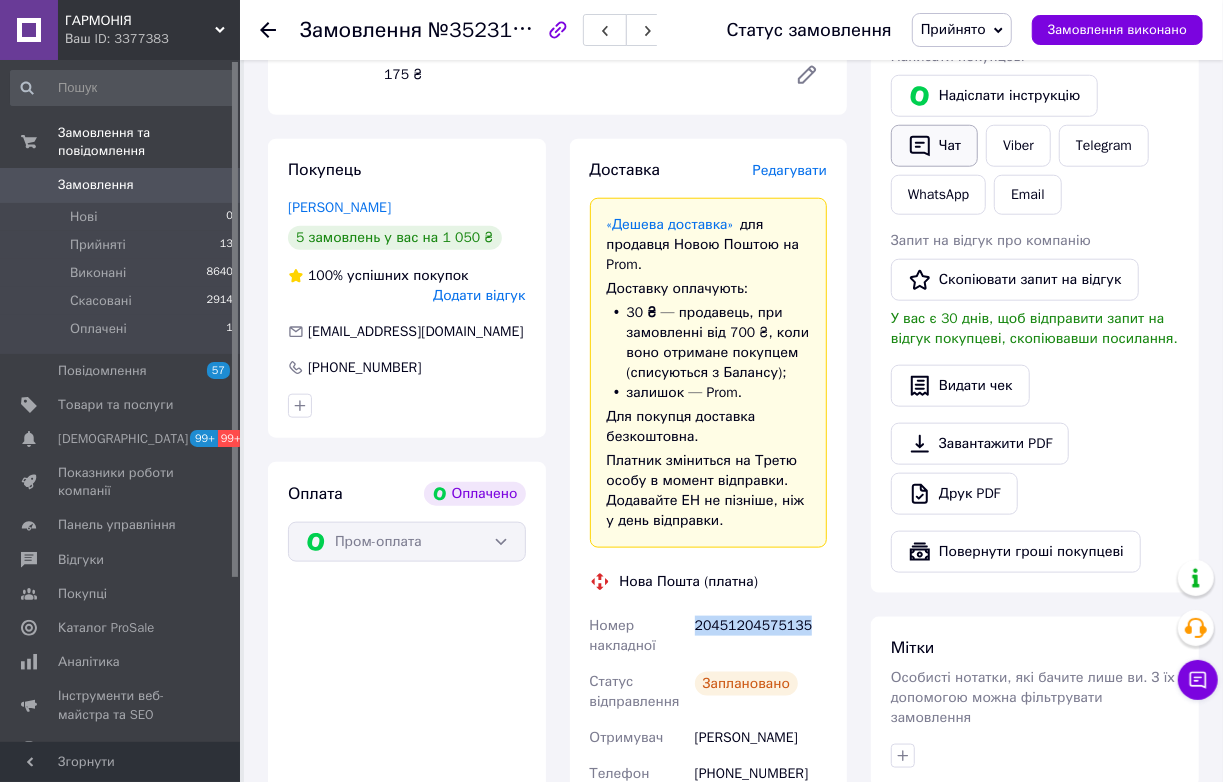 click on "Чат" at bounding box center [934, 146] 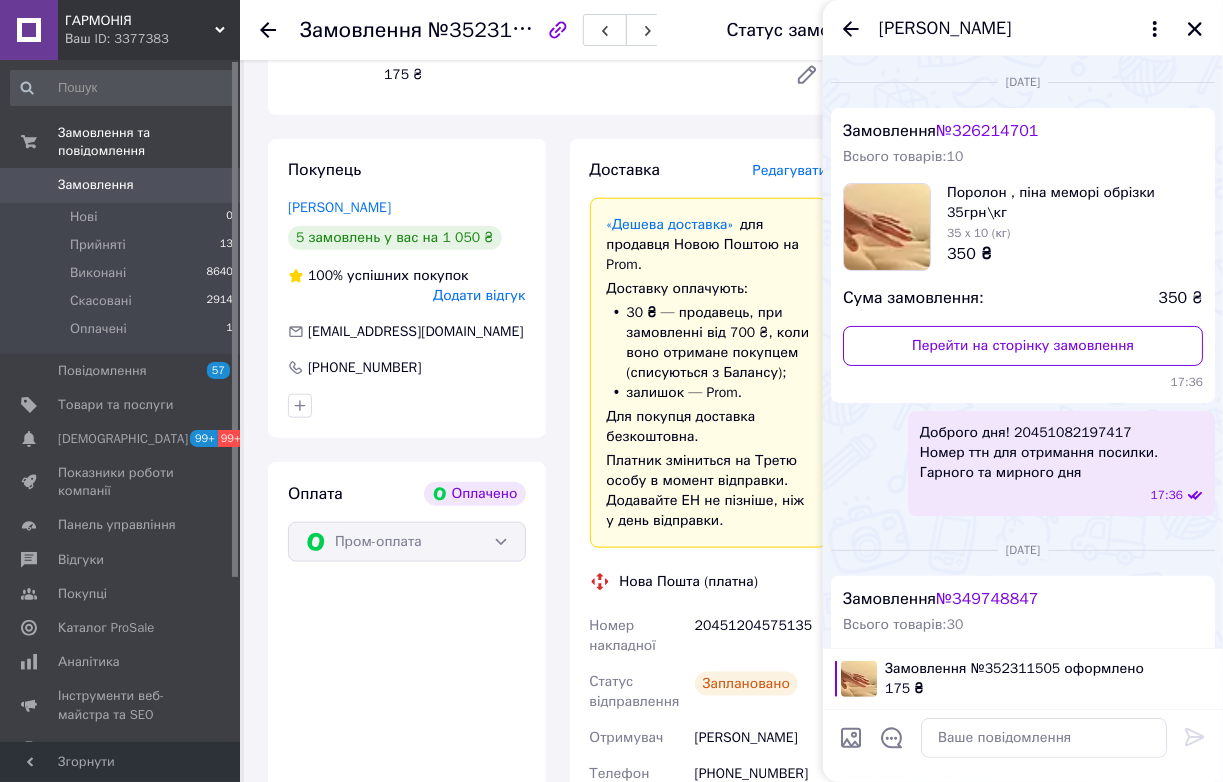 click on "Доброго дня!         20451082197417 Номер ттн  для отримання посилки. Гарного та мирного дня" at bounding box center [1039, 453] 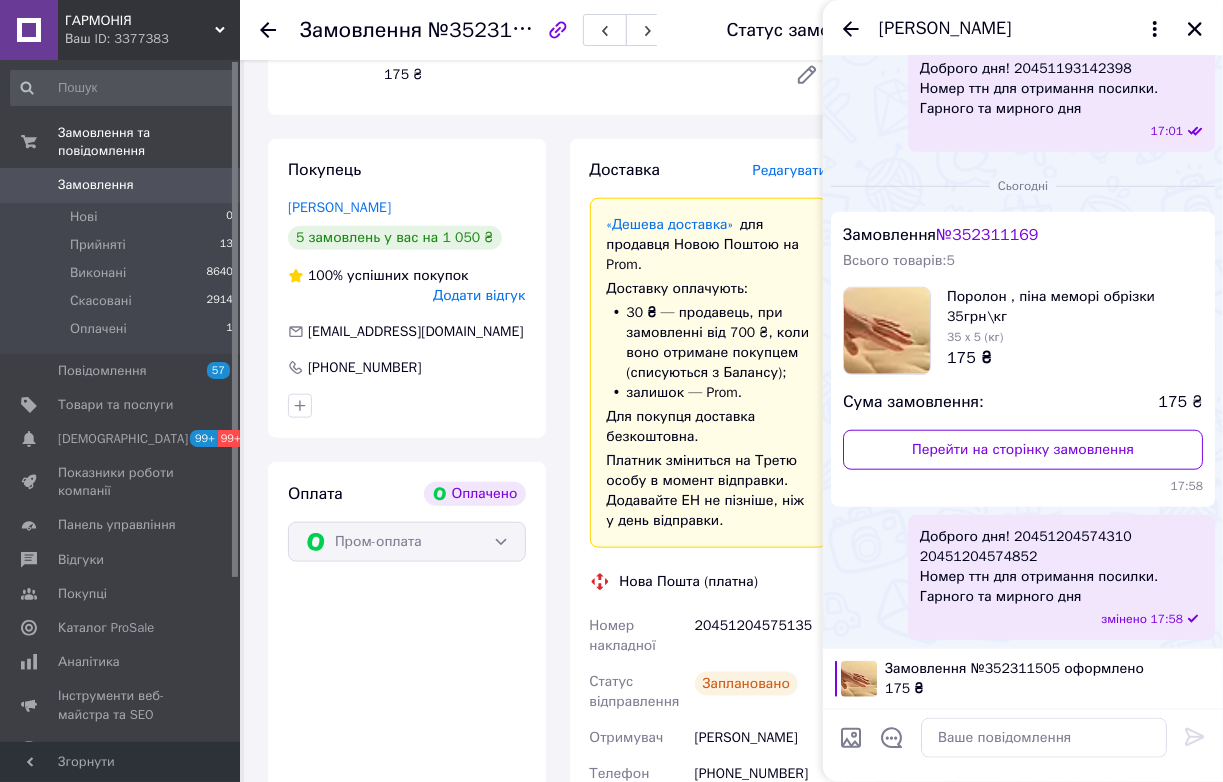 scroll, scrollTop: 1526, scrollLeft: 0, axis: vertical 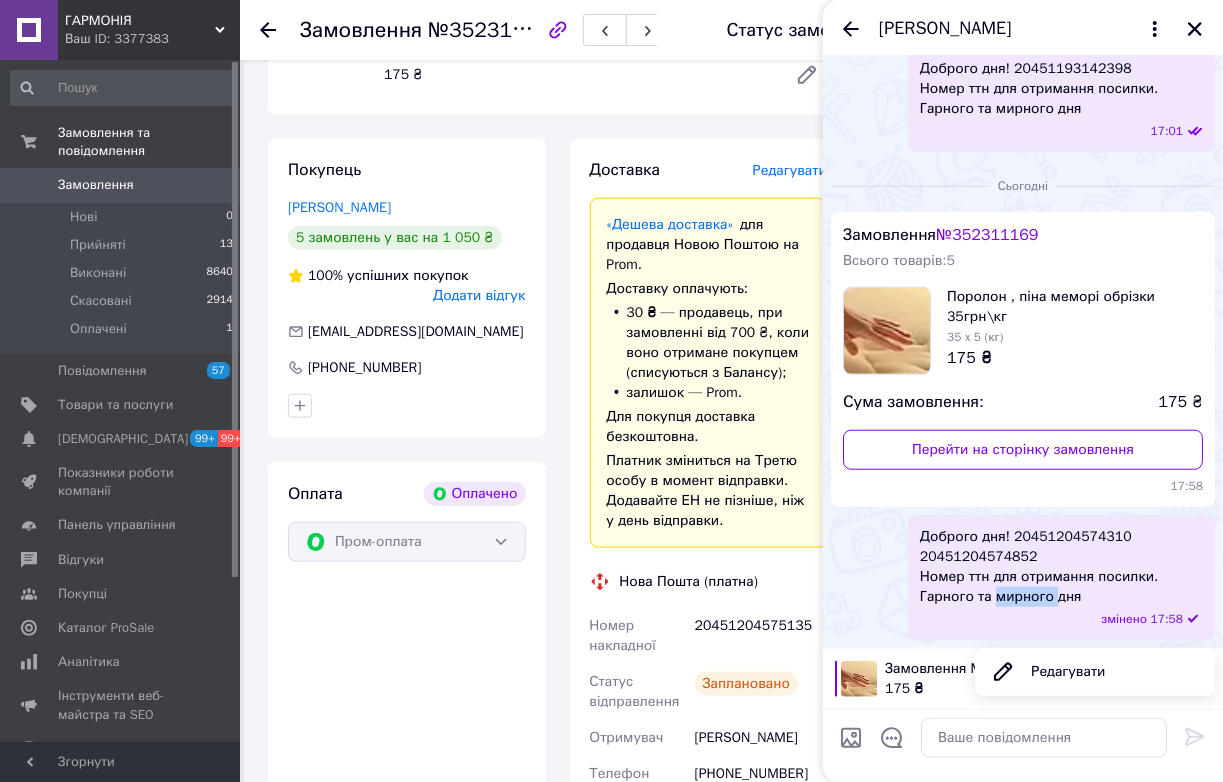 click on "Доброго дня!               20451204574310        20451204574852 Номер ттн  для отримання посилки. Гарного та мирного дня" at bounding box center (1061, 567) 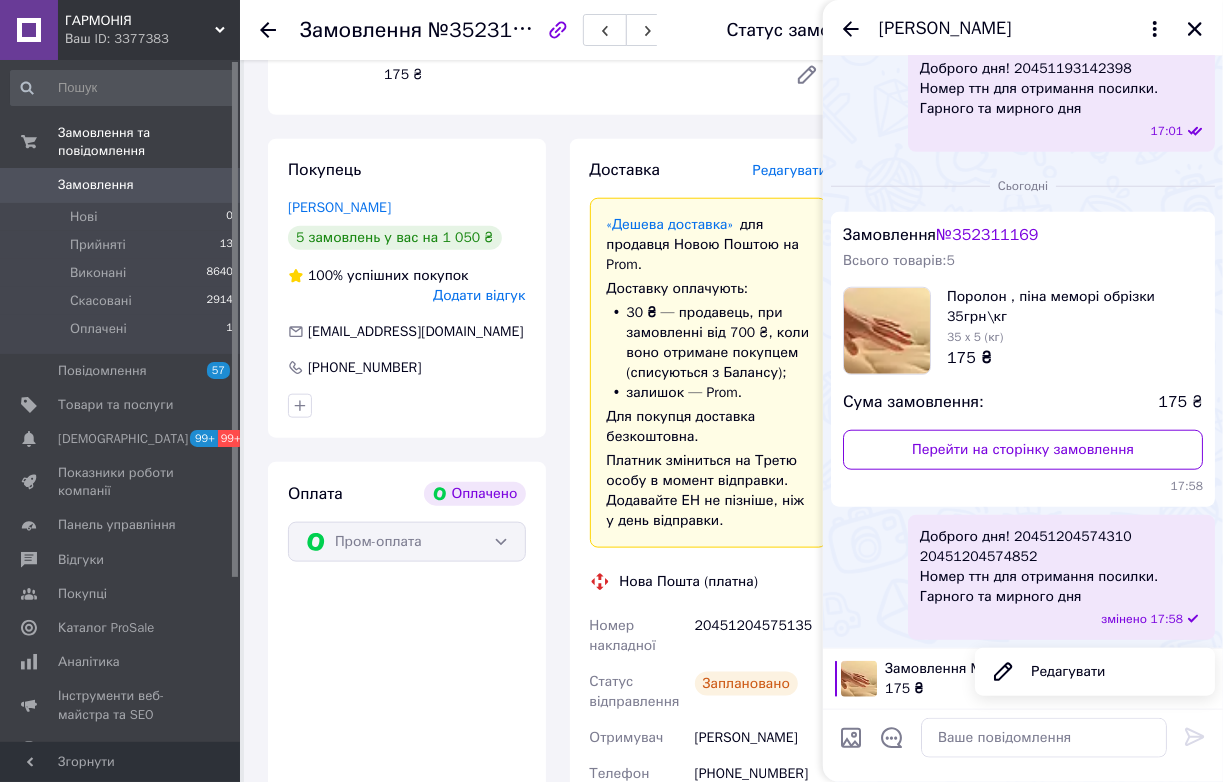 click on "Доброго дня!               20451204574310        20451204574852 Номер ттн  для отримання посилки. Гарного та мирного дня" at bounding box center [1061, 567] 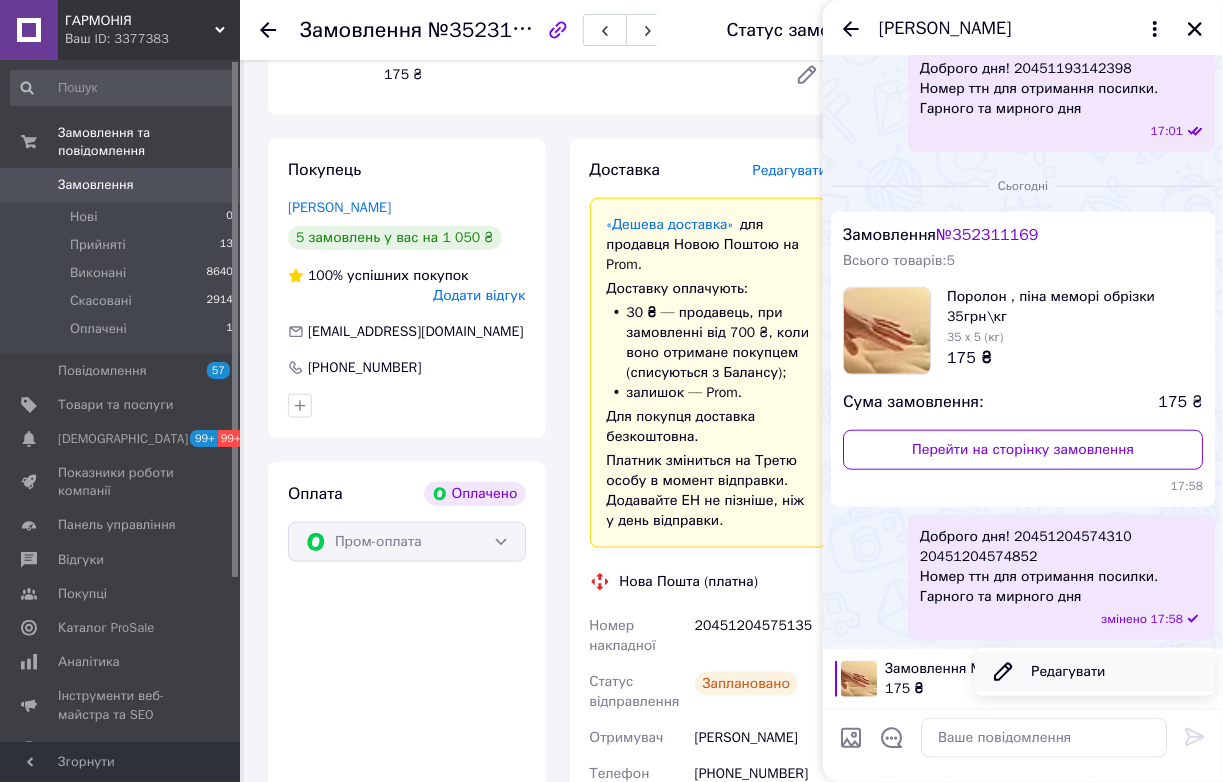 click on "Редагувати" at bounding box center [1095, 672] 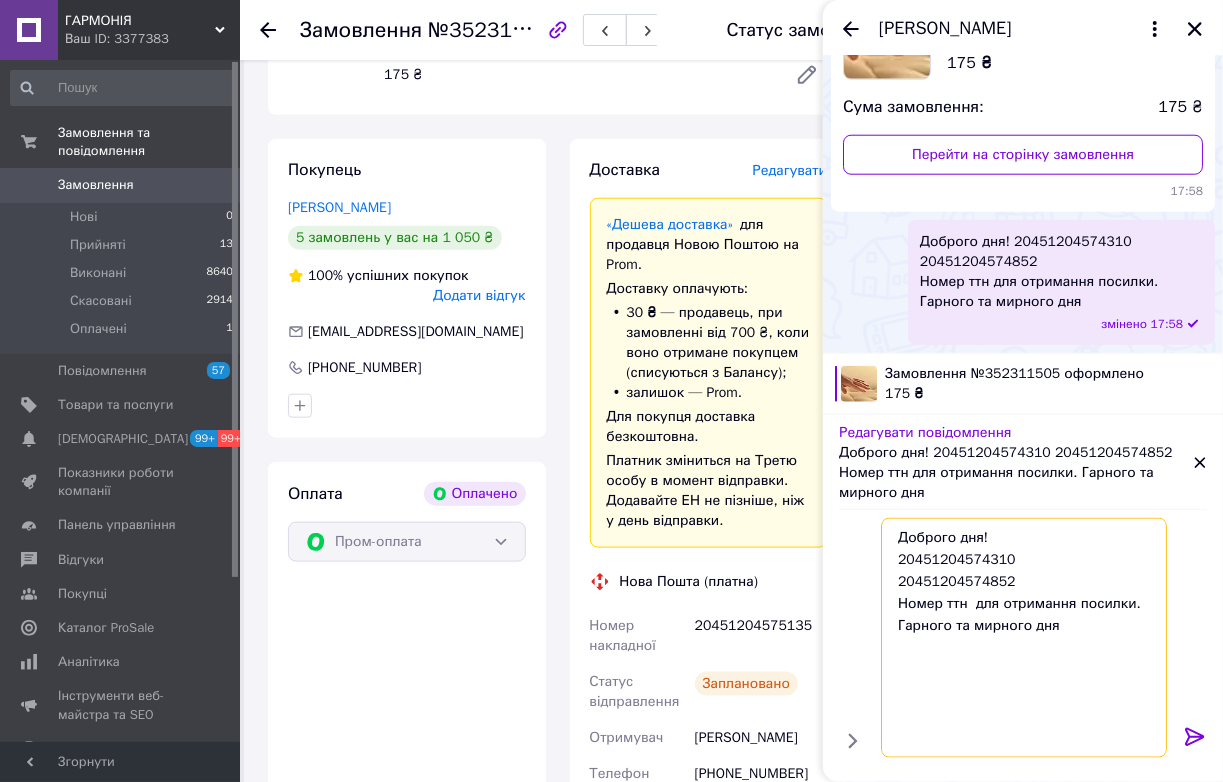 click on "Доброго дня!               20451204574310        20451204574852
Номер ттн  для отримання посилки.
Гарного та мирного дня" at bounding box center [1024, 638] 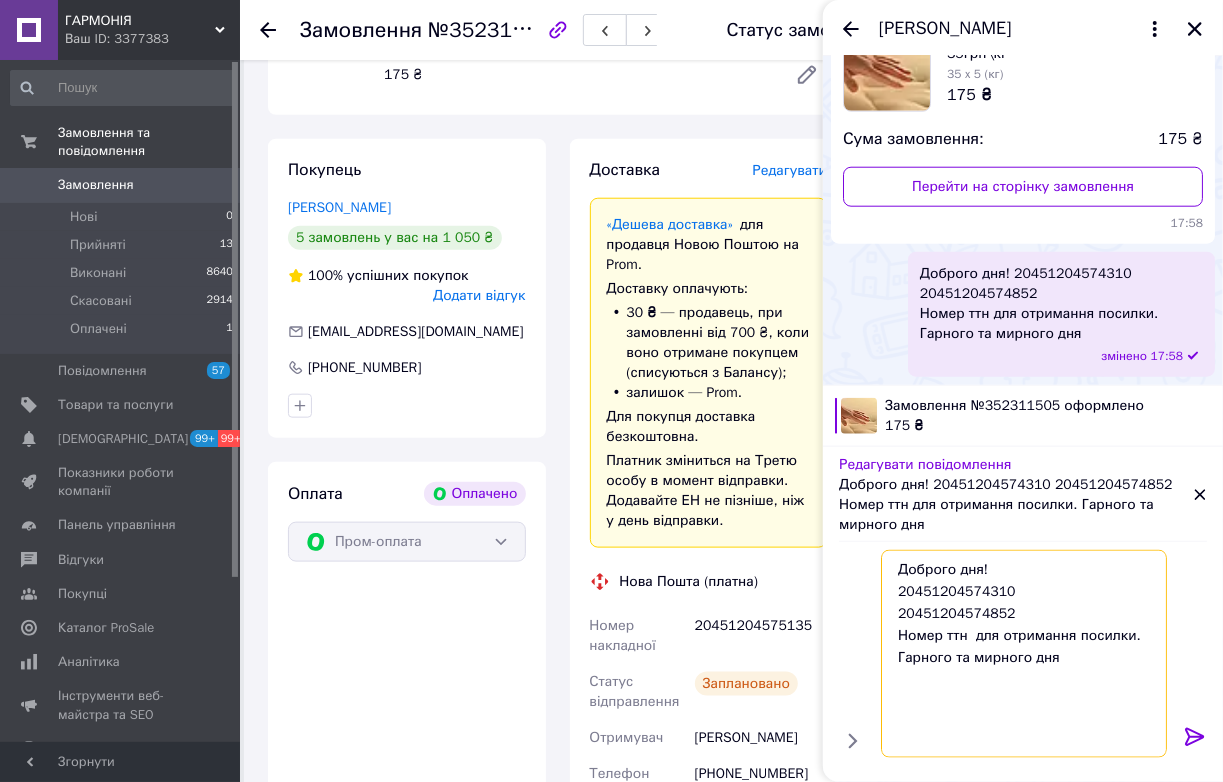 paste on "20451204575135" 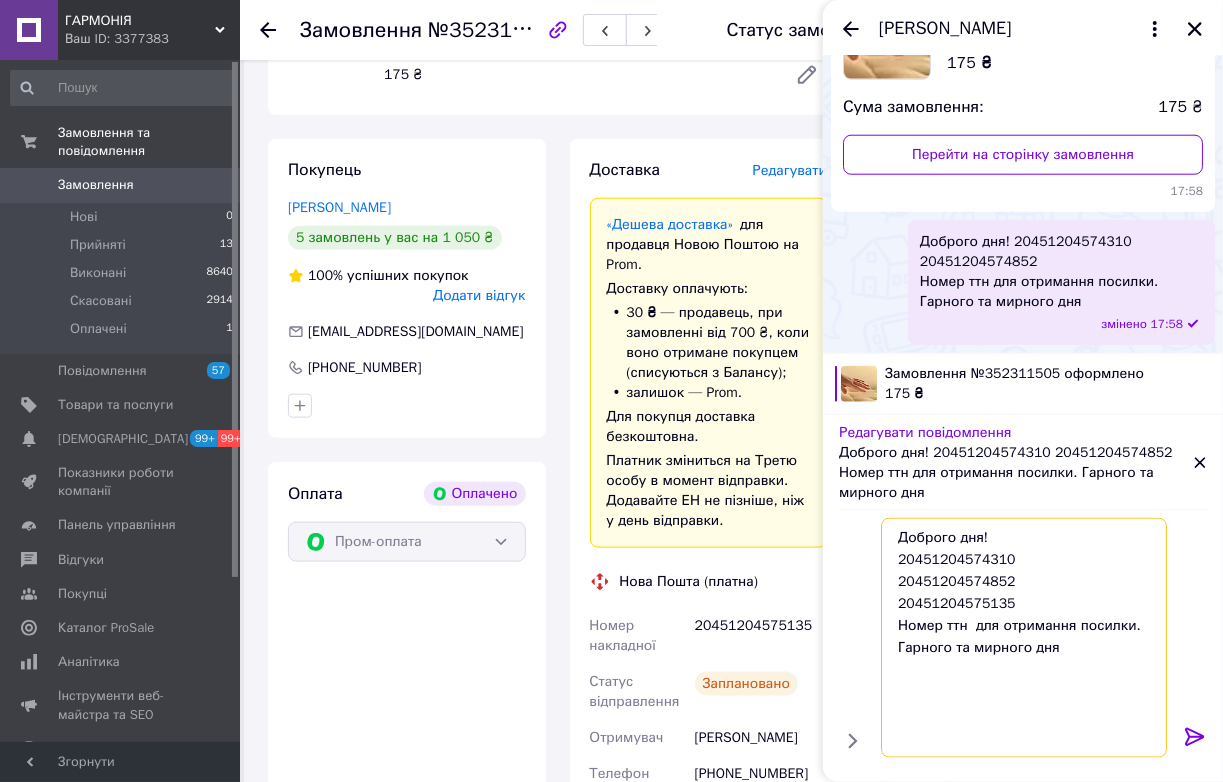 type on "Доброго дня!               20451204574310        20451204574852           20451204575135
Номер ттн  для отримання посилки.
Гарного та мирного дня" 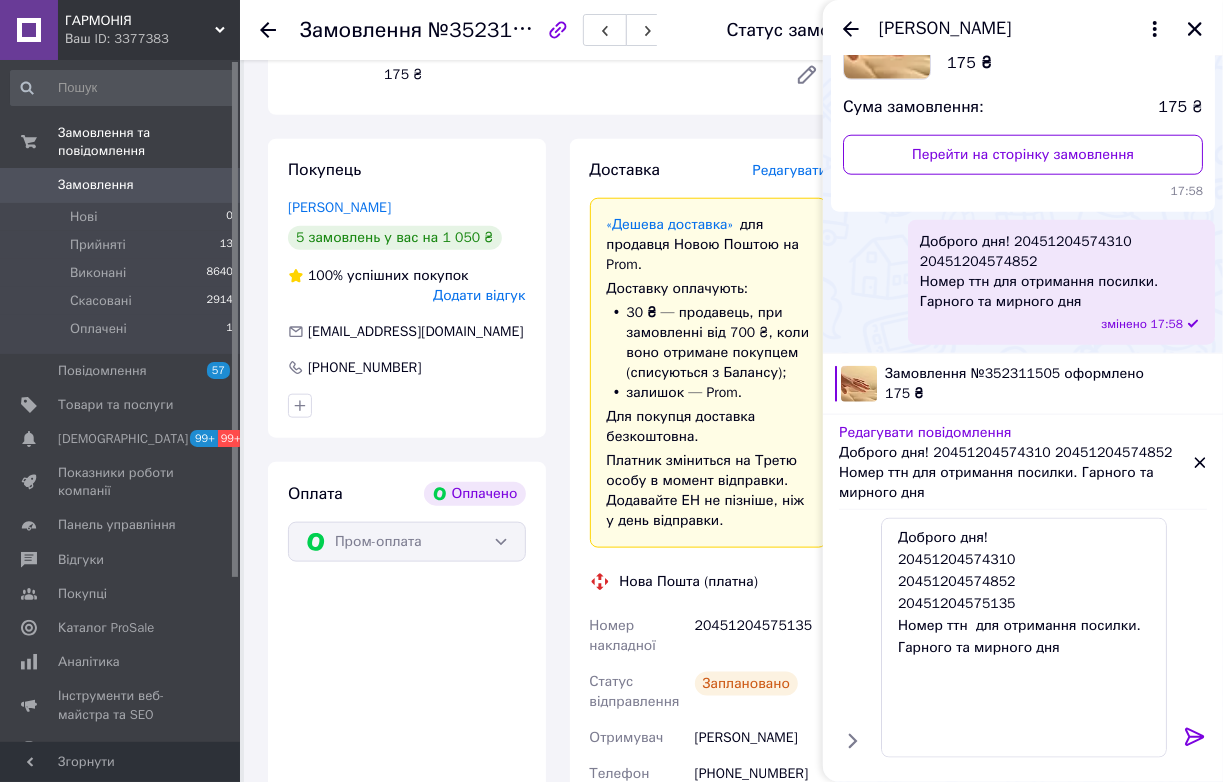 click 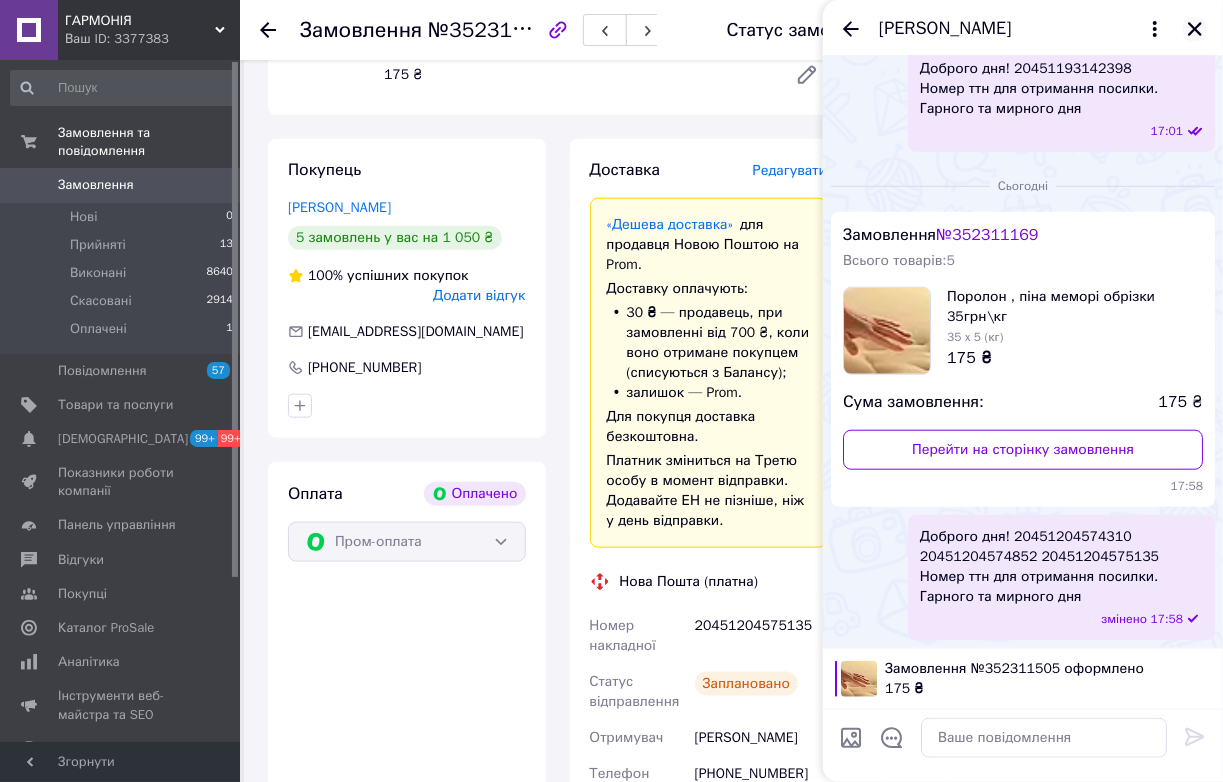 click 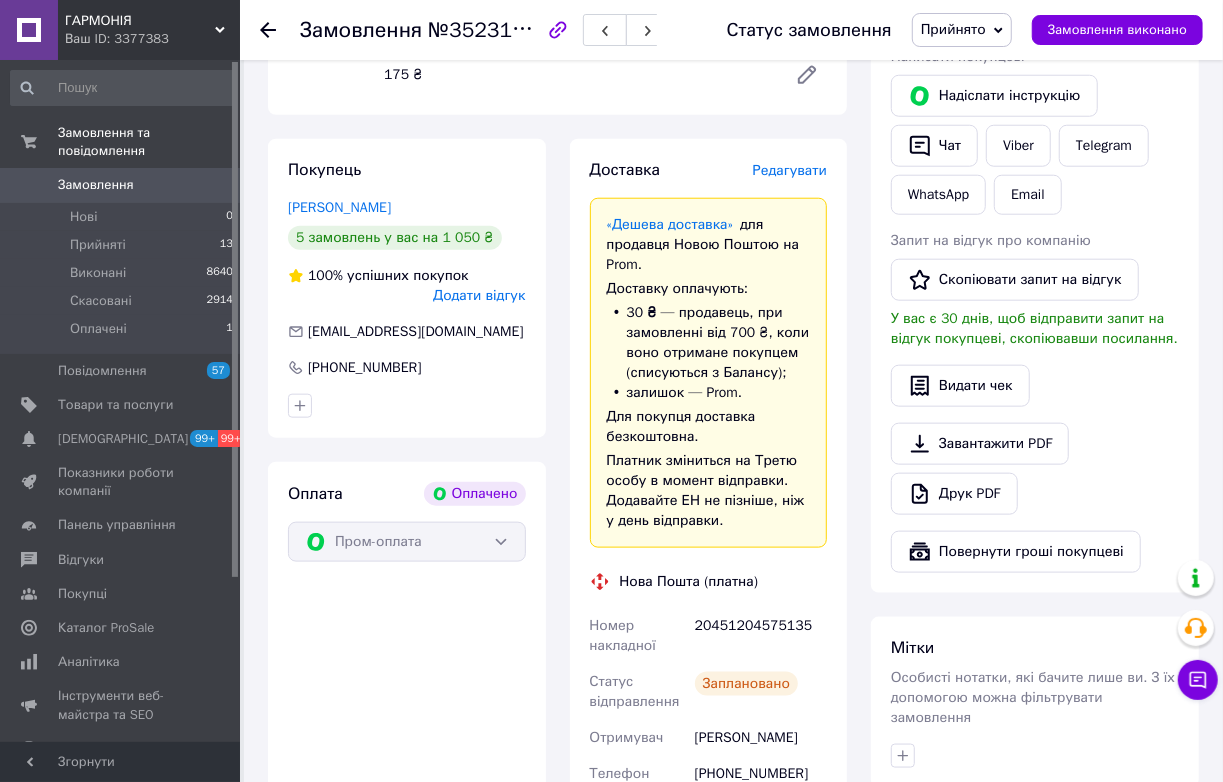click on "Прийнято" at bounding box center (953, 29) 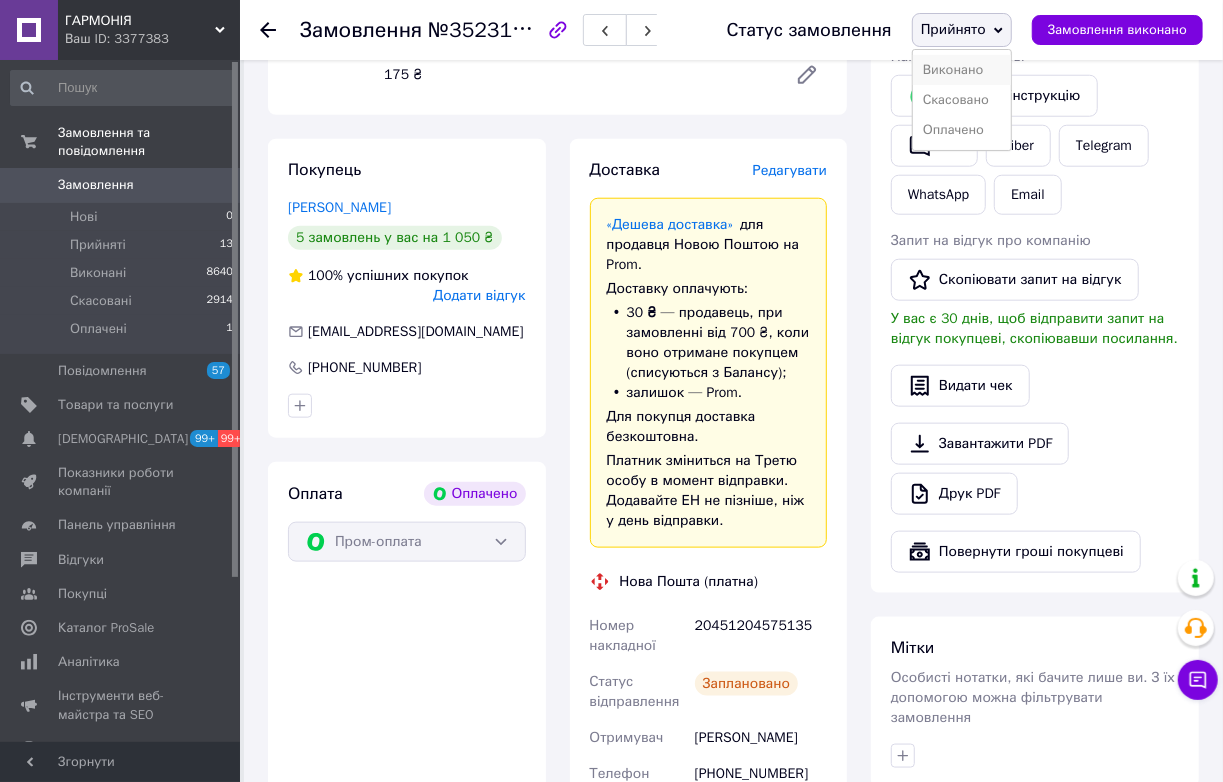 click on "Виконано" at bounding box center (962, 70) 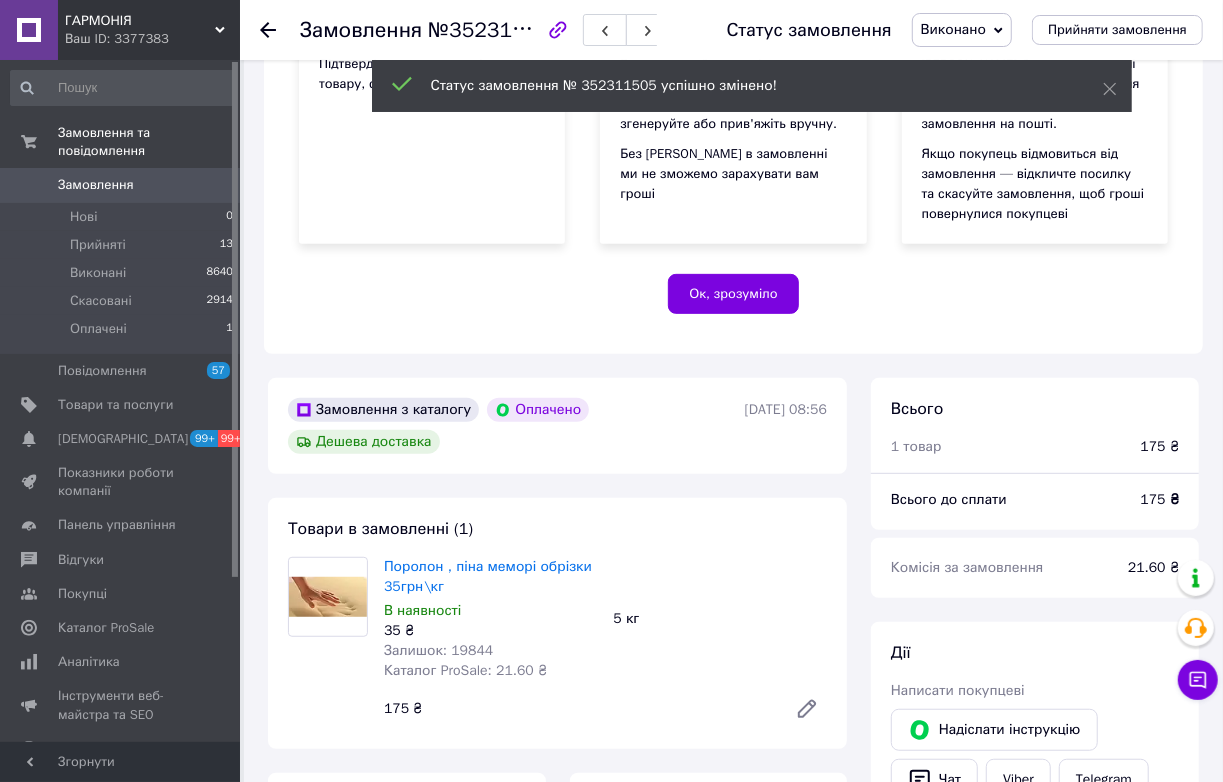 scroll, scrollTop: 345, scrollLeft: 0, axis: vertical 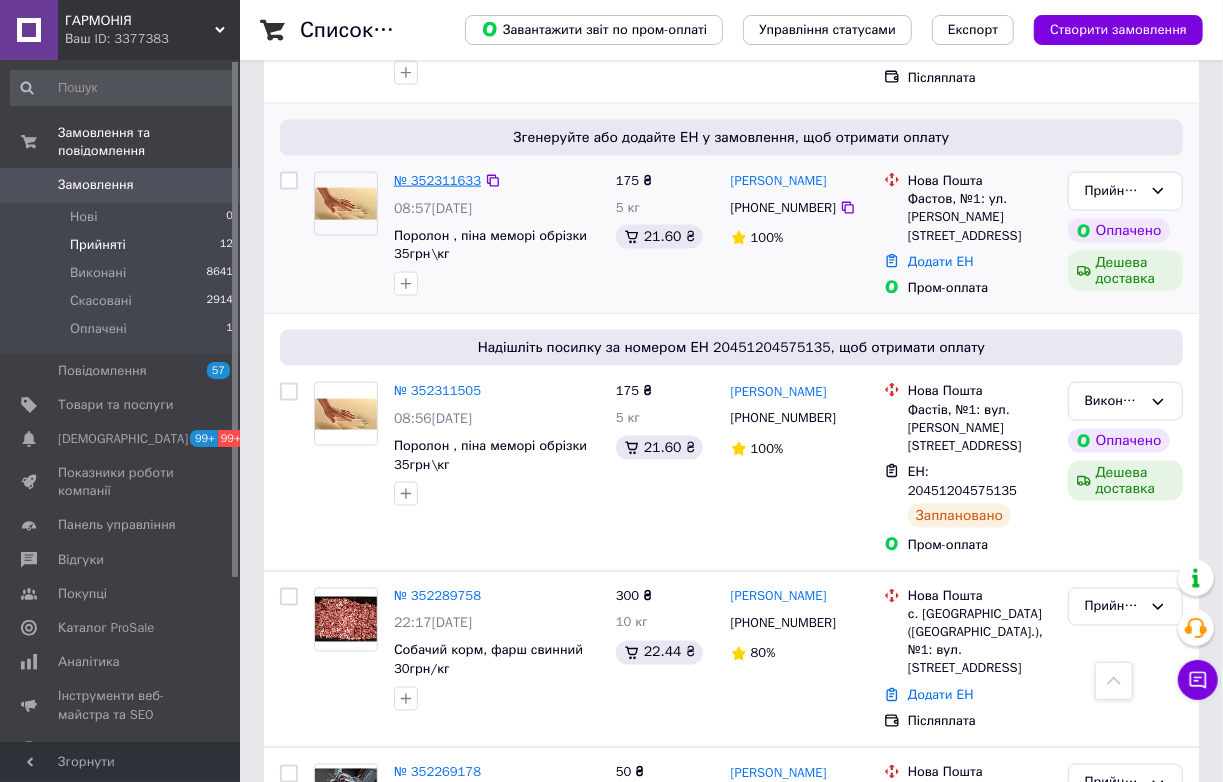 click on "№ 352311633" at bounding box center [437, 180] 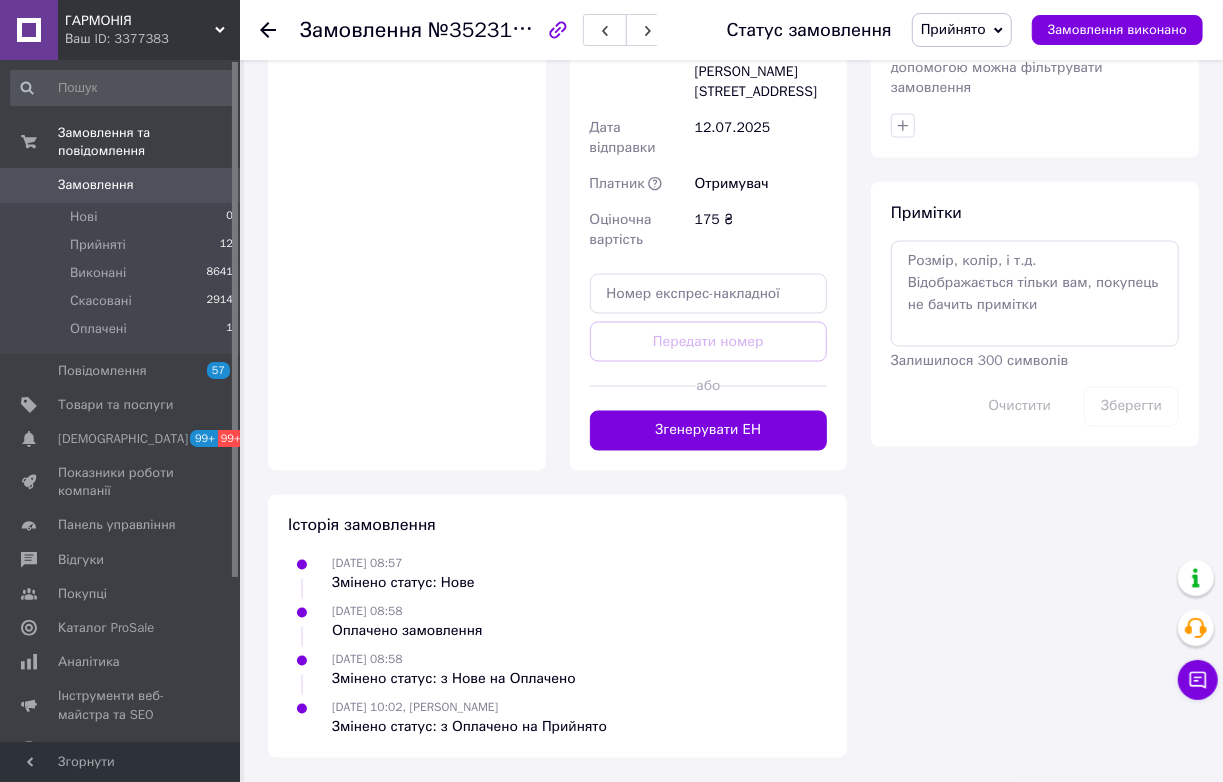 scroll, scrollTop: 2454, scrollLeft: 0, axis: vertical 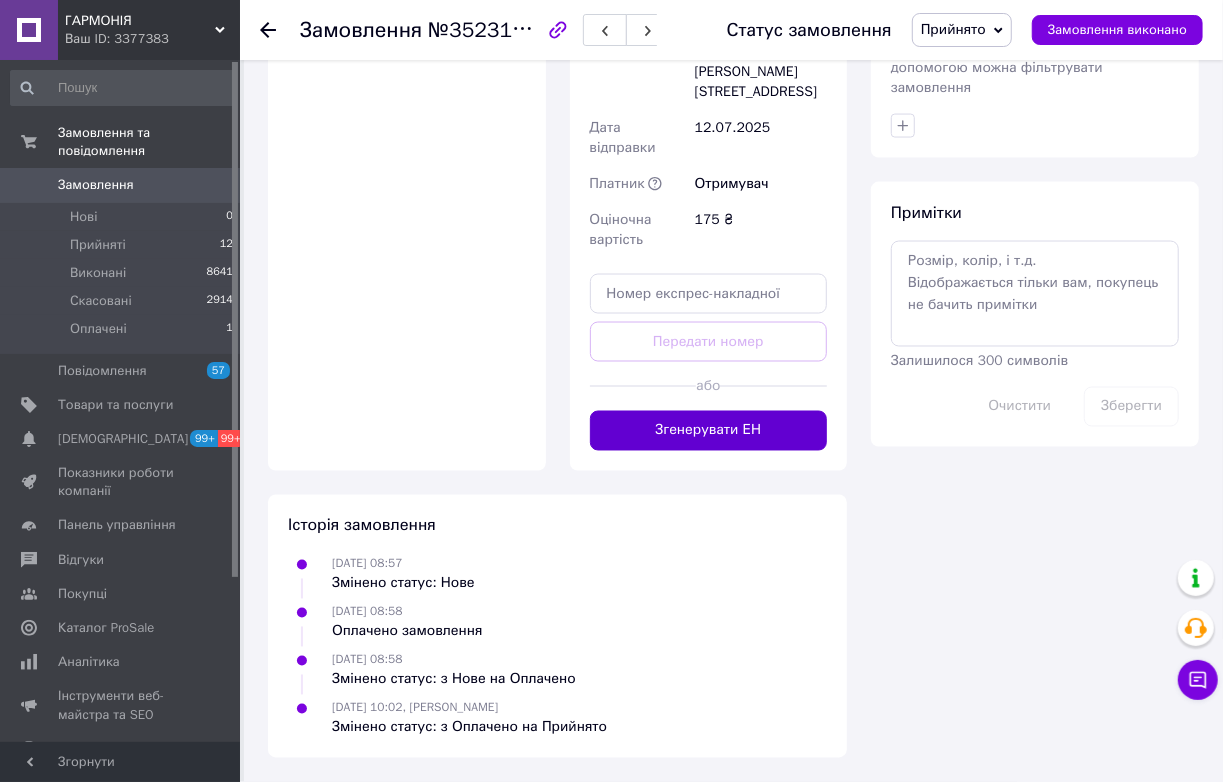 click on "Згенерувати ЕН" at bounding box center [709, 431] 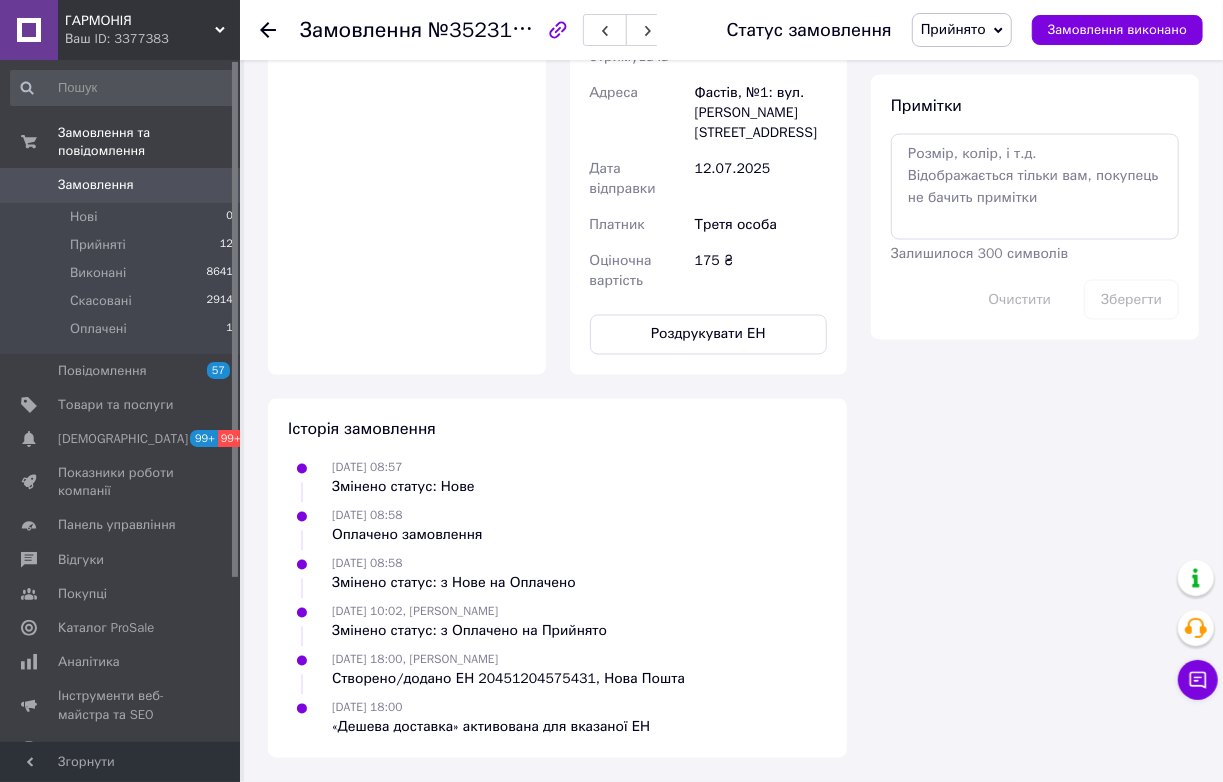 scroll, scrollTop: 1818, scrollLeft: 0, axis: vertical 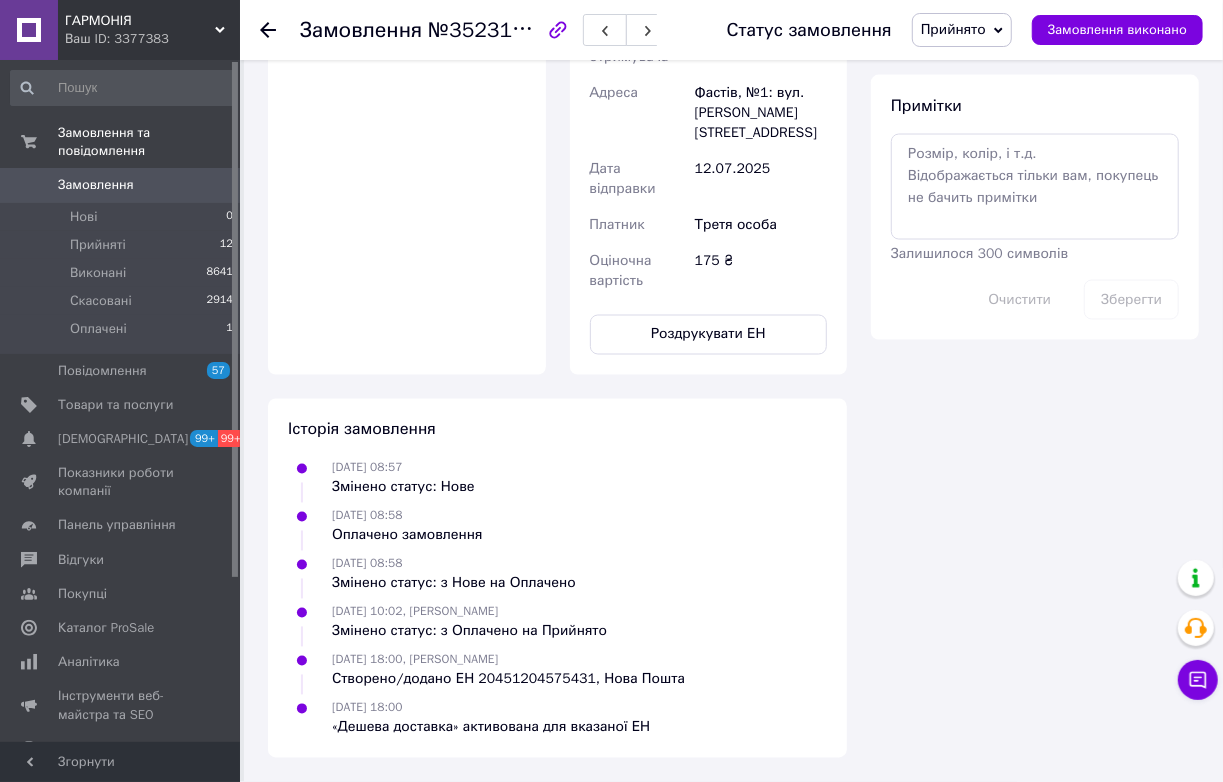 drag, startPoint x: 706, startPoint y: 651, endPoint x: 851, endPoint y: 643, distance: 145.22052 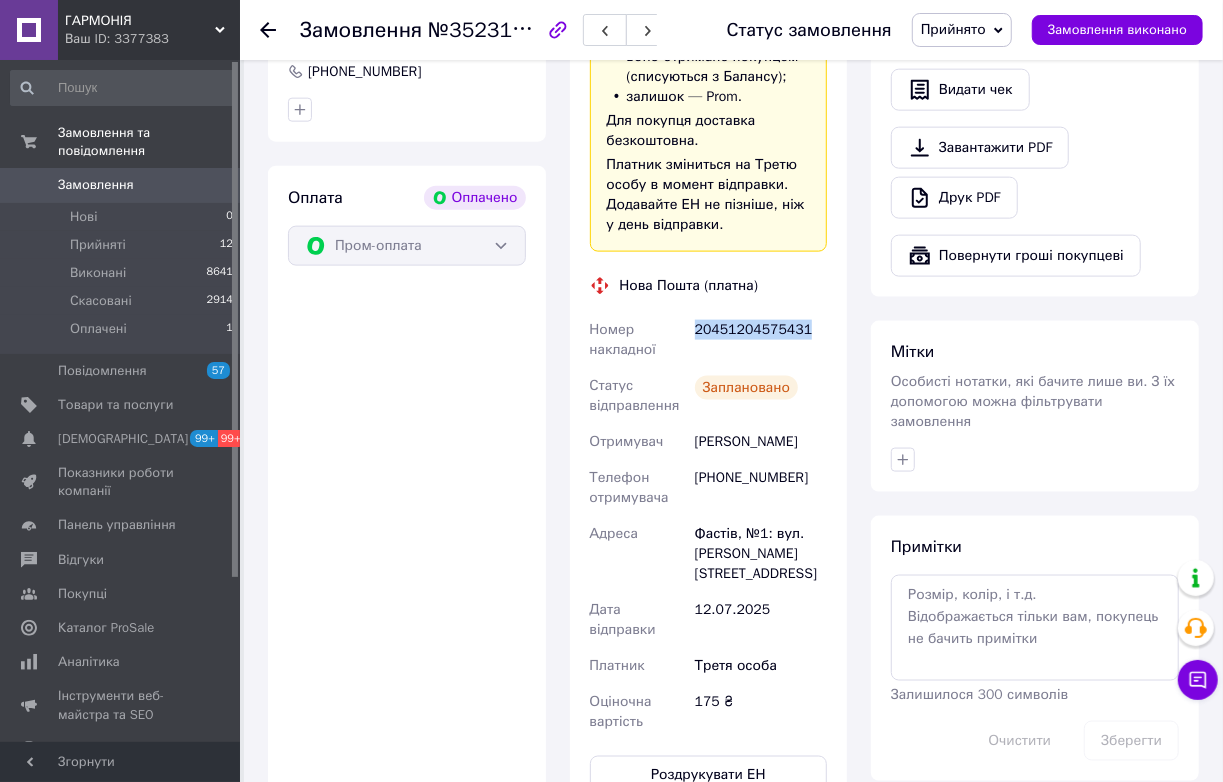 scroll, scrollTop: 1272, scrollLeft: 0, axis: vertical 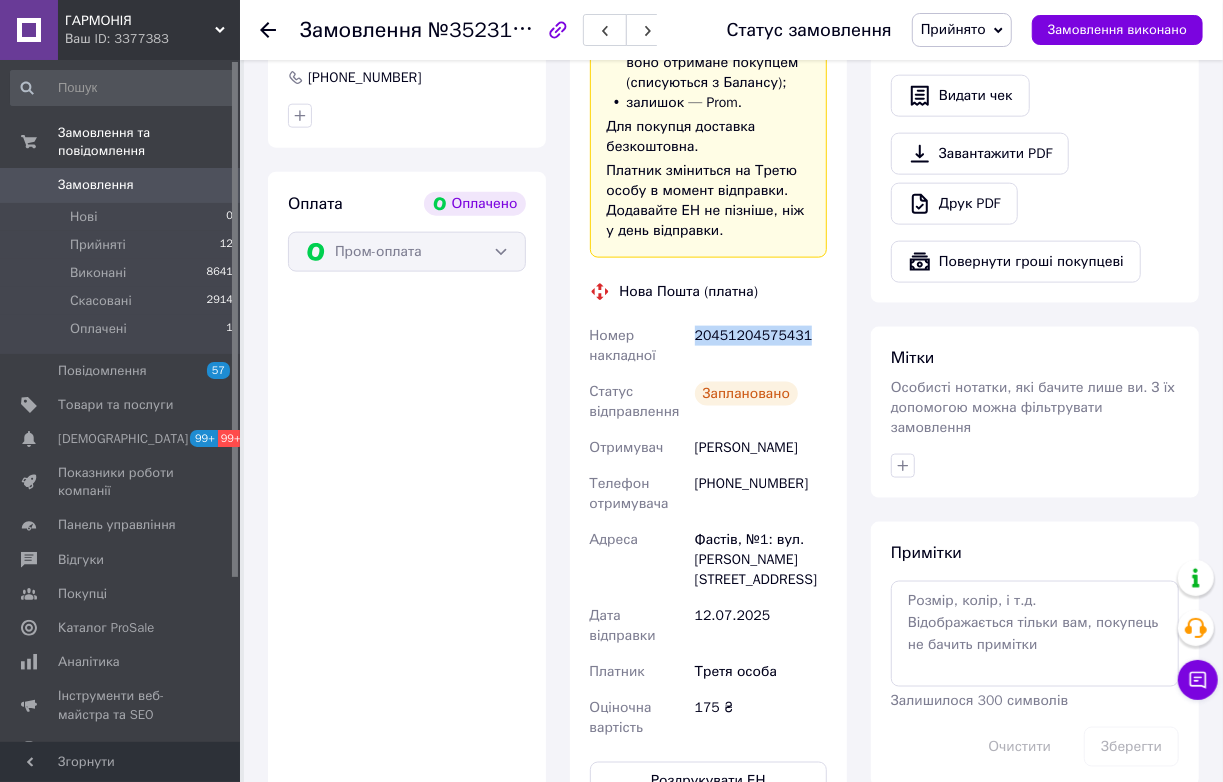 click on "Чат" at bounding box center [934, -144] 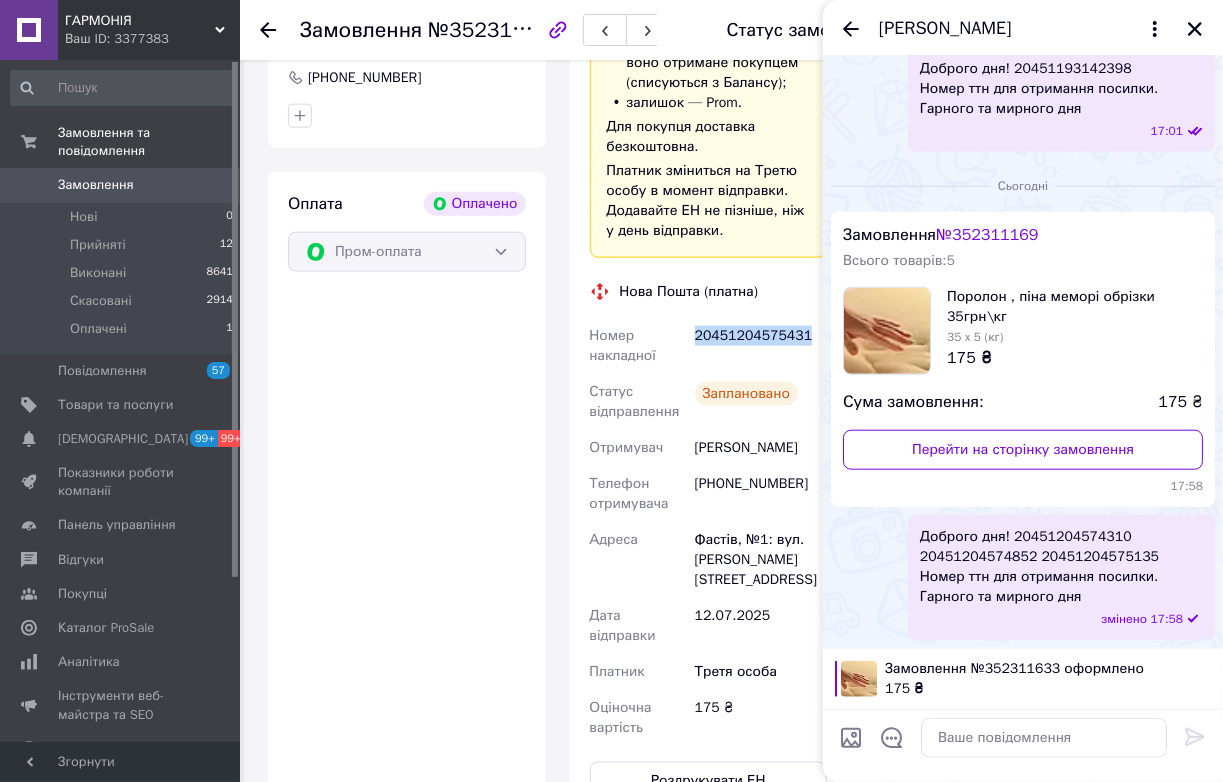 scroll, scrollTop: 1556, scrollLeft: 0, axis: vertical 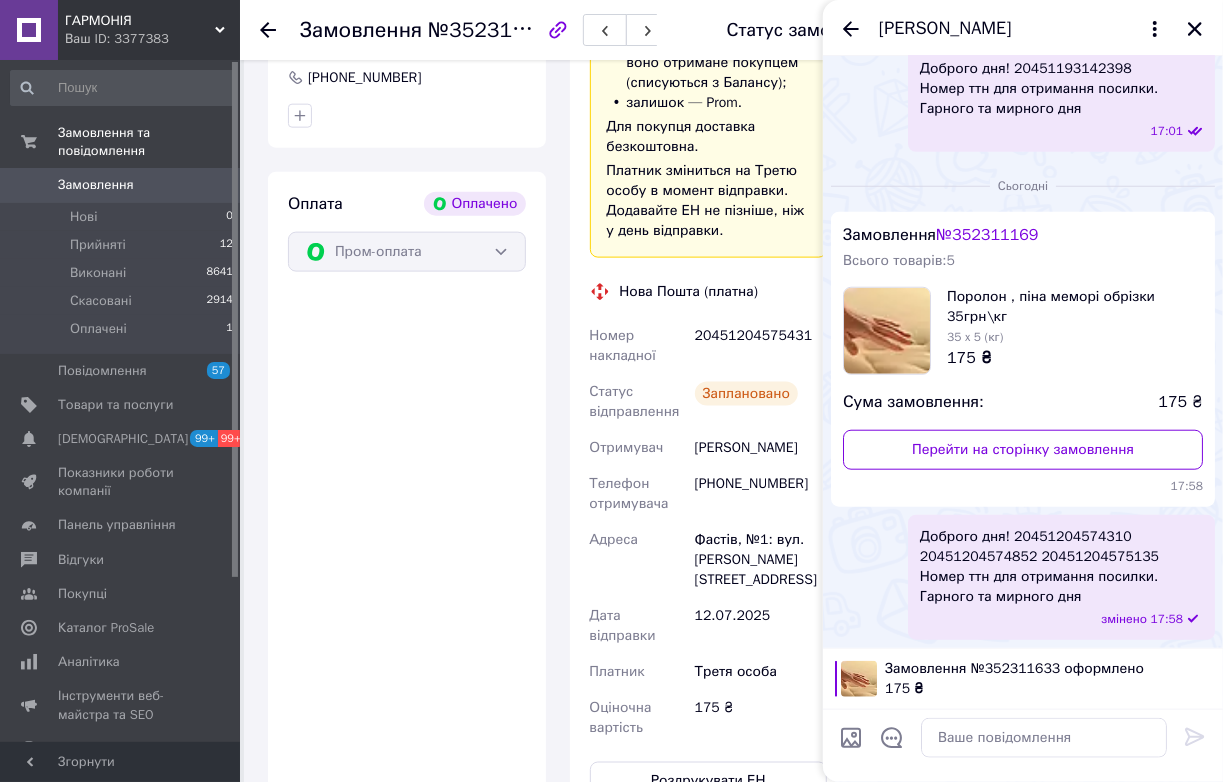 click on "Доброго дня!               20451204574310        20451204574852           20451204575135 Номер ттн  для отримання посилки. Гарного та мирного дня" at bounding box center (1061, 567) 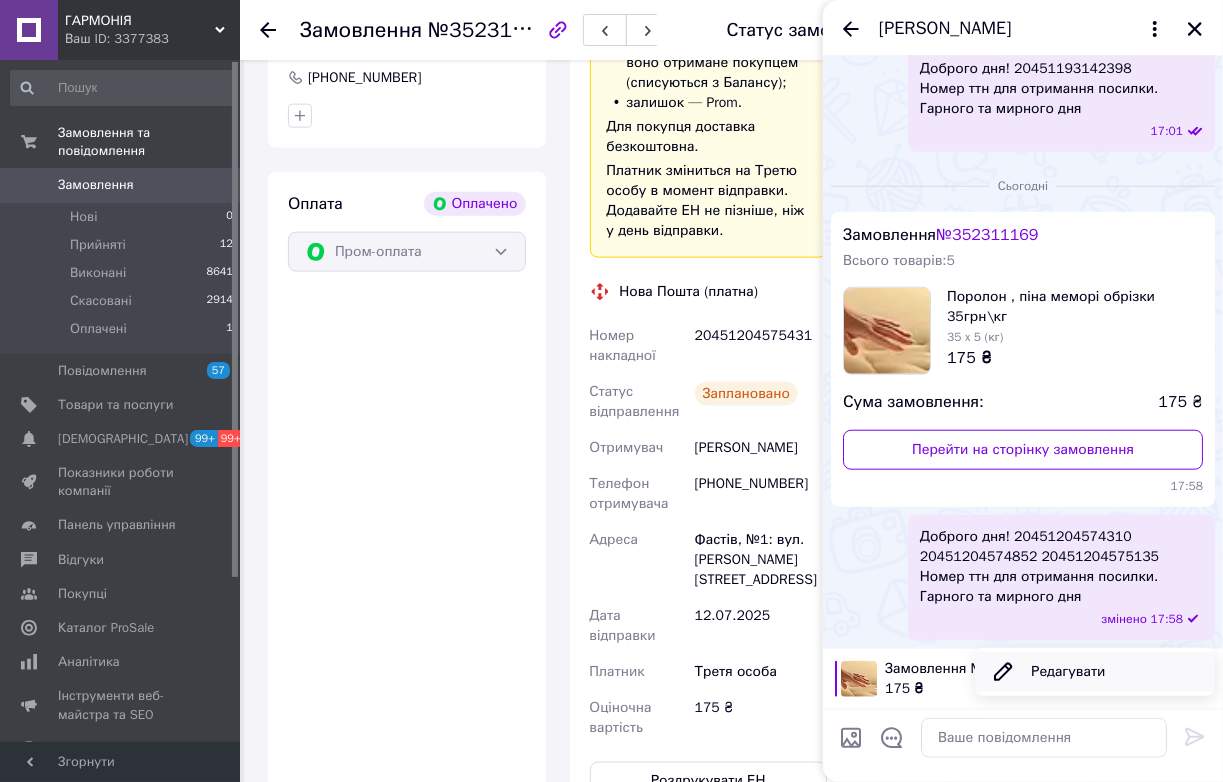 click on "Редагувати" at bounding box center (1095, 672) 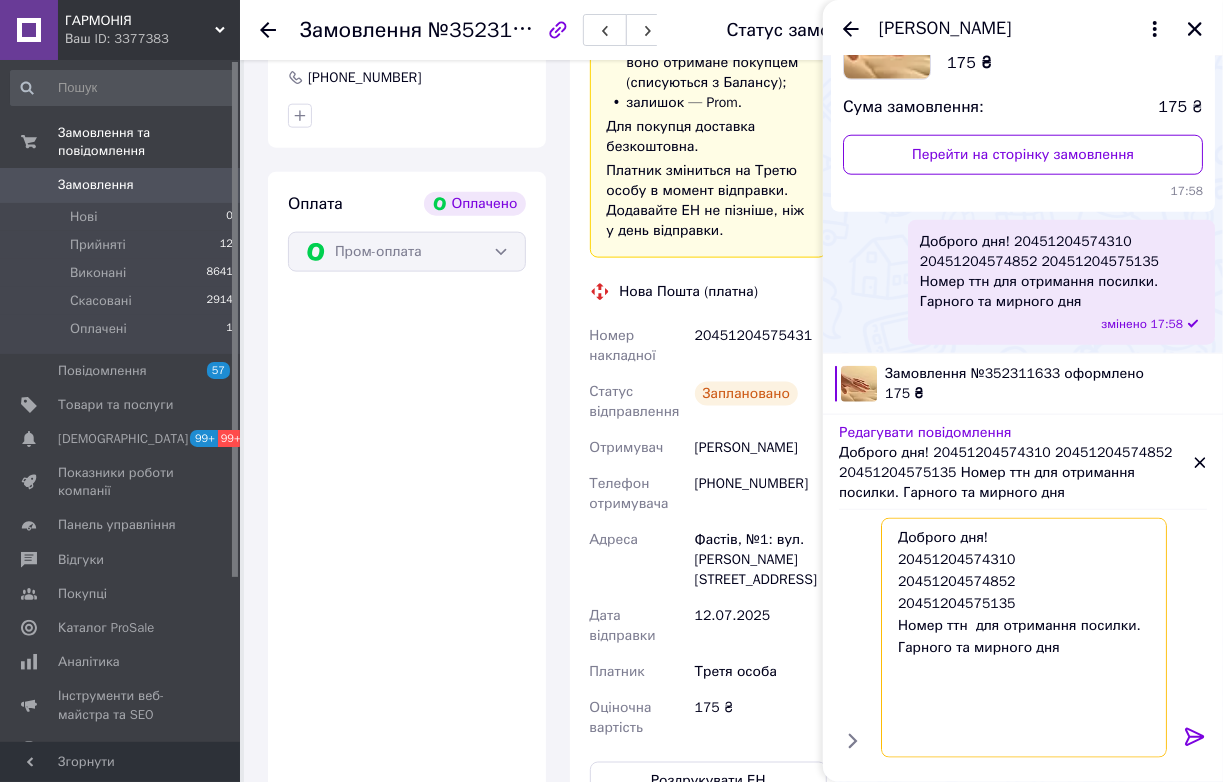 click on "Доброго дня!               20451204574310        20451204574852           20451204575135
Номер ттн  для отримання посилки.
Гарного та мирного дня" at bounding box center (1024, 638) 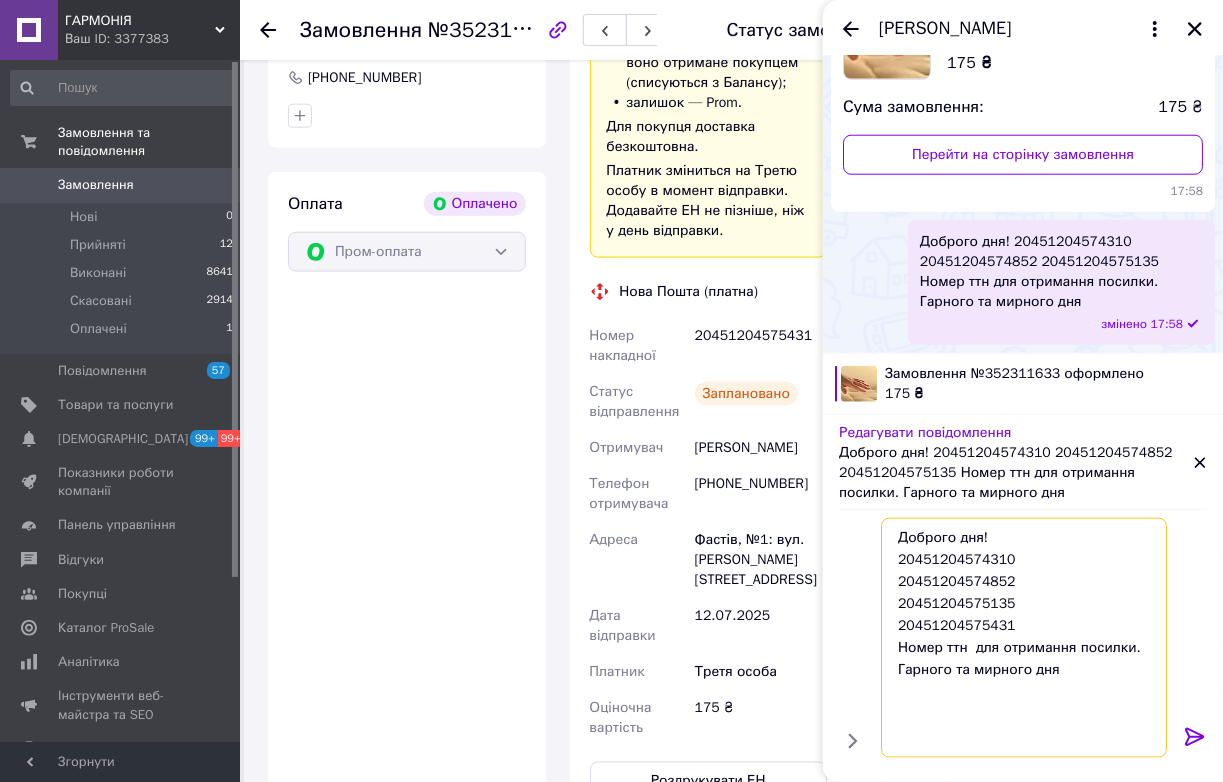 type on "Доброго дня!               20451204574310        20451204574852           20451204575135            20451204575431
Номер ттн  для отримання посилки.
Гарного та мирного дня" 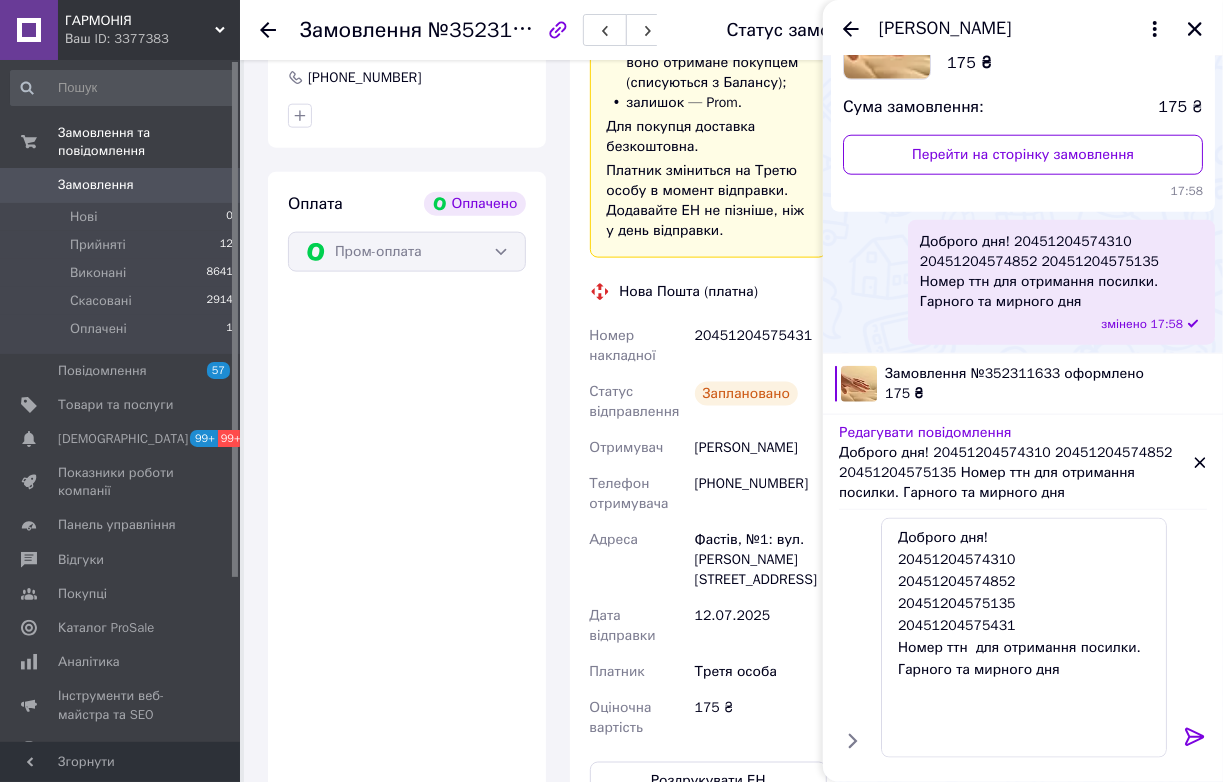 click 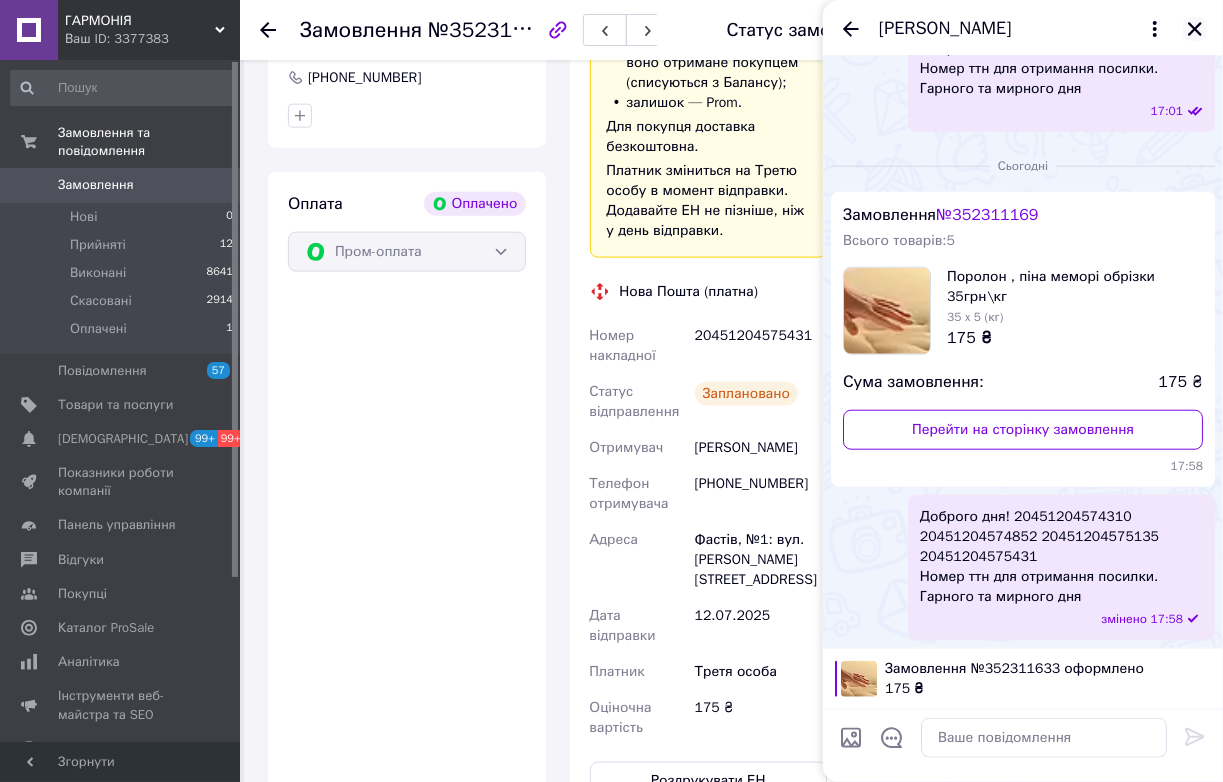 click 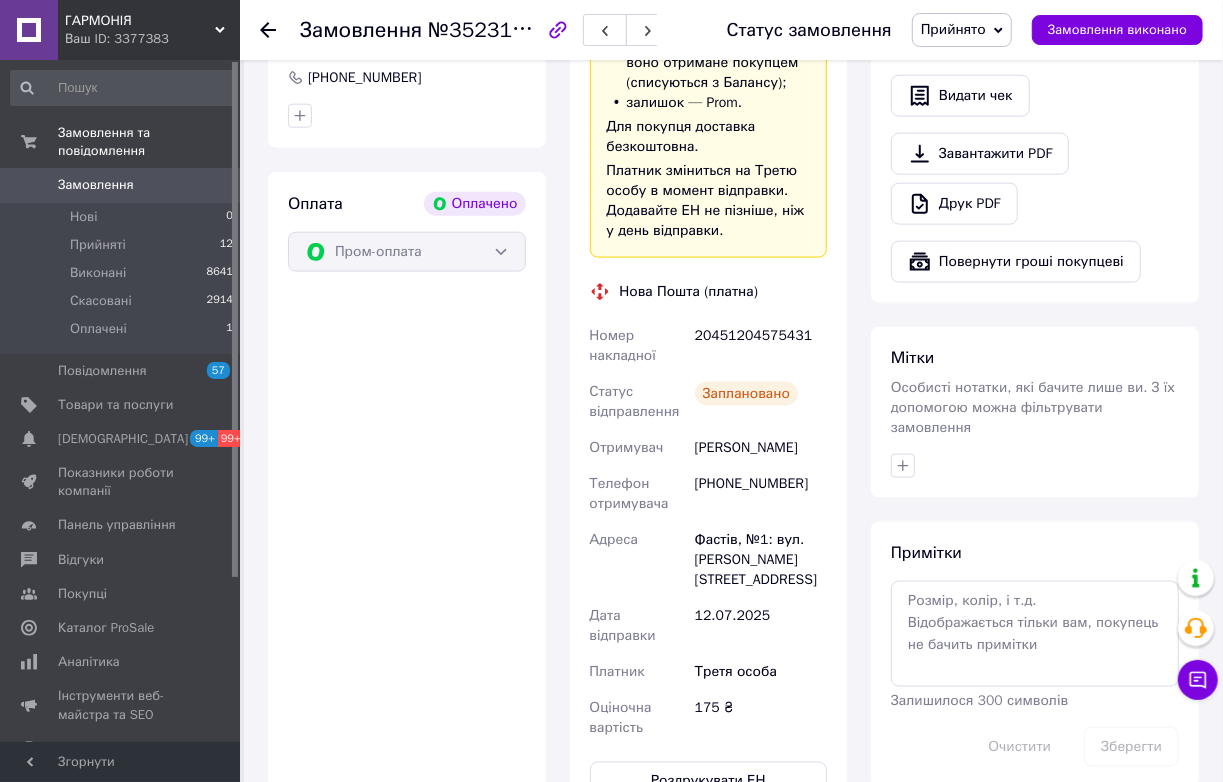 click on "Прийнято" at bounding box center [953, 29] 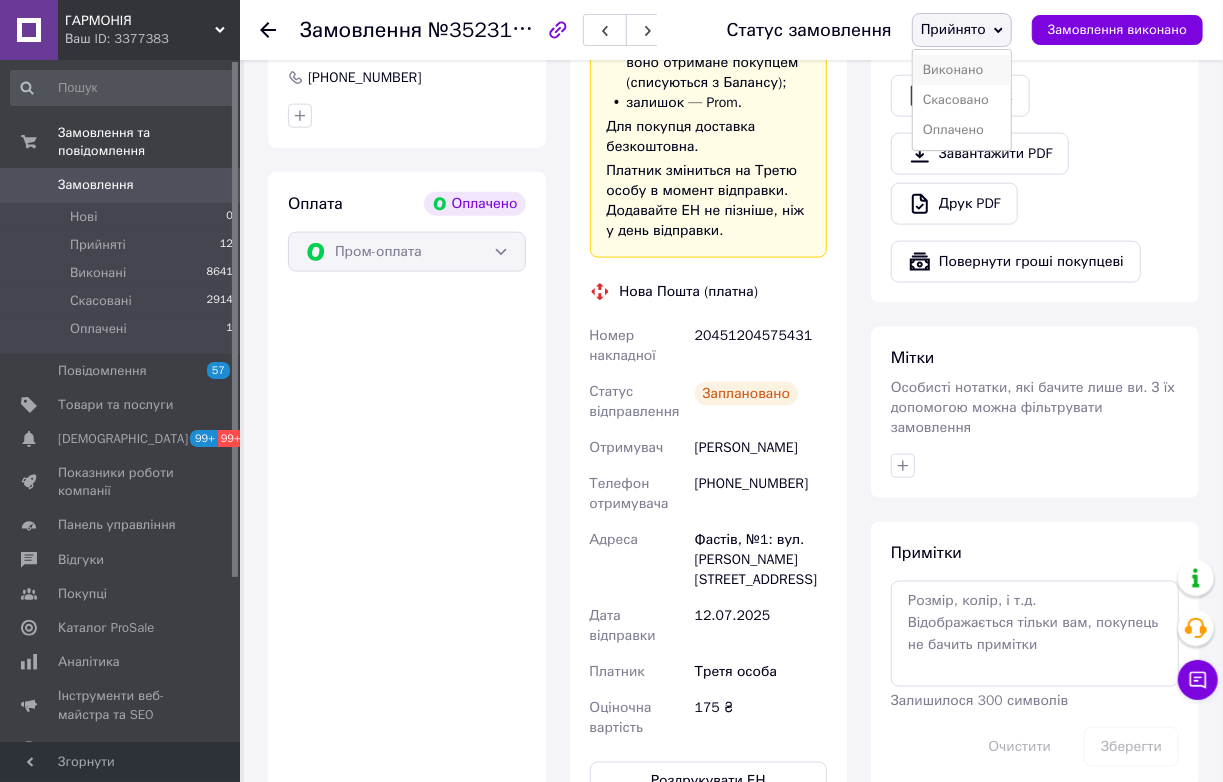 click on "Виконано" at bounding box center [962, 70] 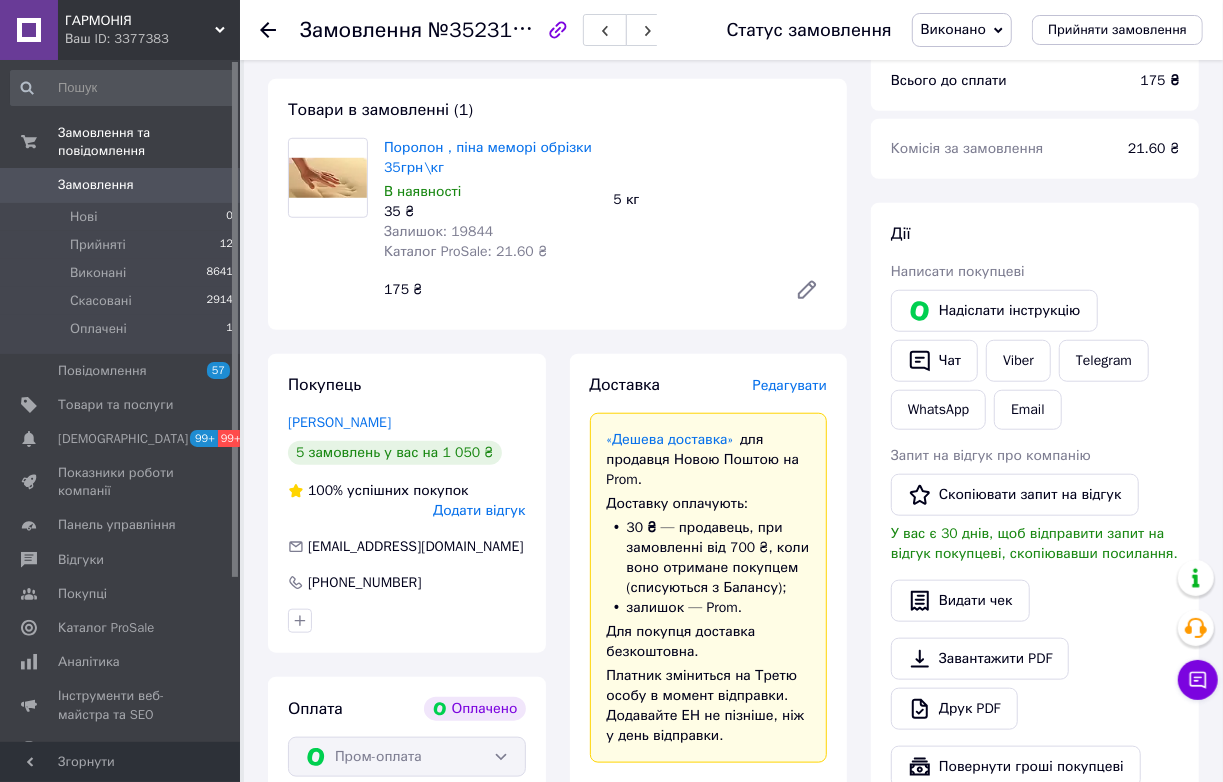 scroll, scrollTop: 545, scrollLeft: 0, axis: vertical 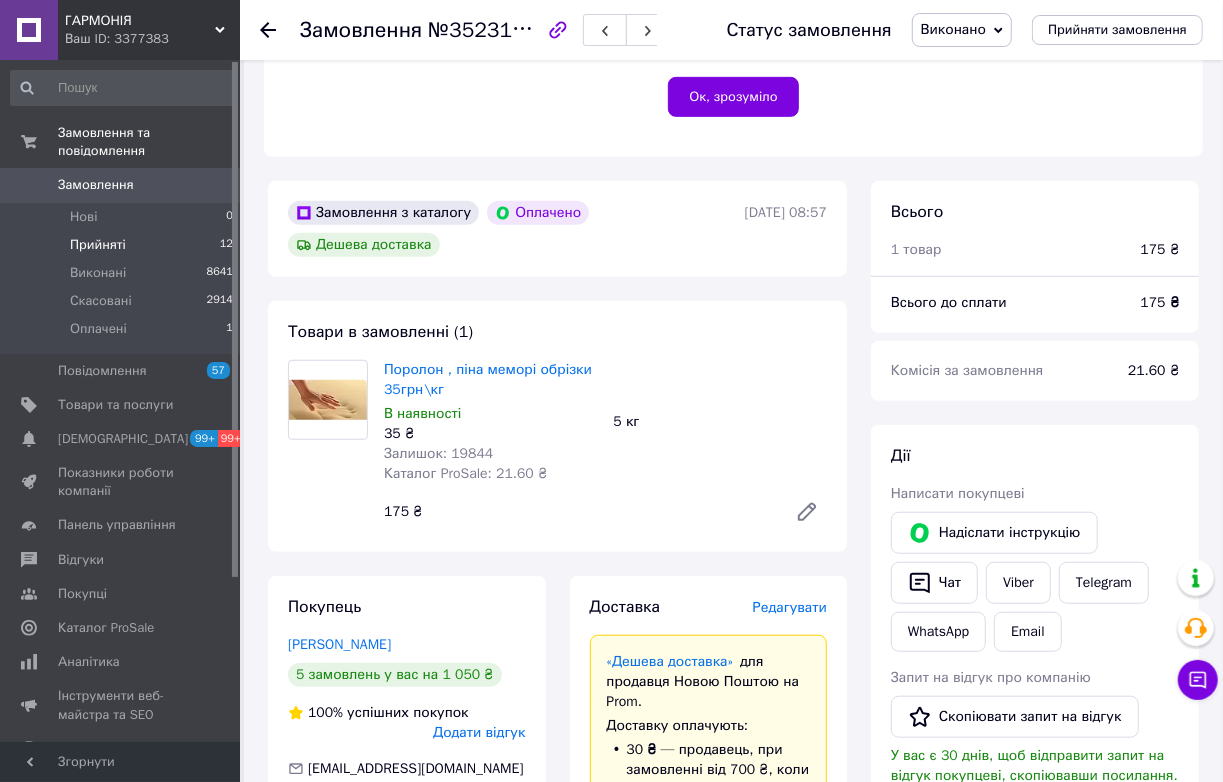 click on "Прийняті 12" at bounding box center (122, 245) 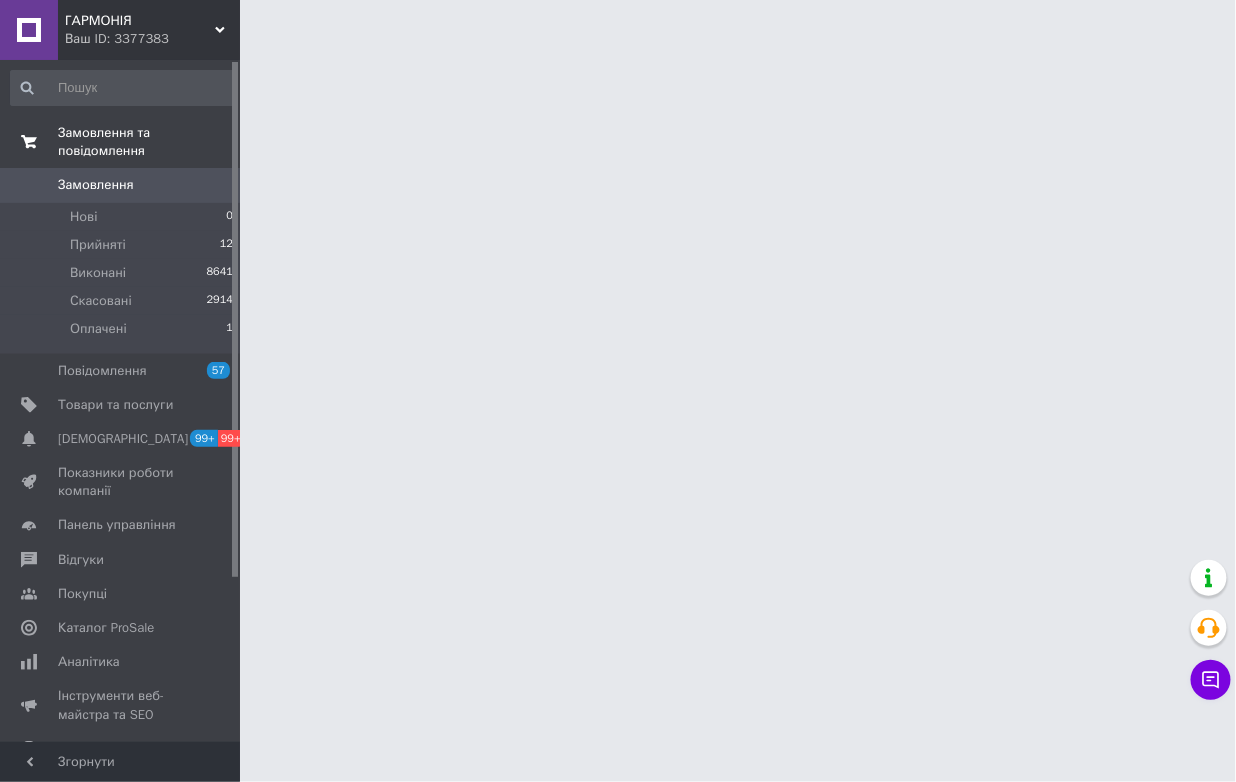 click on "Замовлення та повідомлення" at bounding box center (149, 142) 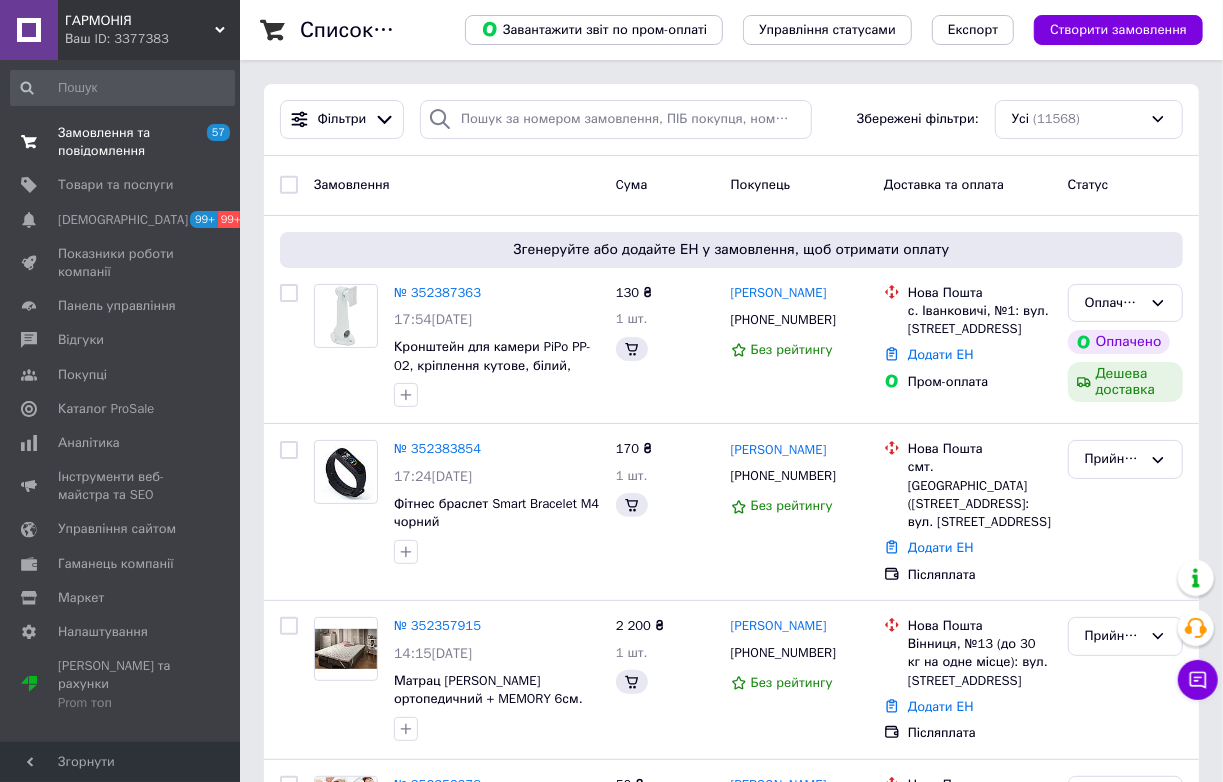 click on "Замовлення та повідомлення" at bounding box center [121, 142] 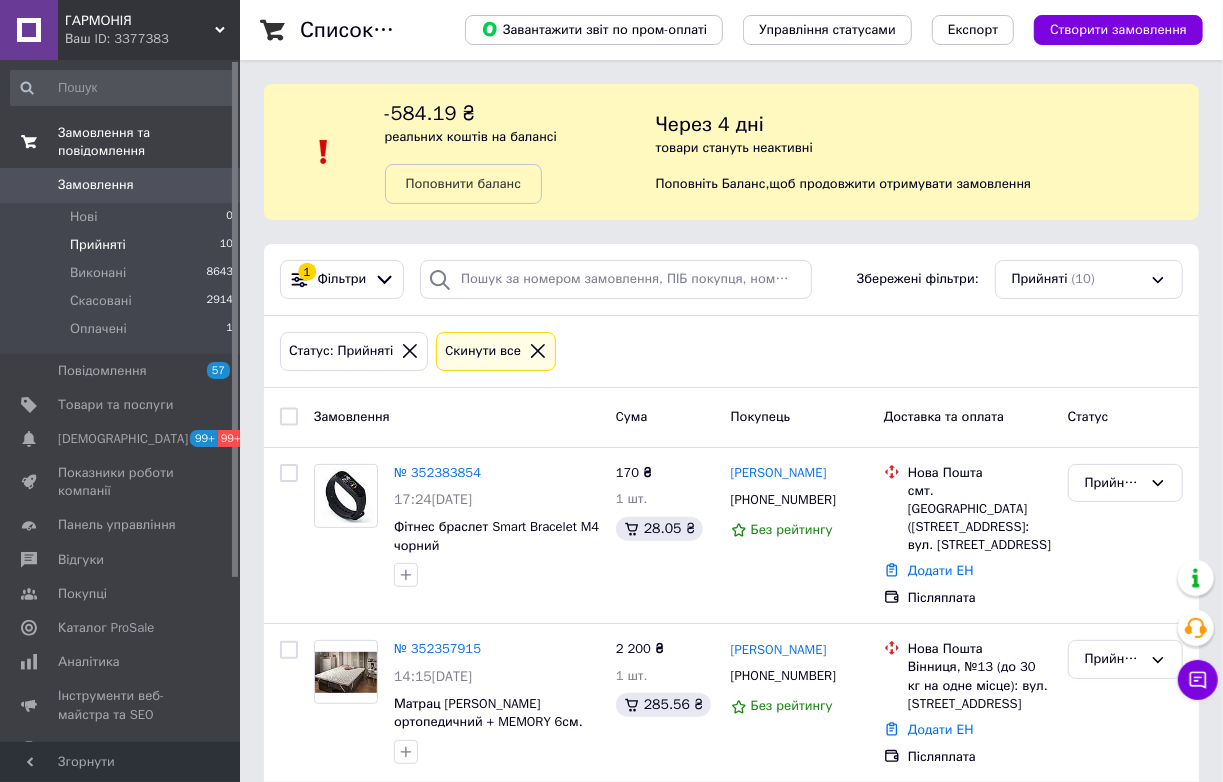 click on "Замовлення та повідомлення" at bounding box center [149, 142] 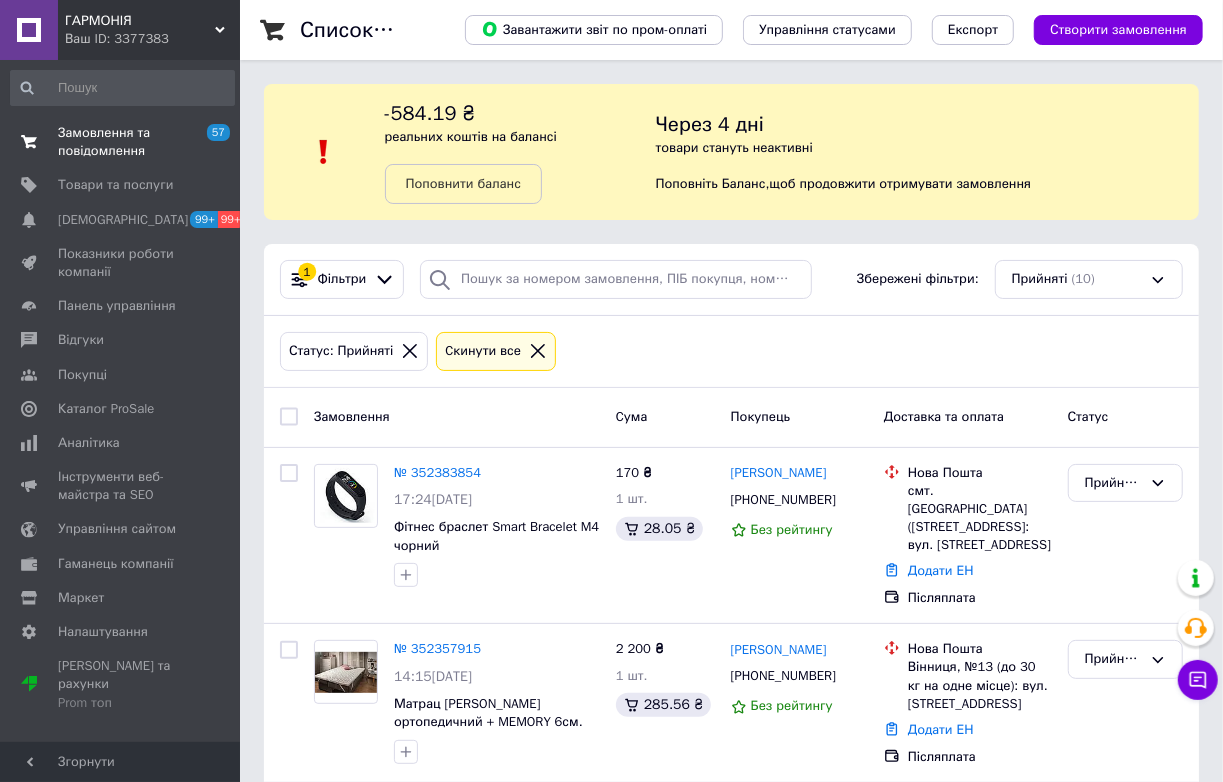 click on "Замовлення та повідомлення" at bounding box center [121, 142] 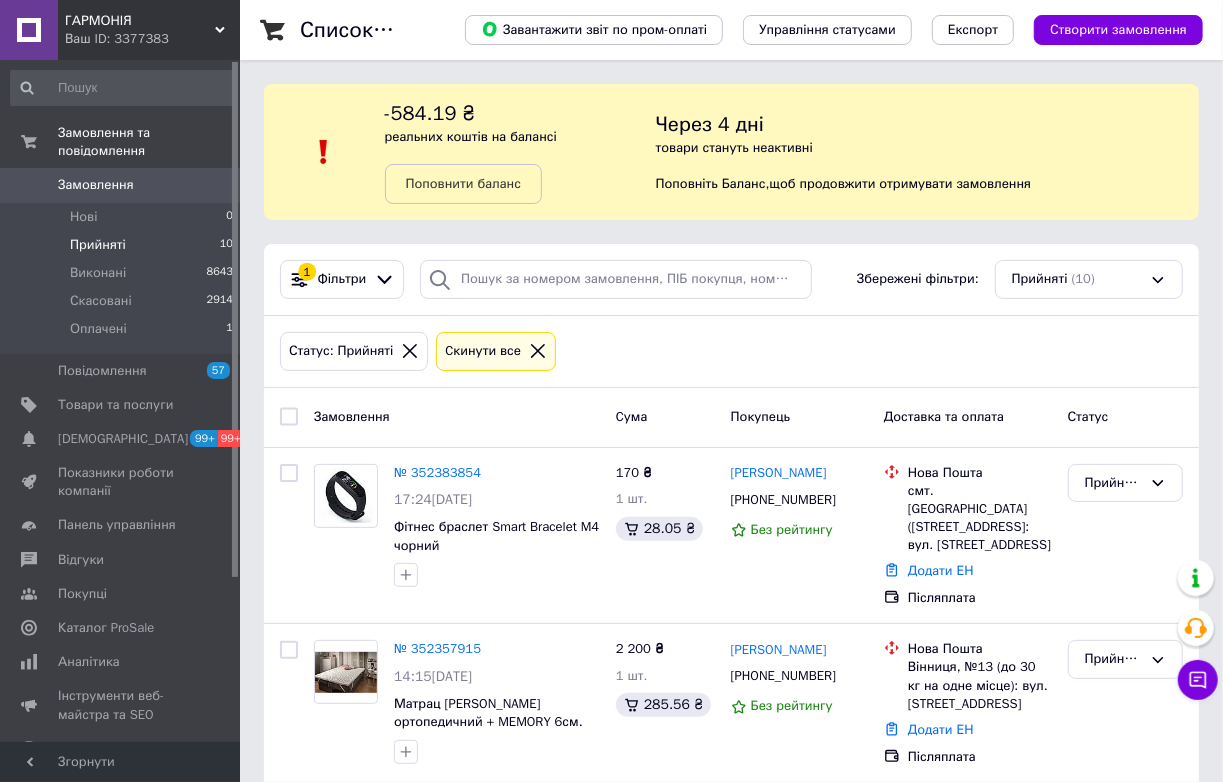 click on "Замовлення" at bounding box center (121, 185) 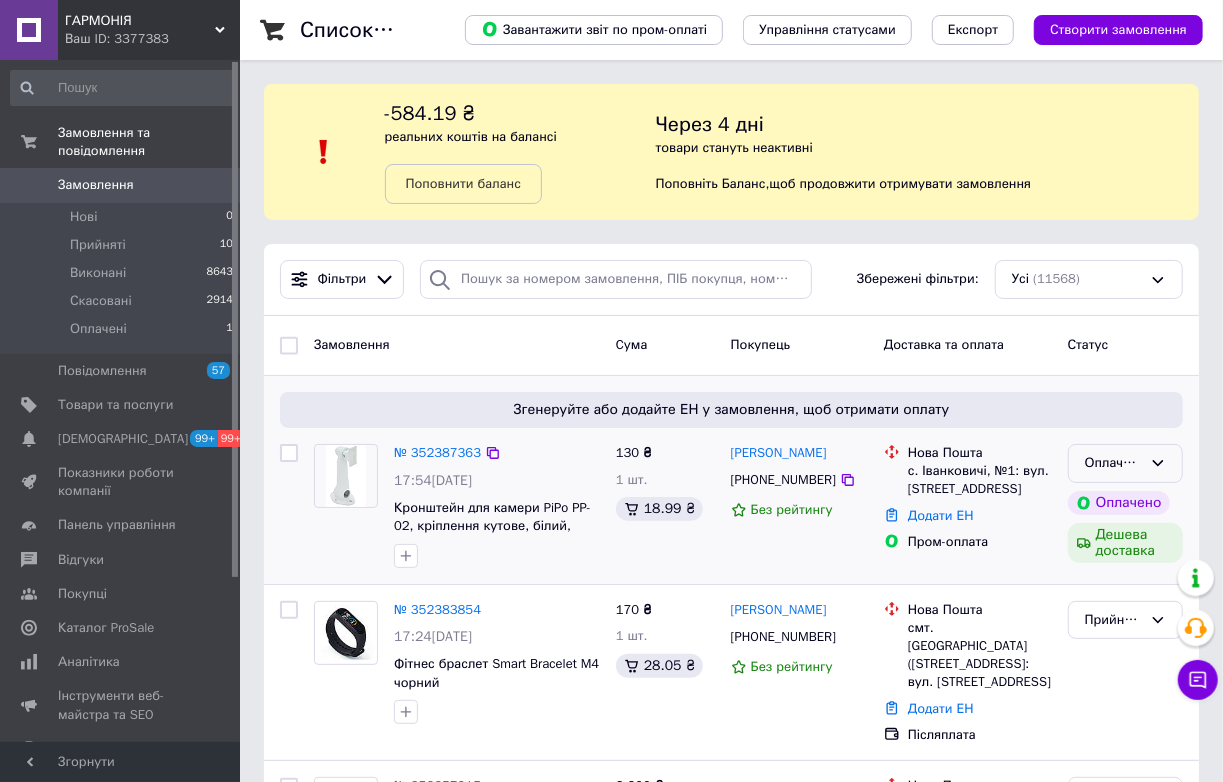 click 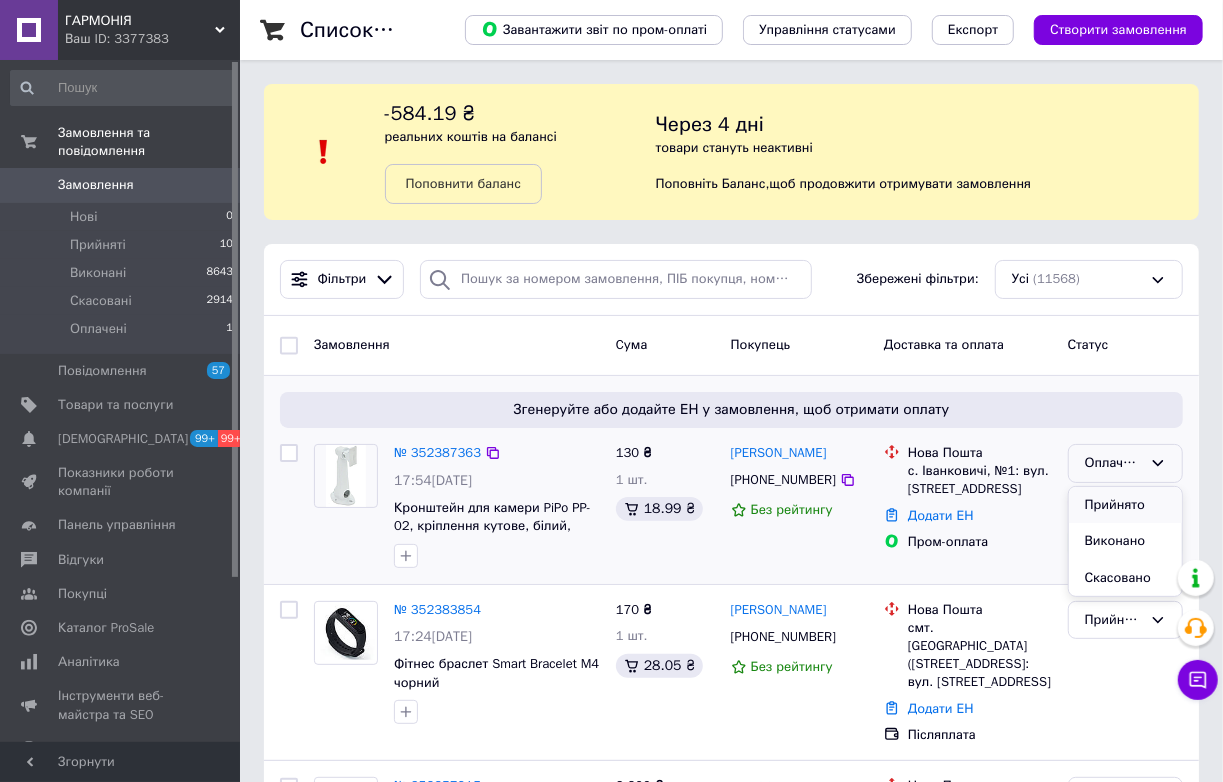 click on "Прийнято" at bounding box center (1125, 505) 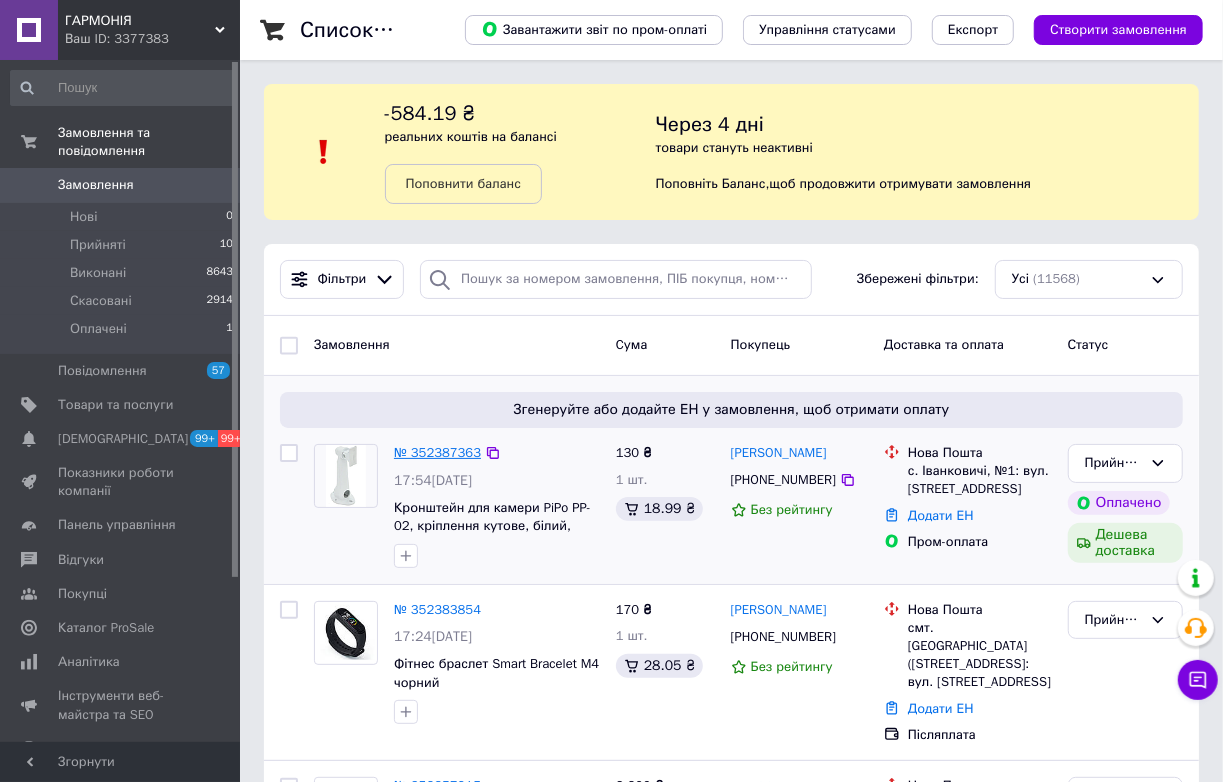 click on "№ 352387363" at bounding box center (437, 452) 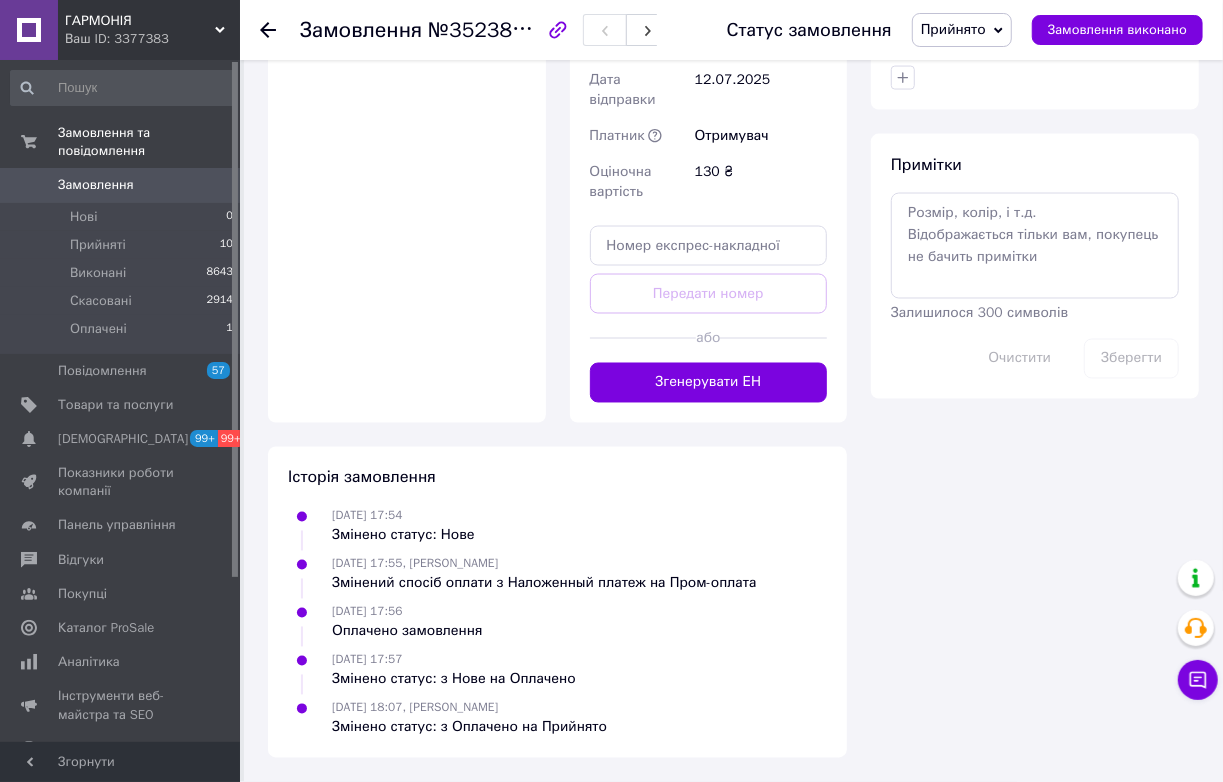 scroll, scrollTop: 2818, scrollLeft: 0, axis: vertical 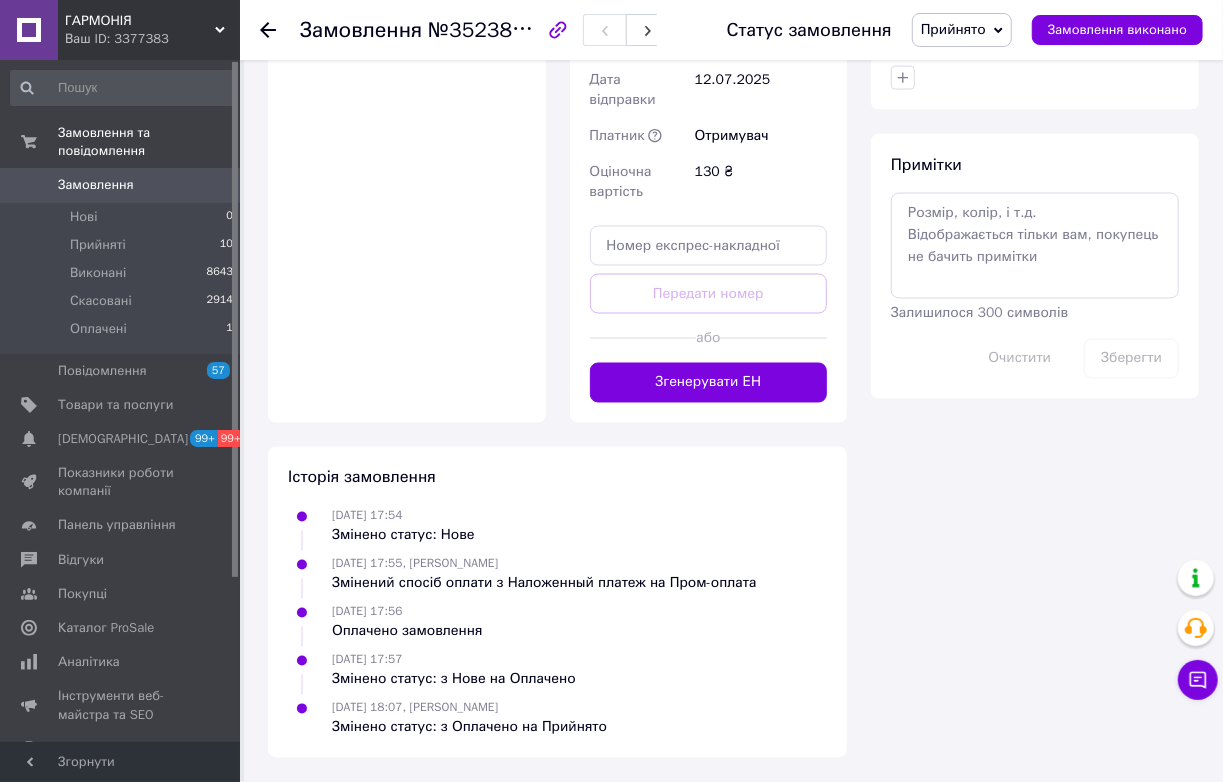 click on "Згенерувати ЕН" at bounding box center [709, 383] 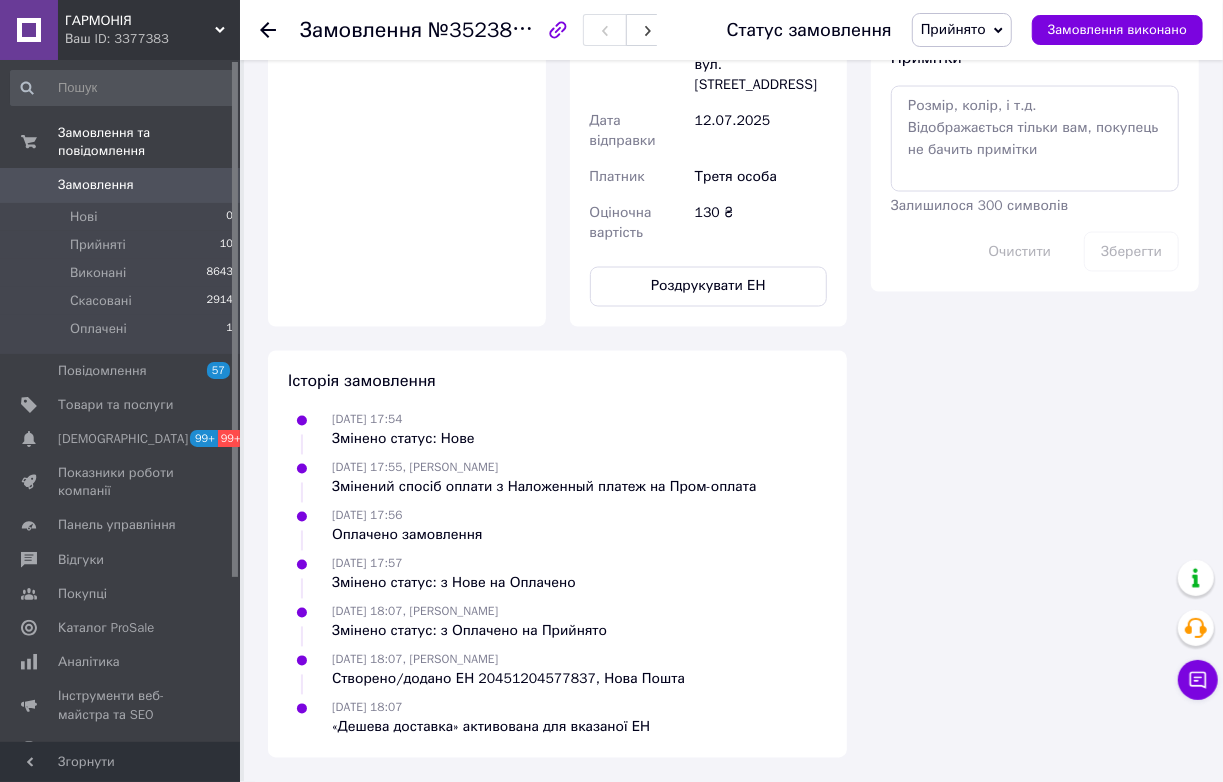 scroll, scrollTop: 2000, scrollLeft: 0, axis: vertical 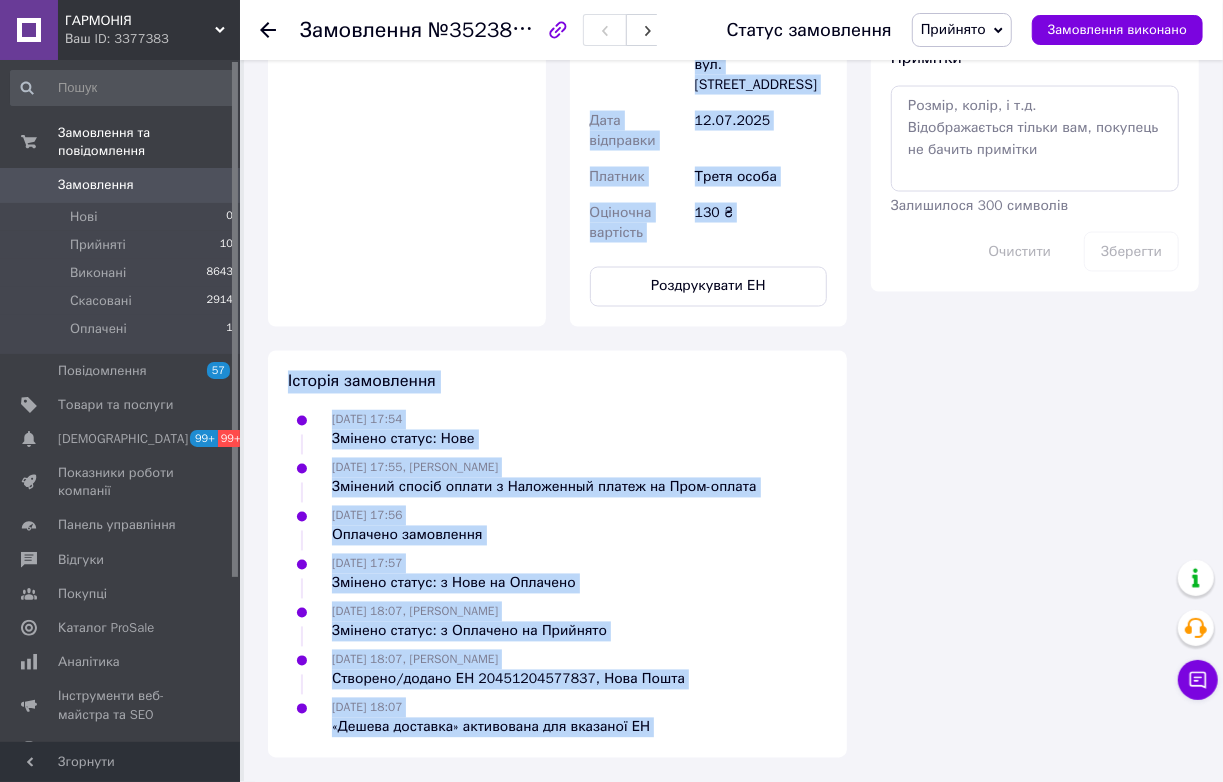 drag, startPoint x: 692, startPoint y: 470, endPoint x: 849, endPoint y: 470, distance: 157 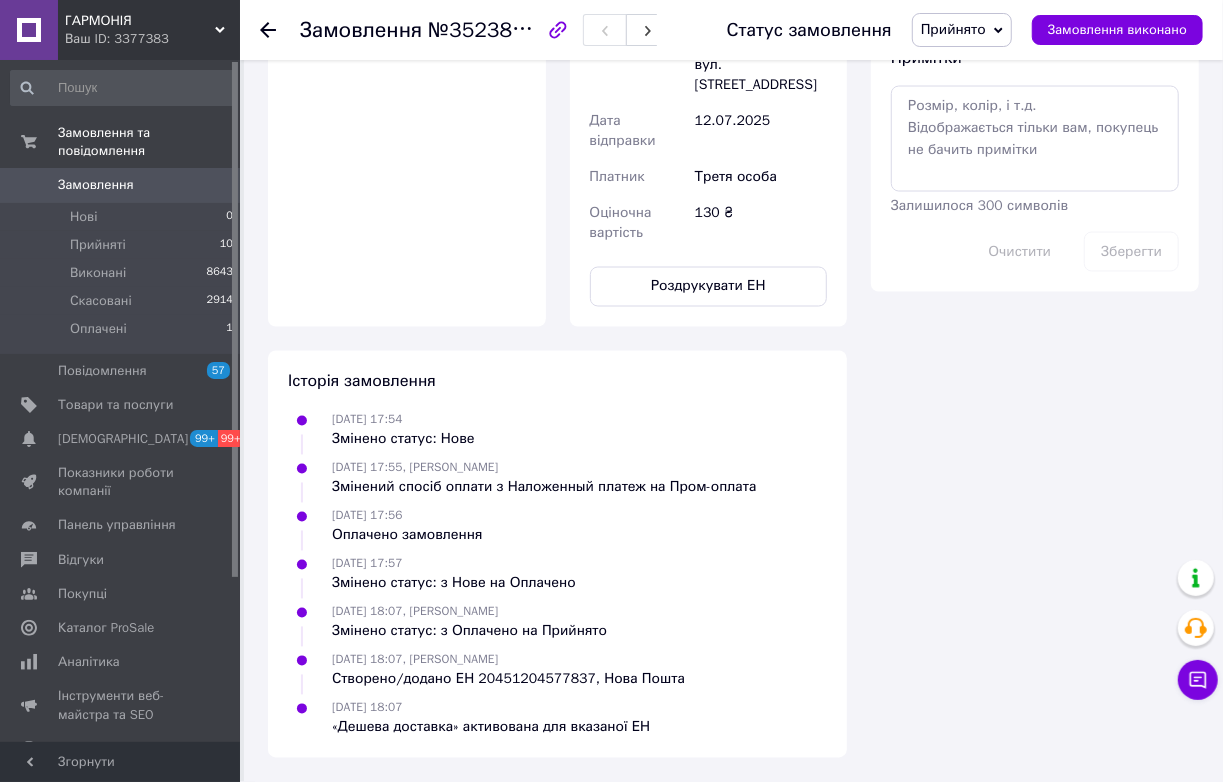 drag, startPoint x: 694, startPoint y: 475, endPoint x: 849, endPoint y: 471, distance: 155.0516 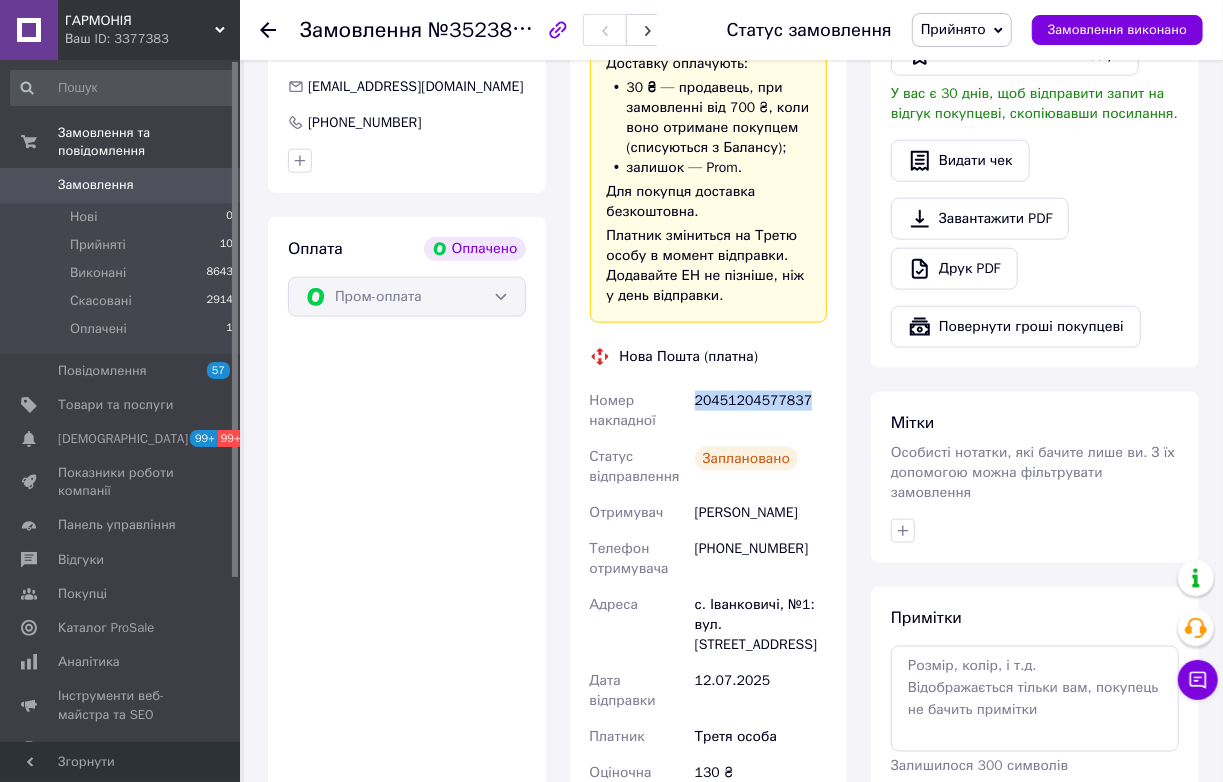 scroll, scrollTop: 1181, scrollLeft: 0, axis: vertical 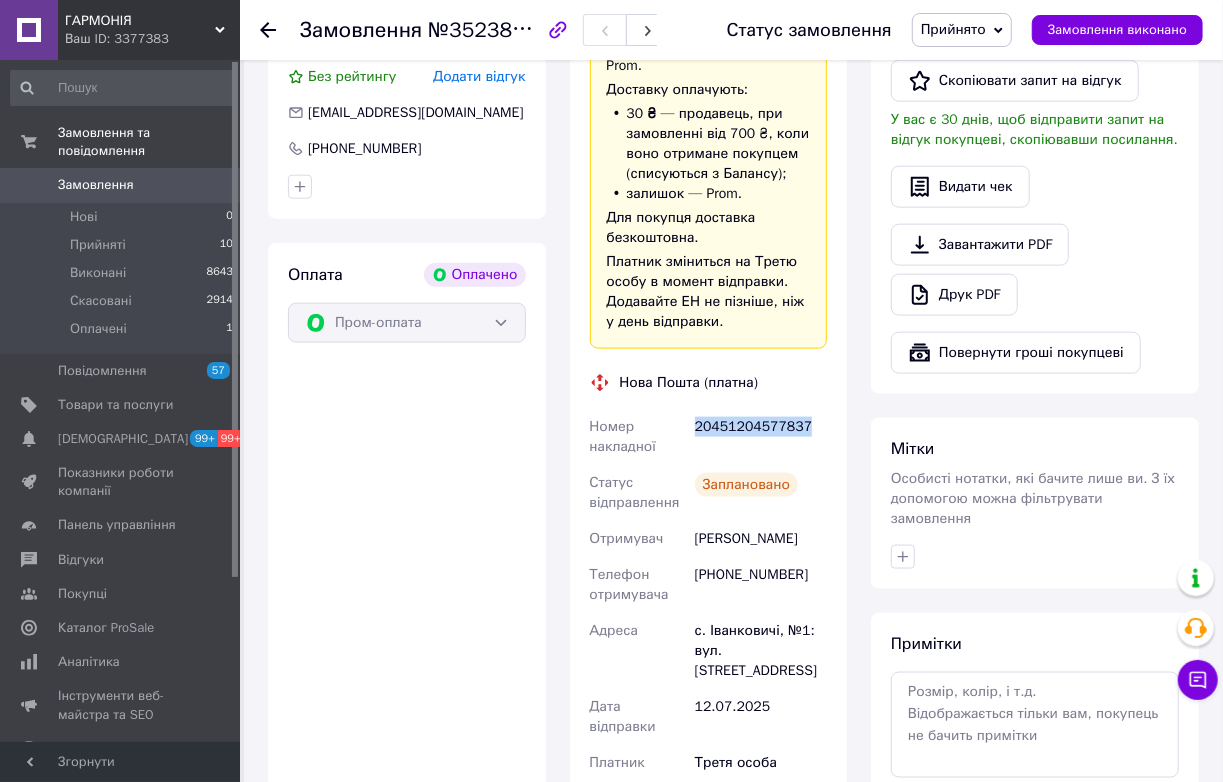 click on "Чат" at bounding box center [934, -53] 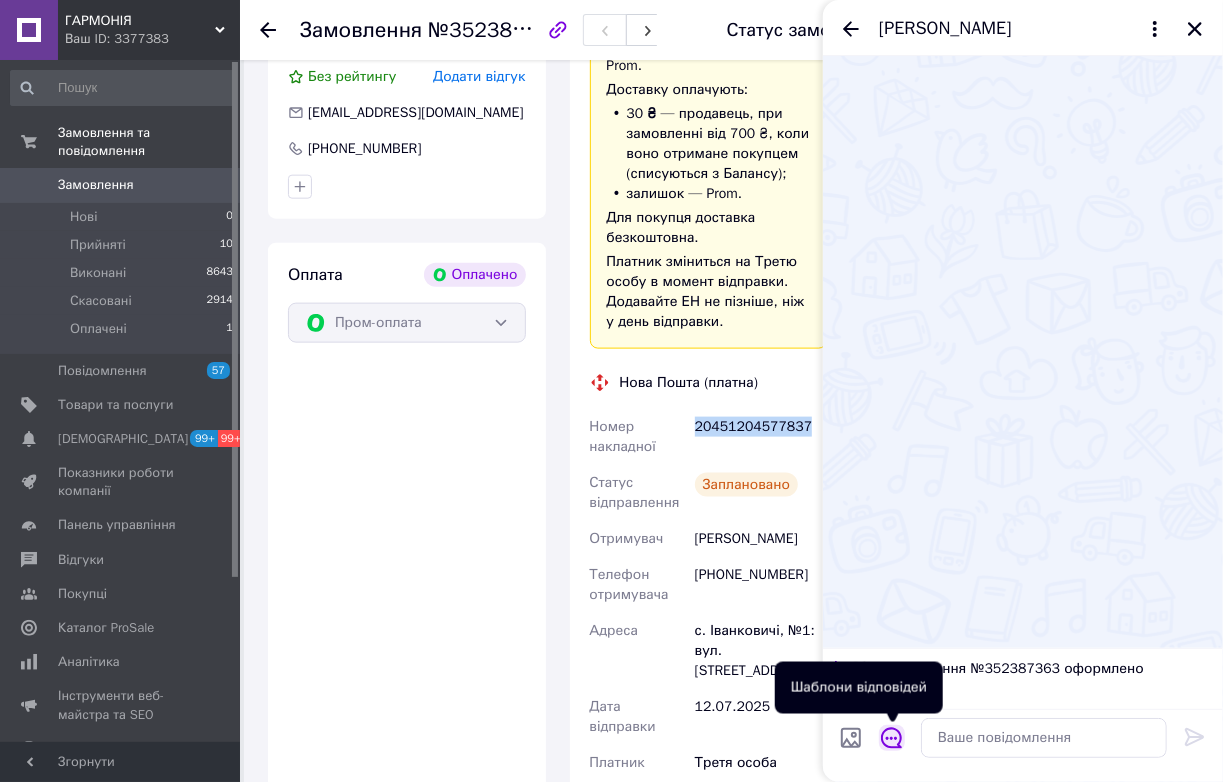 click 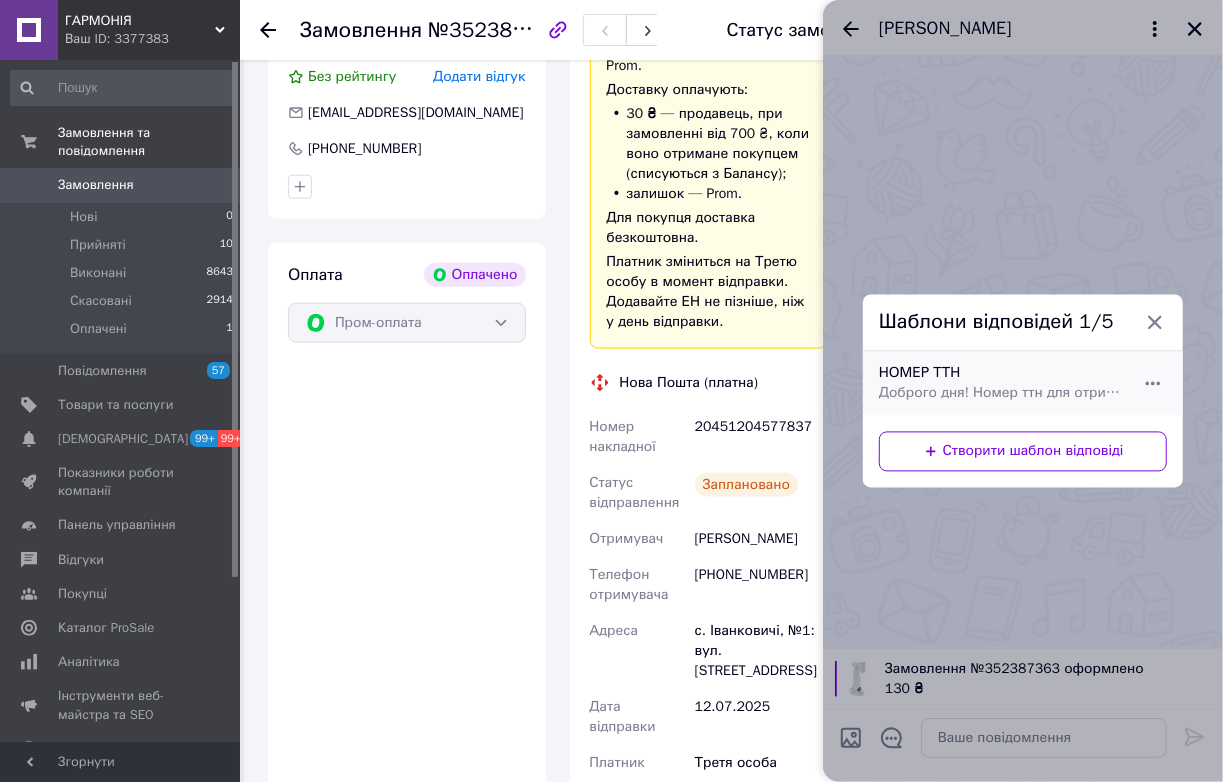 click on "НОМЕР ТТН Доброго дня!
Номер ттн  для отримання посилки.
Гарного та мирного дня" at bounding box center (1001, 384) 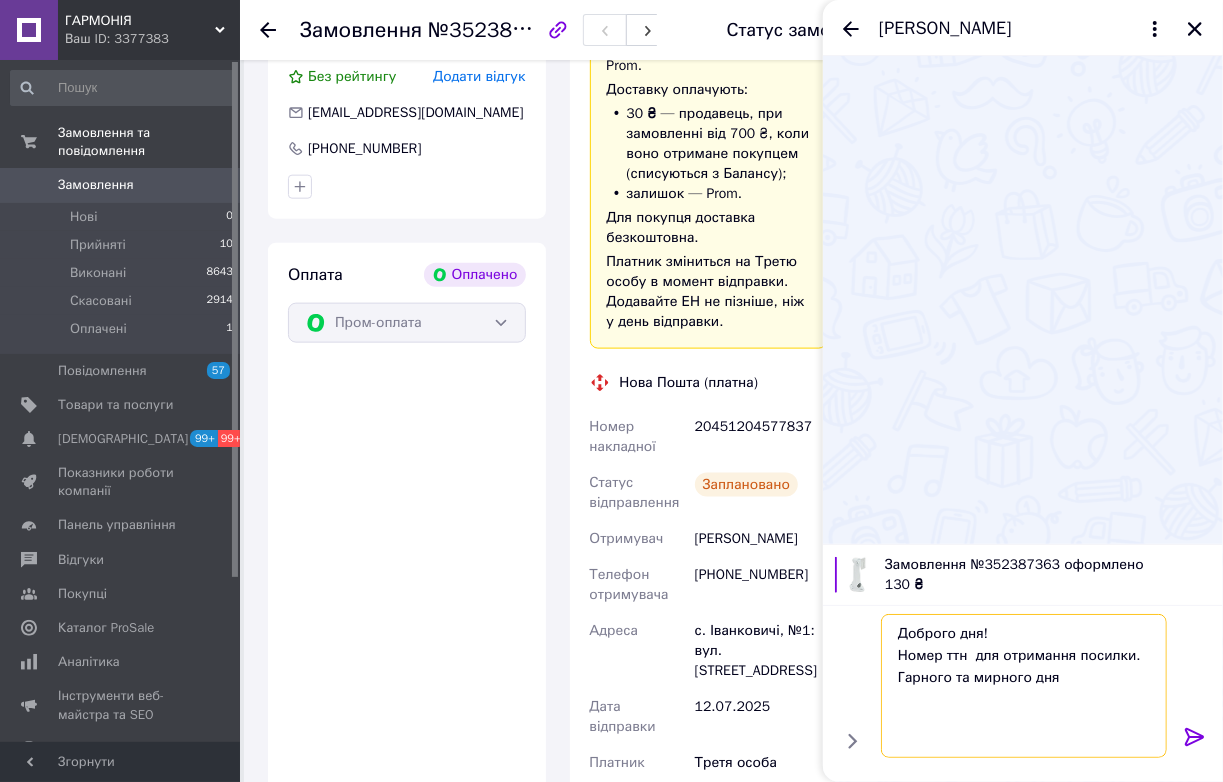 click on "Доброго дня!
Номер ттн  для отримання посилки.
Гарного та мирного дня" at bounding box center [1024, 686] 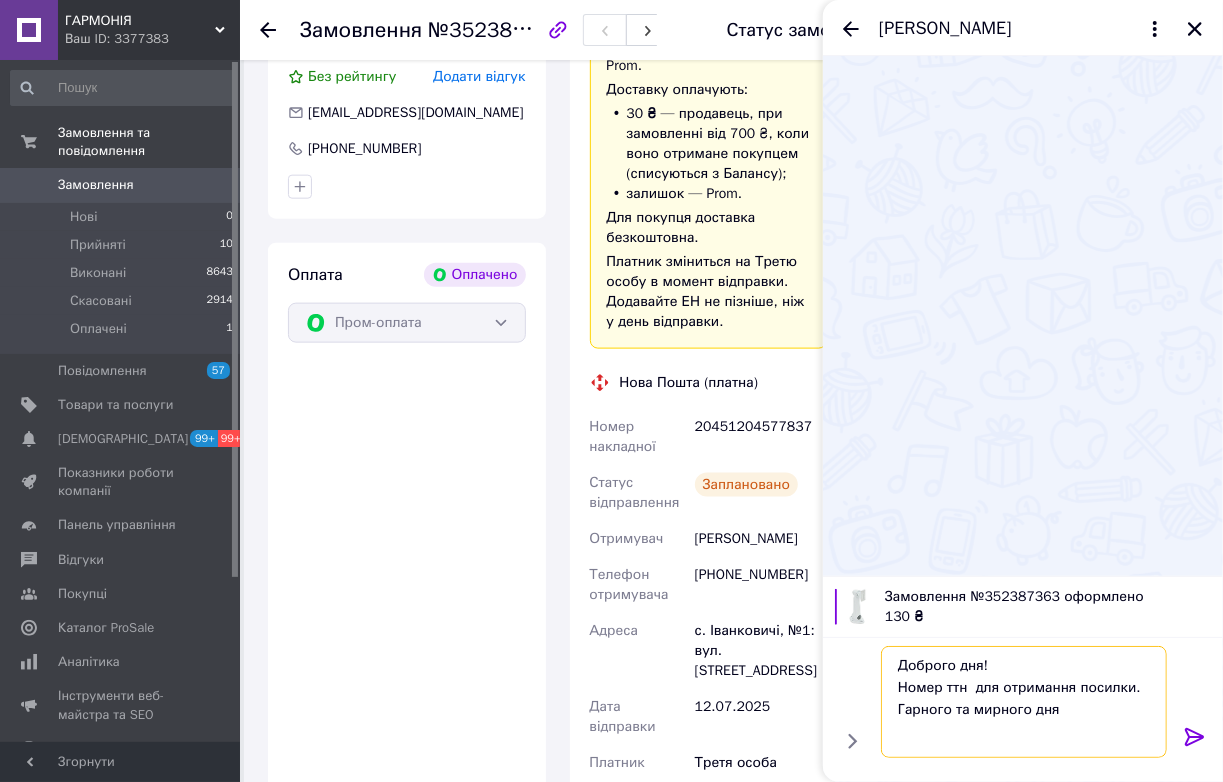 paste on "20451204577837" 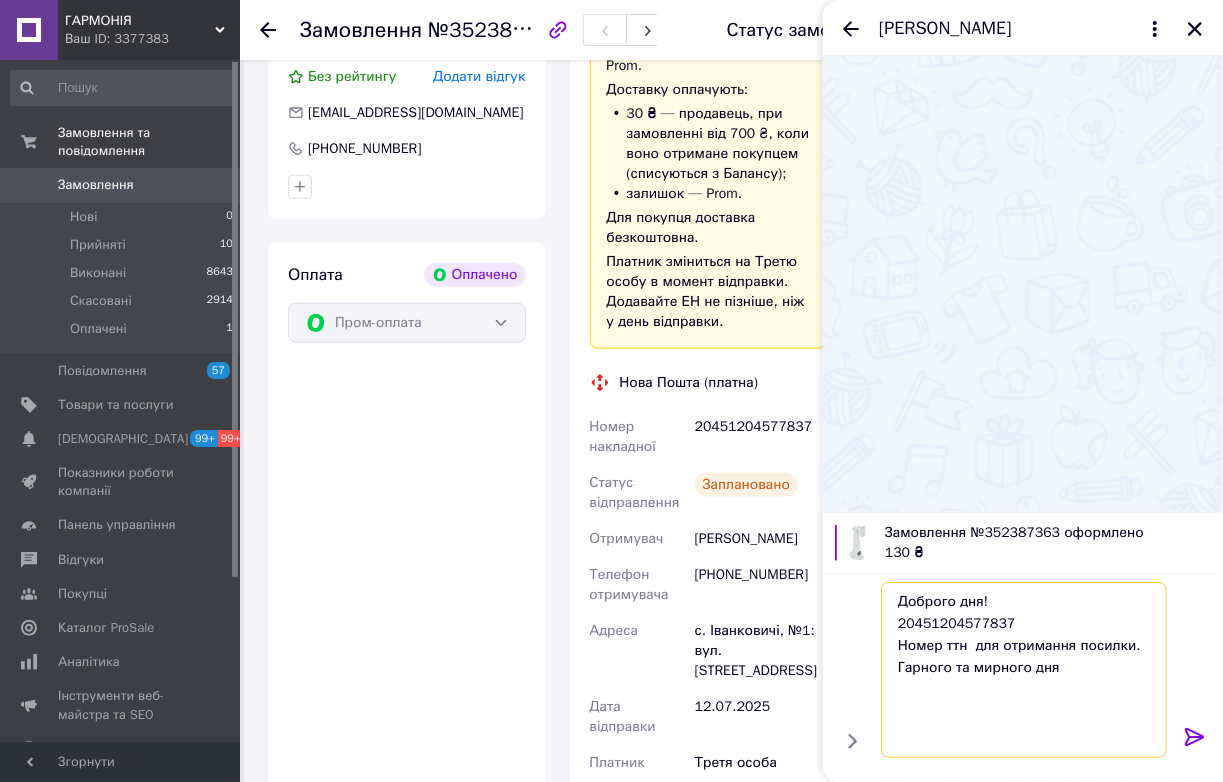 type on "Доброго дня!           20451204577837
Номер ттн  для отримання посилки.
Гарного та мирного дня" 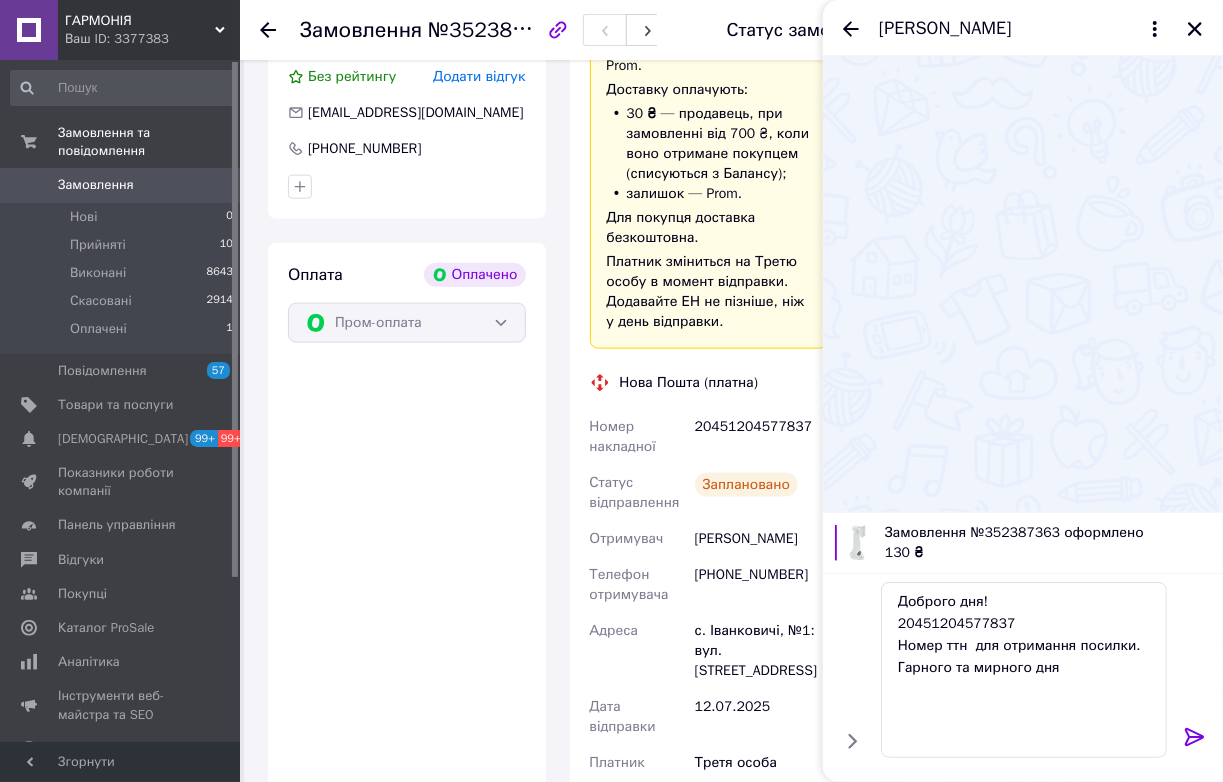 click 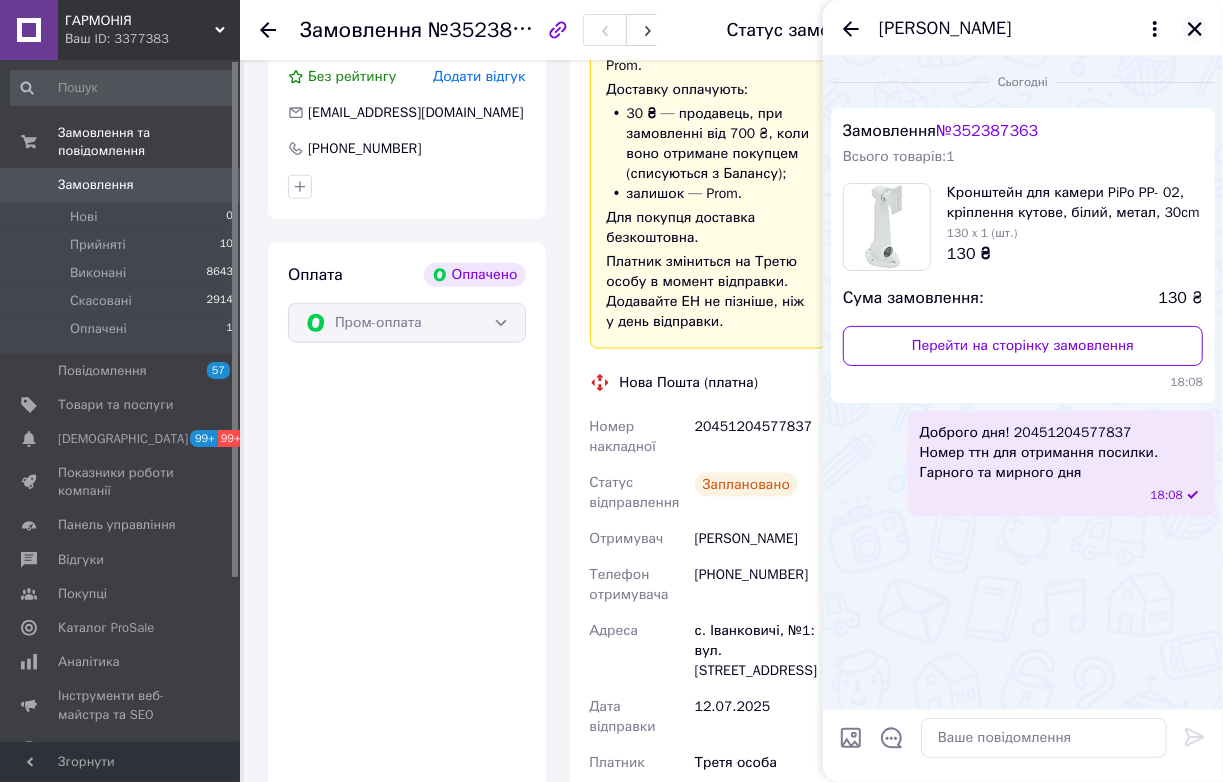 click 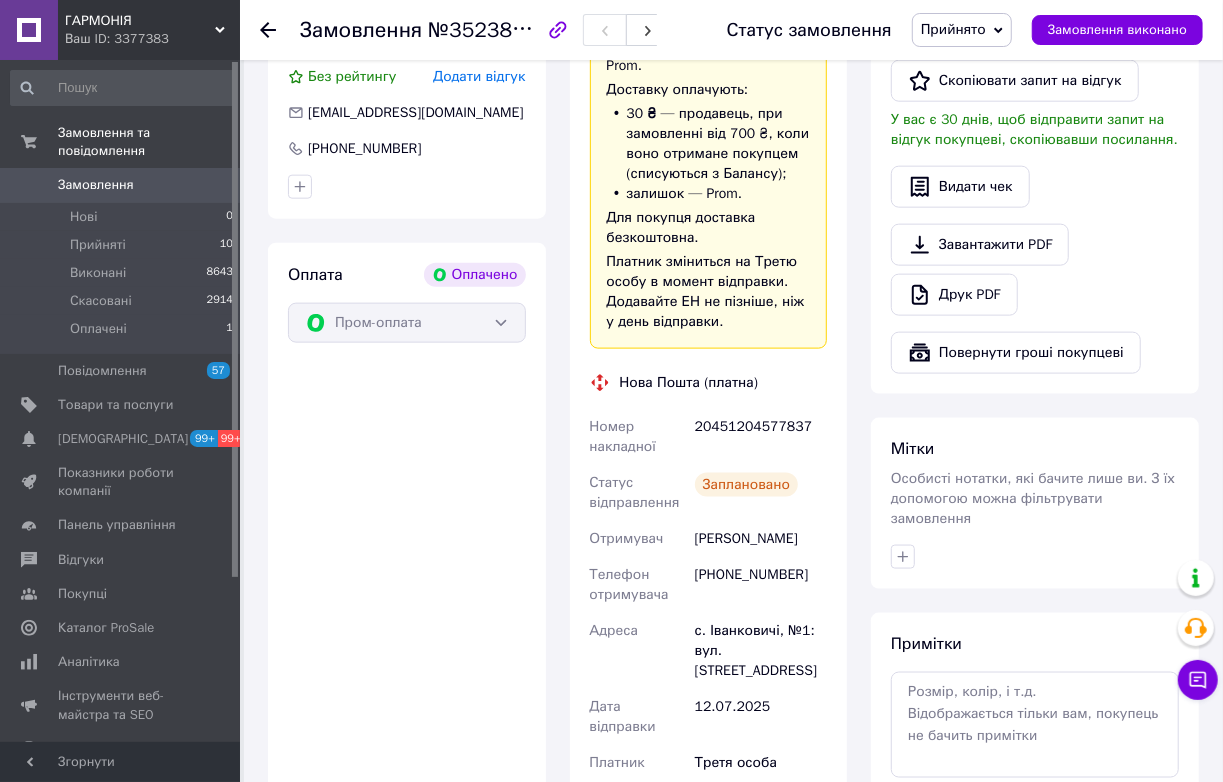 click on "Прийнято" at bounding box center (953, 29) 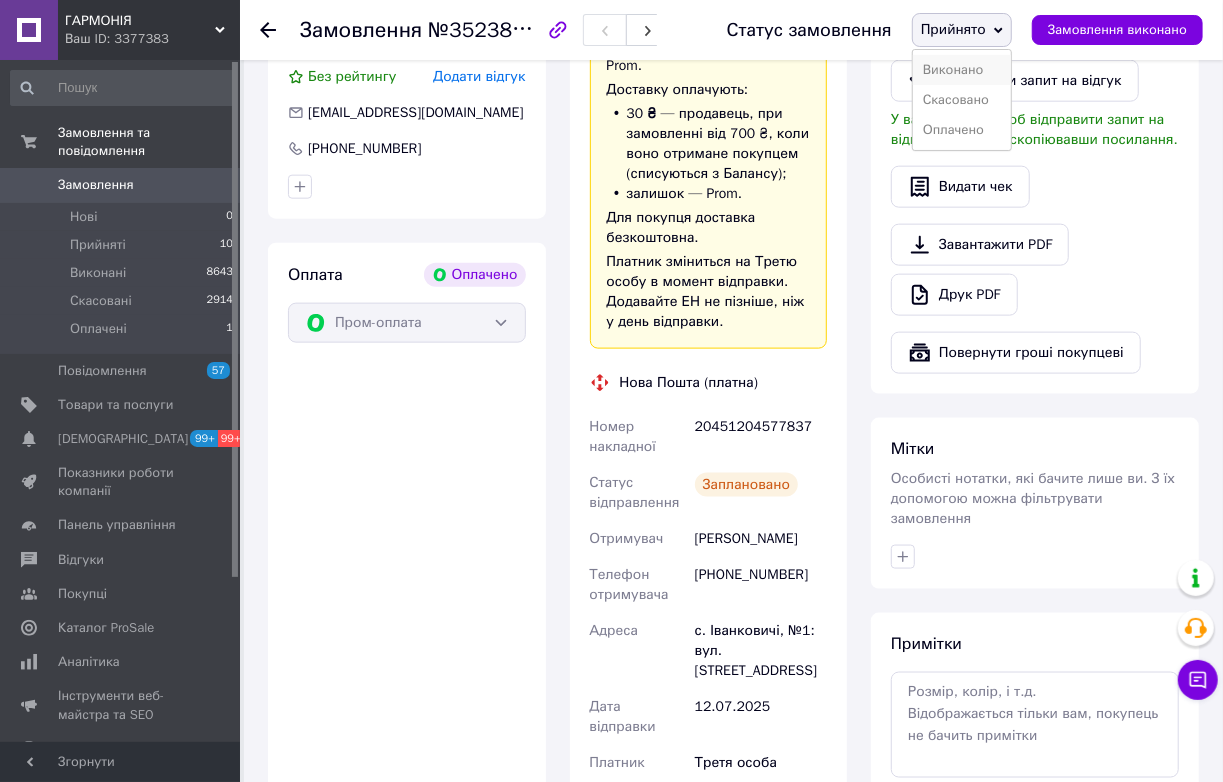 click on "Виконано" at bounding box center (962, 70) 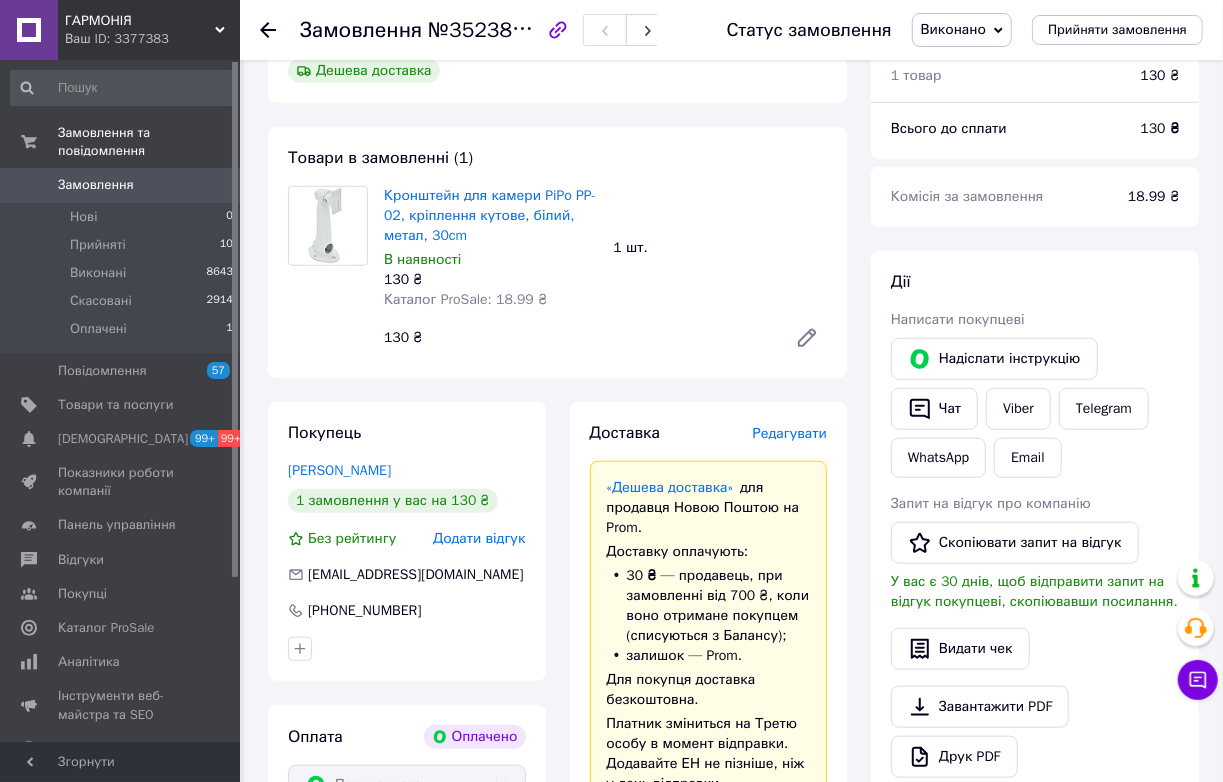 scroll, scrollTop: 727, scrollLeft: 0, axis: vertical 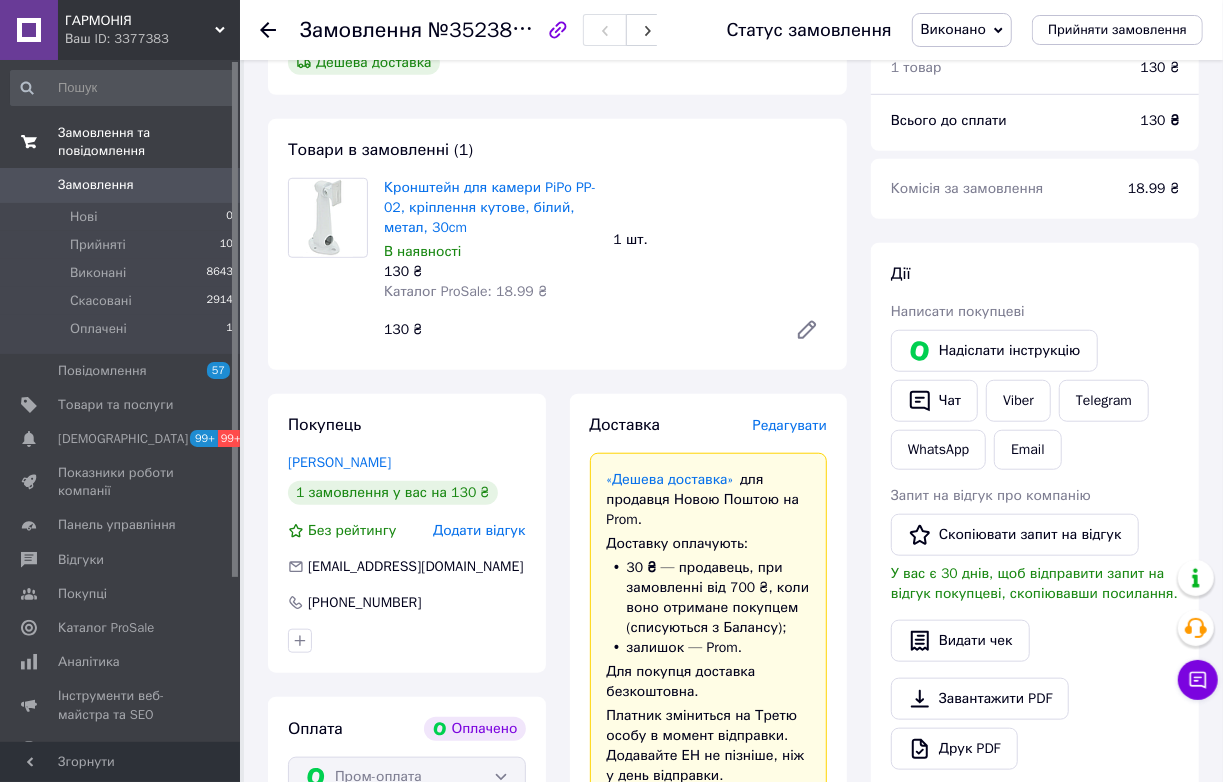 click on "Замовлення та повідомлення" at bounding box center (149, 142) 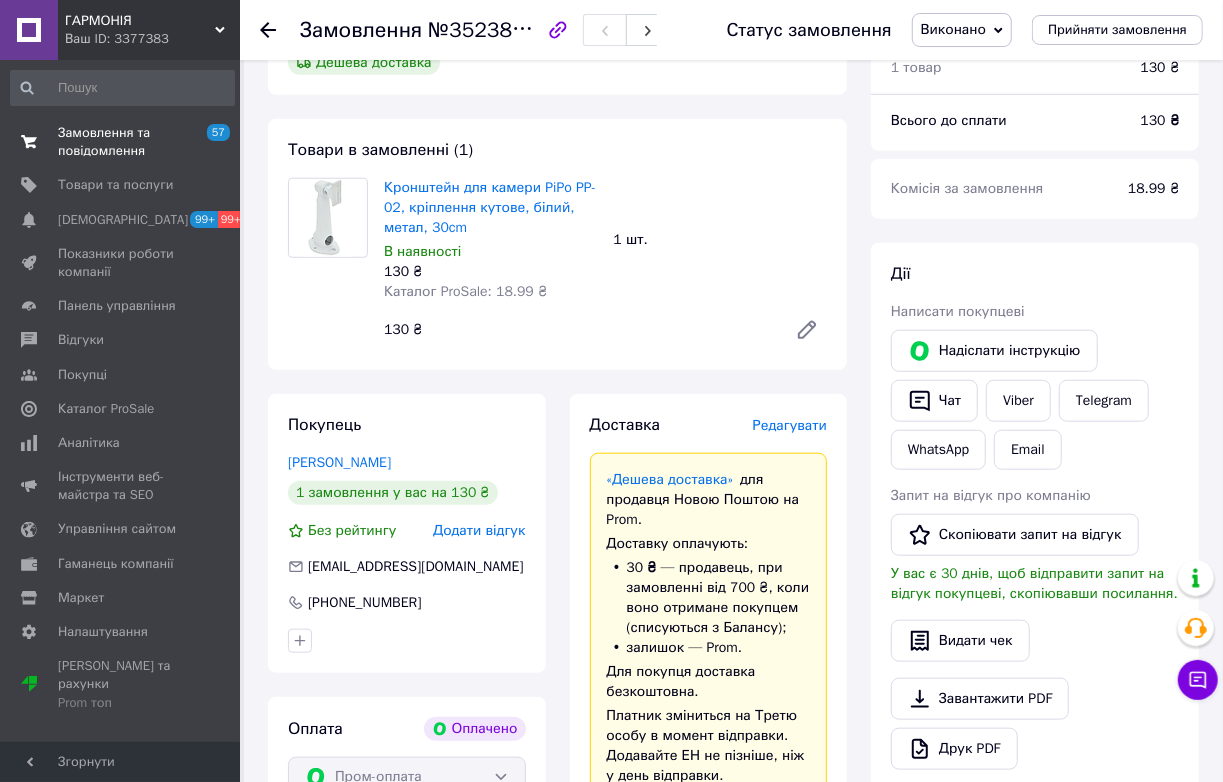 click on "Замовлення та повідомлення" at bounding box center [121, 142] 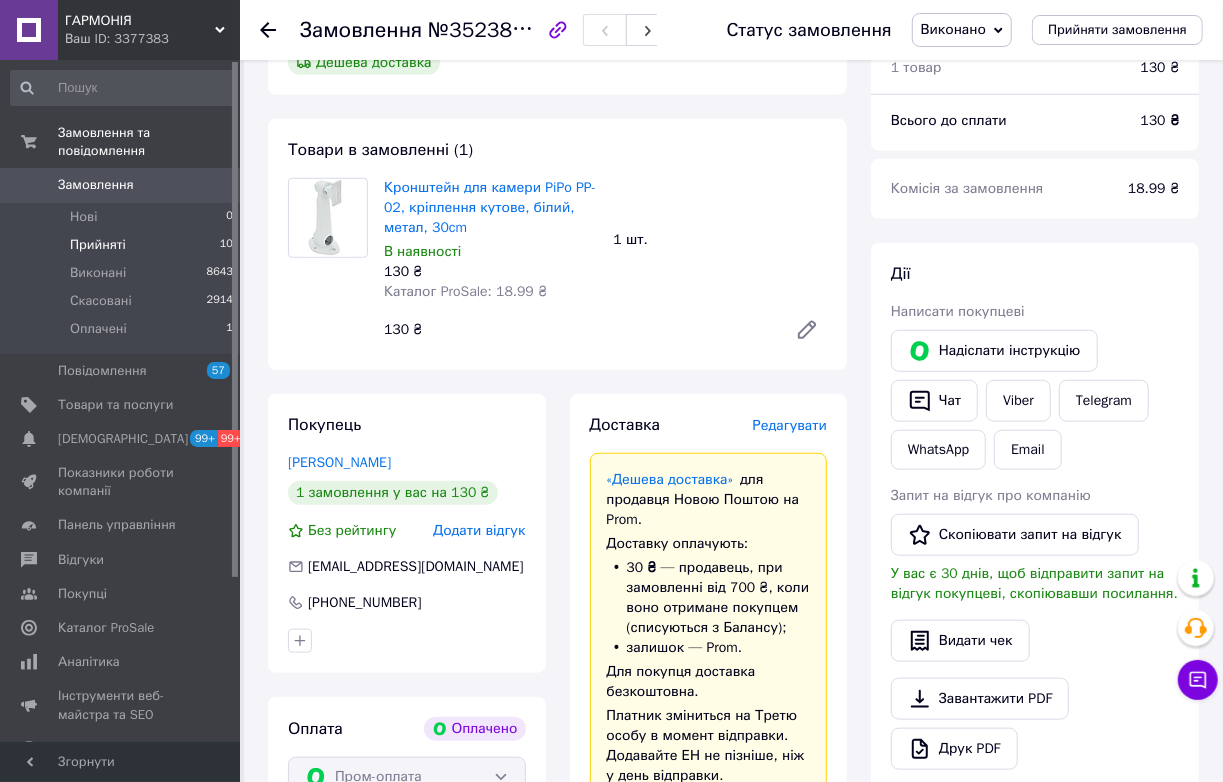 click on "Прийняті 10" at bounding box center [122, 245] 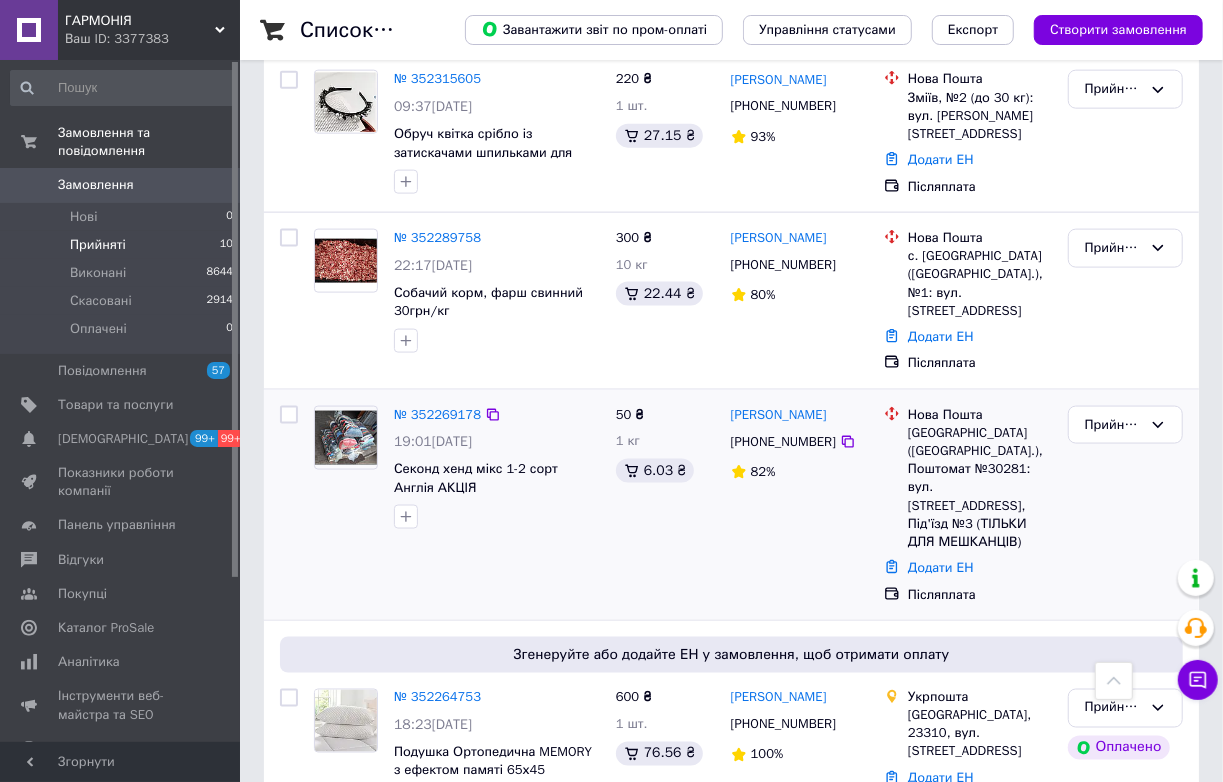 scroll, scrollTop: 1363, scrollLeft: 0, axis: vertical 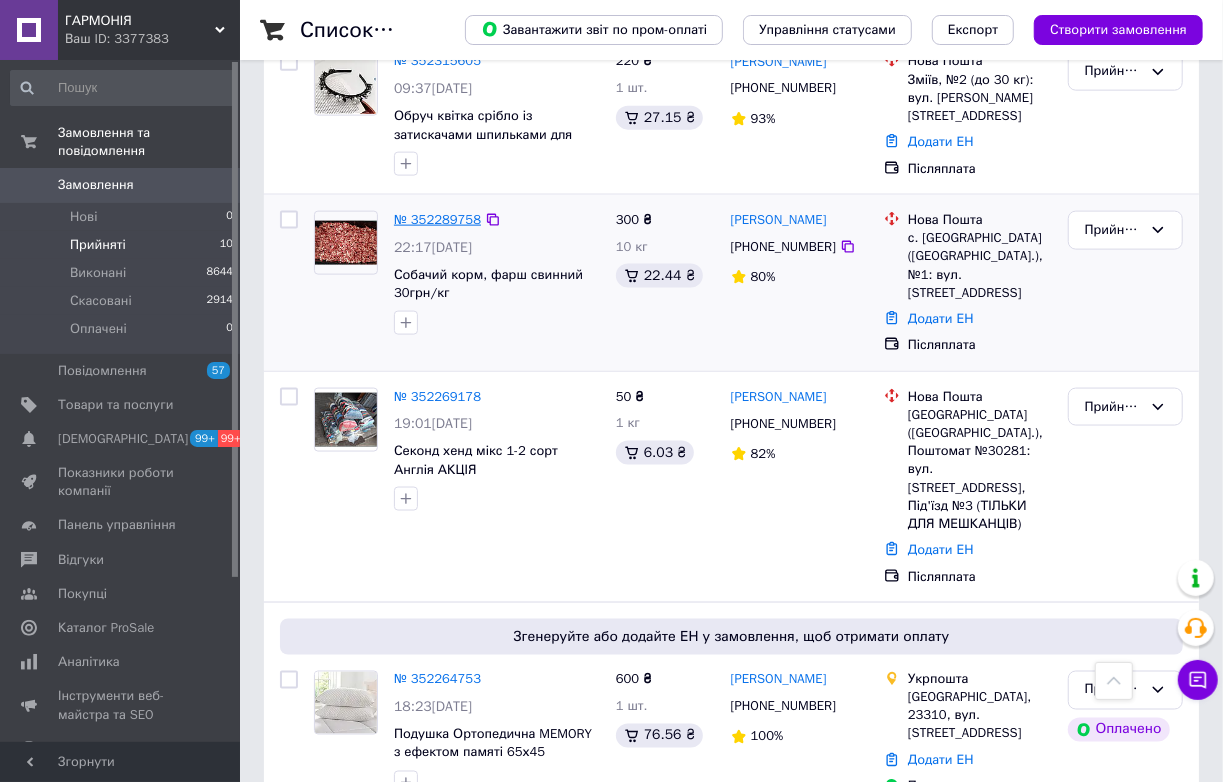 click on "№ 352289758" at bounding box center [437, 219] 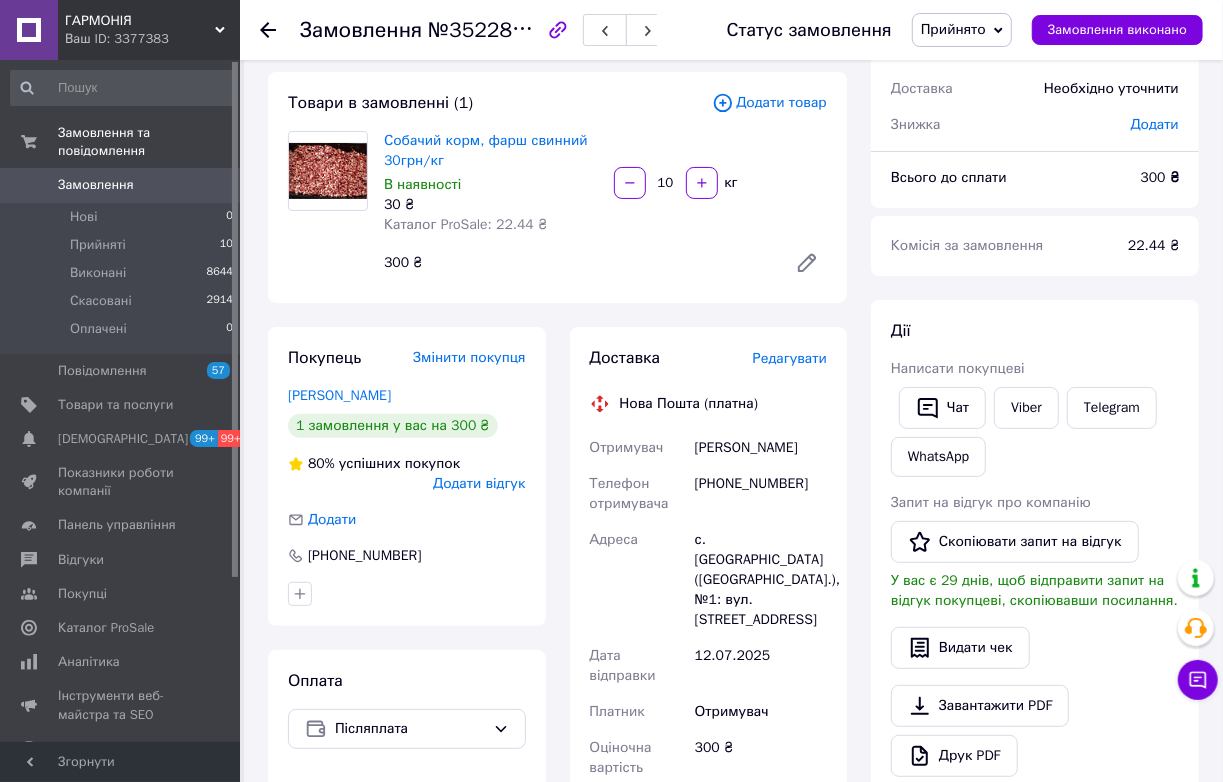 scroll, scrollTop: 272, scrollLeft: 0, axis: vertical 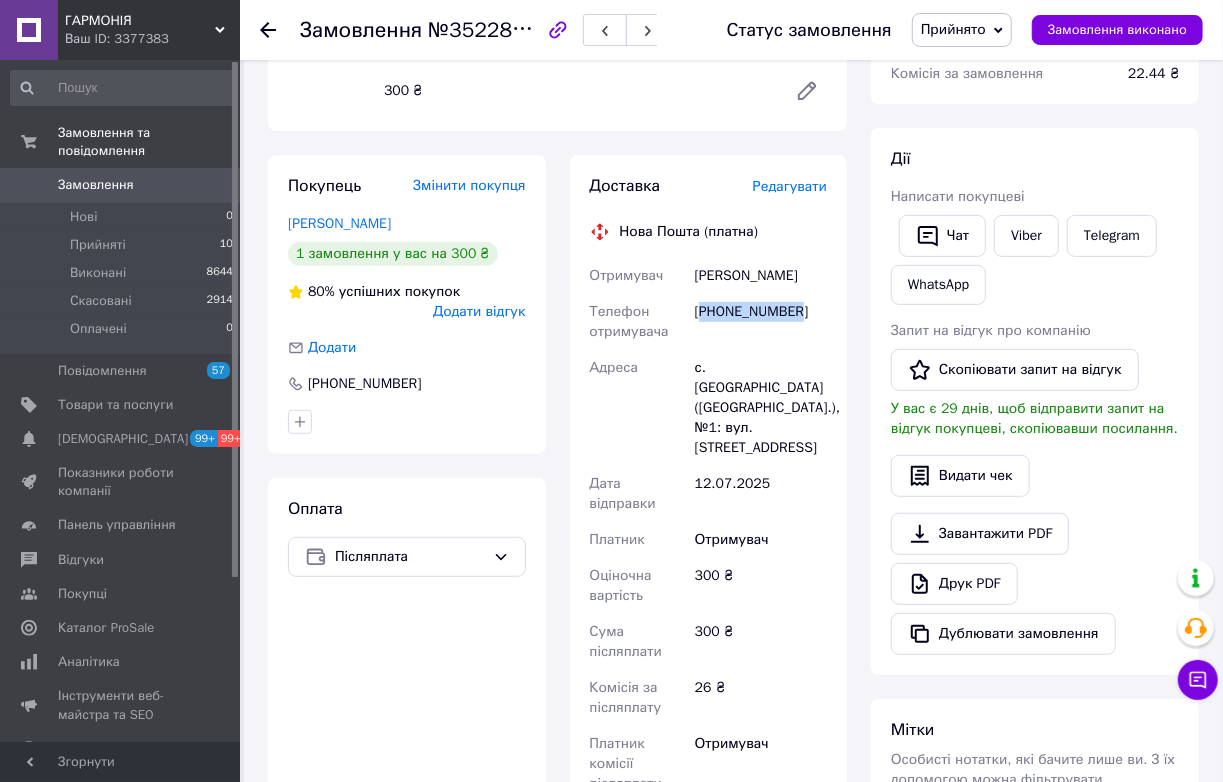 drag, startPoint x: 850, startPoint y: 509, endPoint x: 707, endPoint y: 503, distance: 143.12582 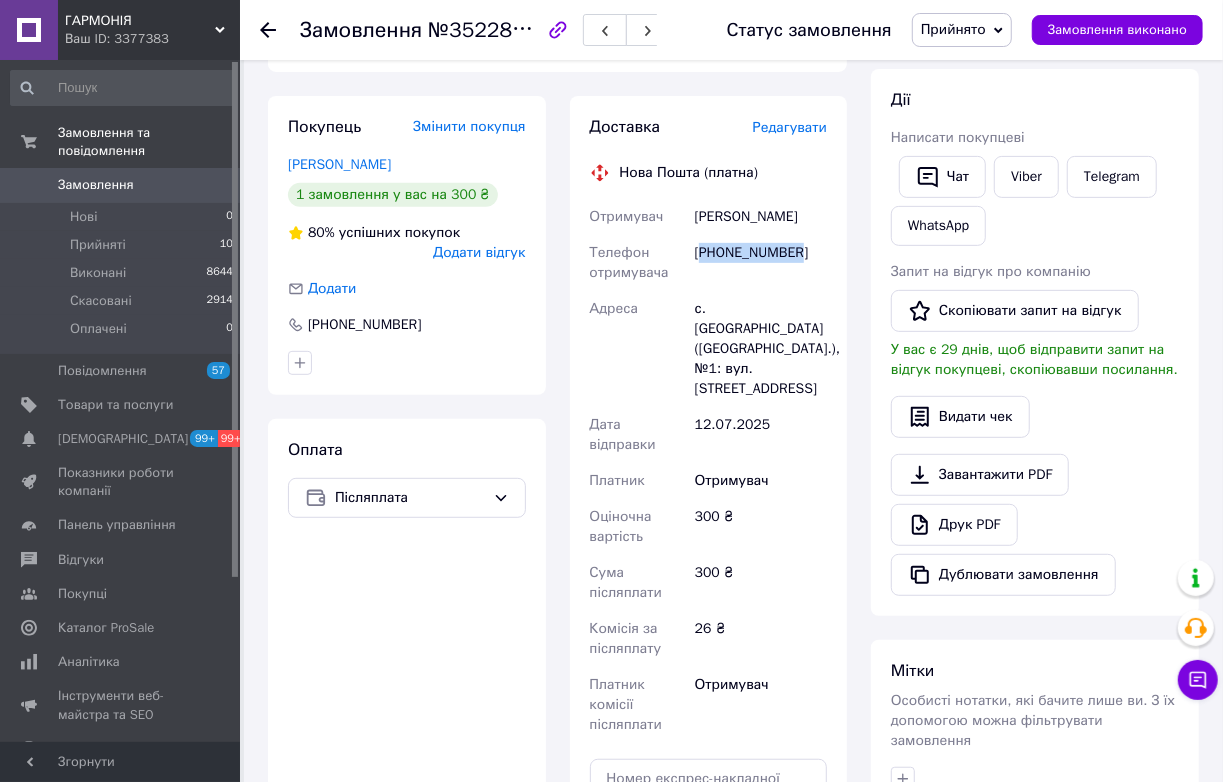 scroll, scrollTop: 363, scrollLeft: 0, axis: vertical 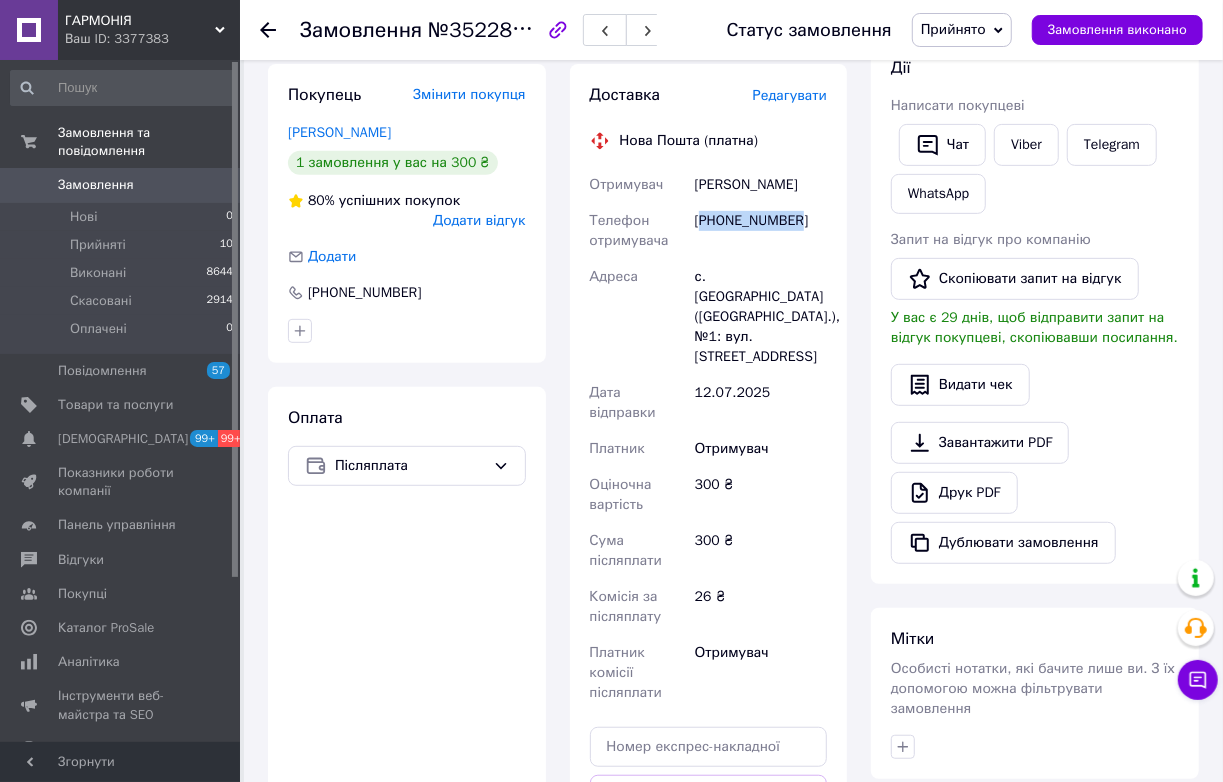 drag, startPoint x: 705, startPoint y: 337, endPoint x: 781, endPoint y: 358, distance: 78.84795 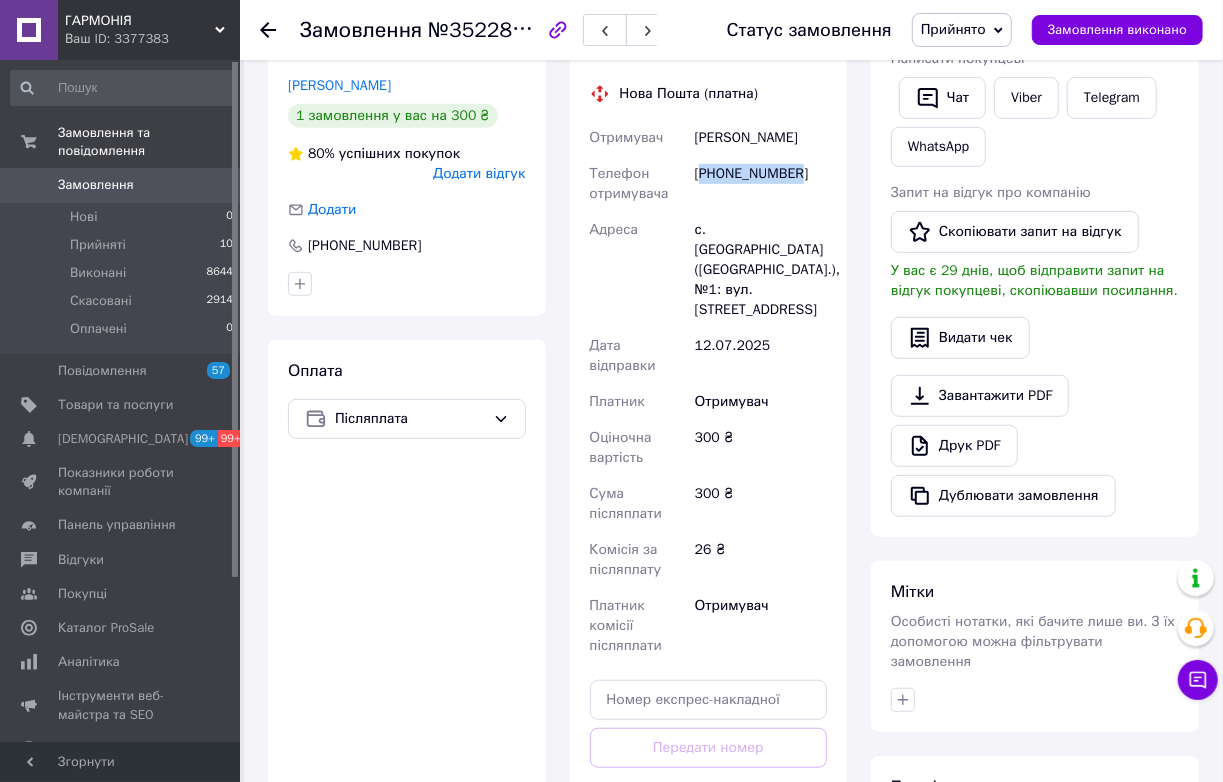 scroll, scrollTop: 454, scrollLeft: 0, axis: vertical 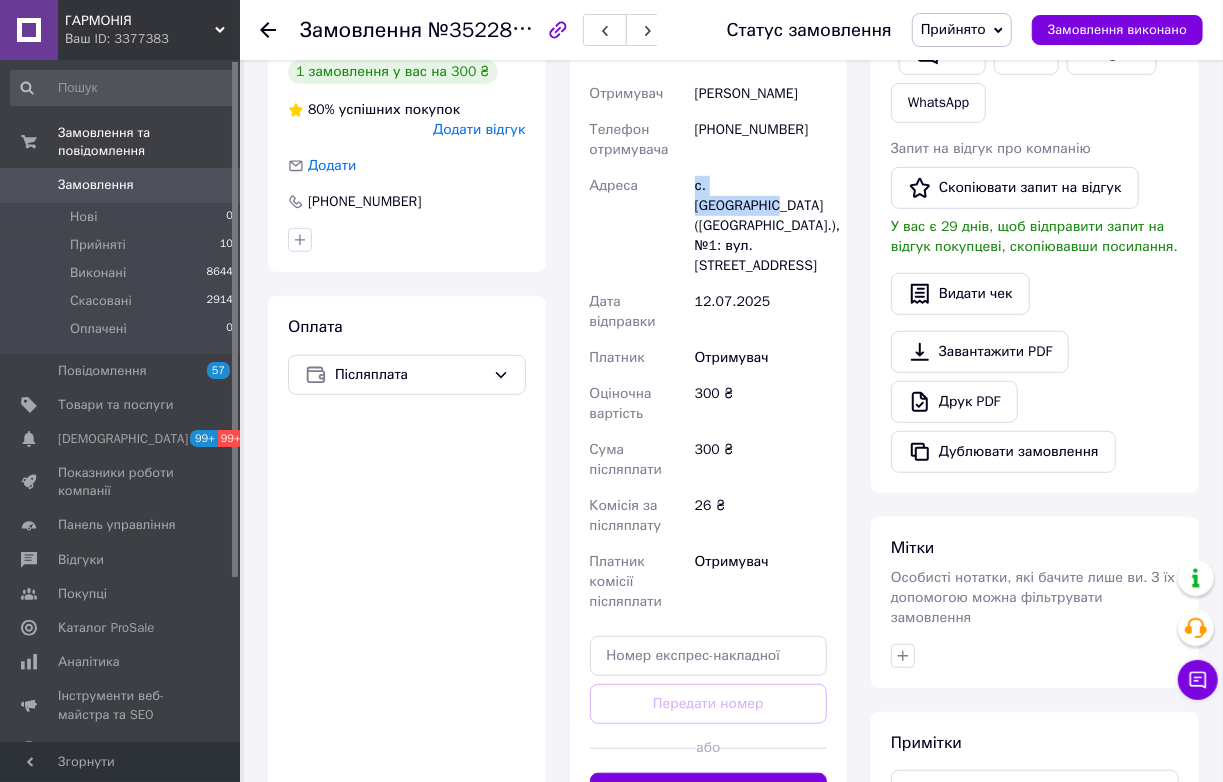 drag, startPoint x: 688, startPoint y: 410, endPoint x: 830, endPoint y: 434, distance: 144.01389 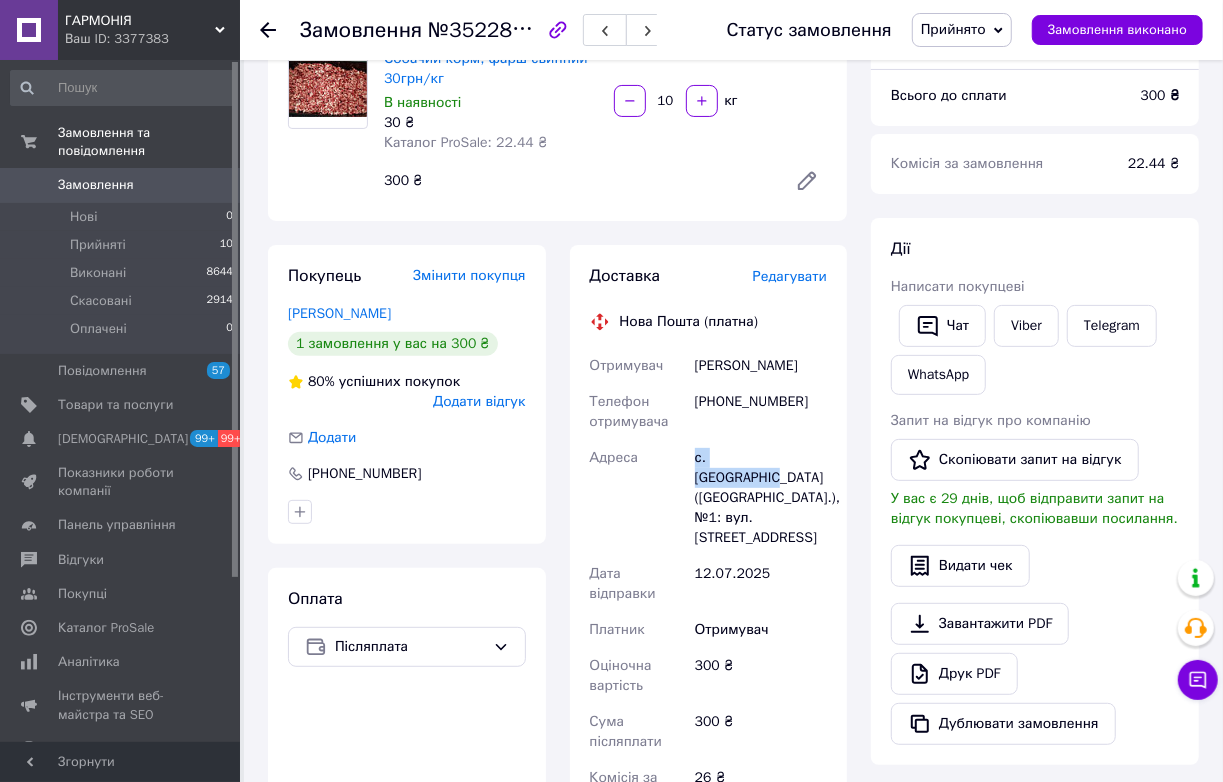 scroll, scrollTop: 181, scrollLeft: 0, axis: vertical 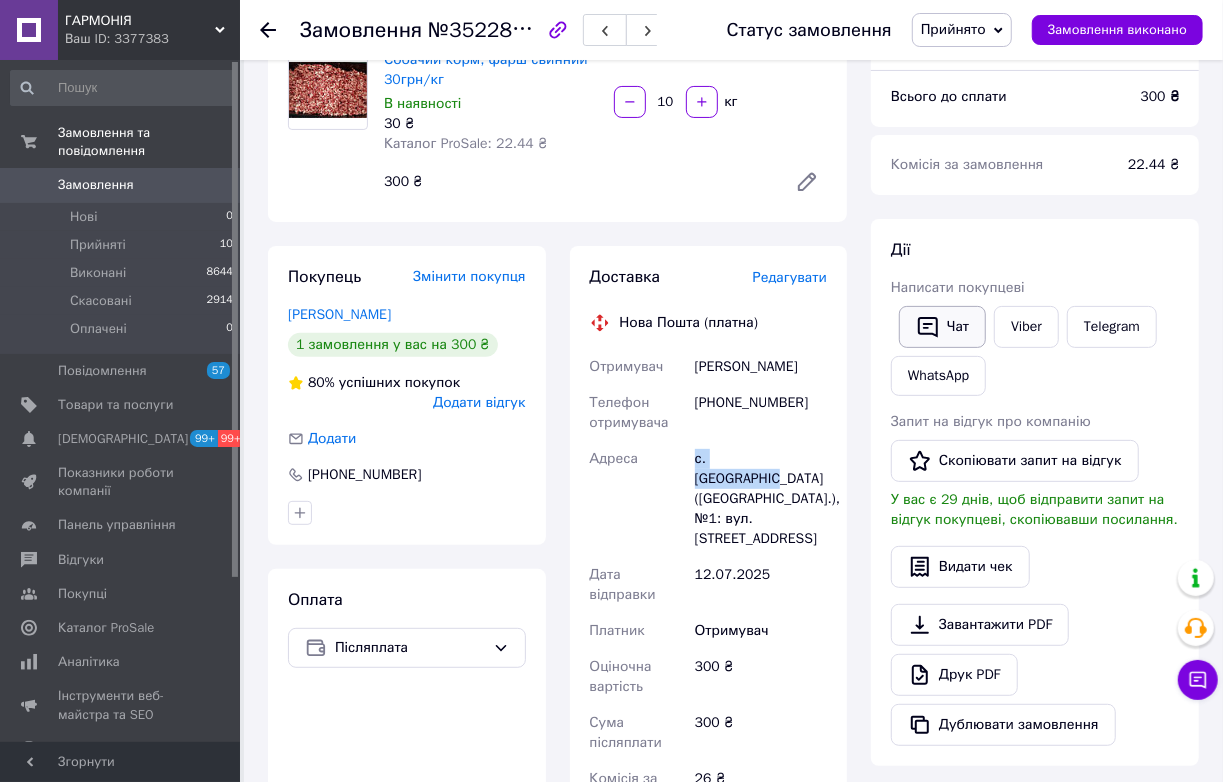 click on "Чат" at bounding box center [942, 327] 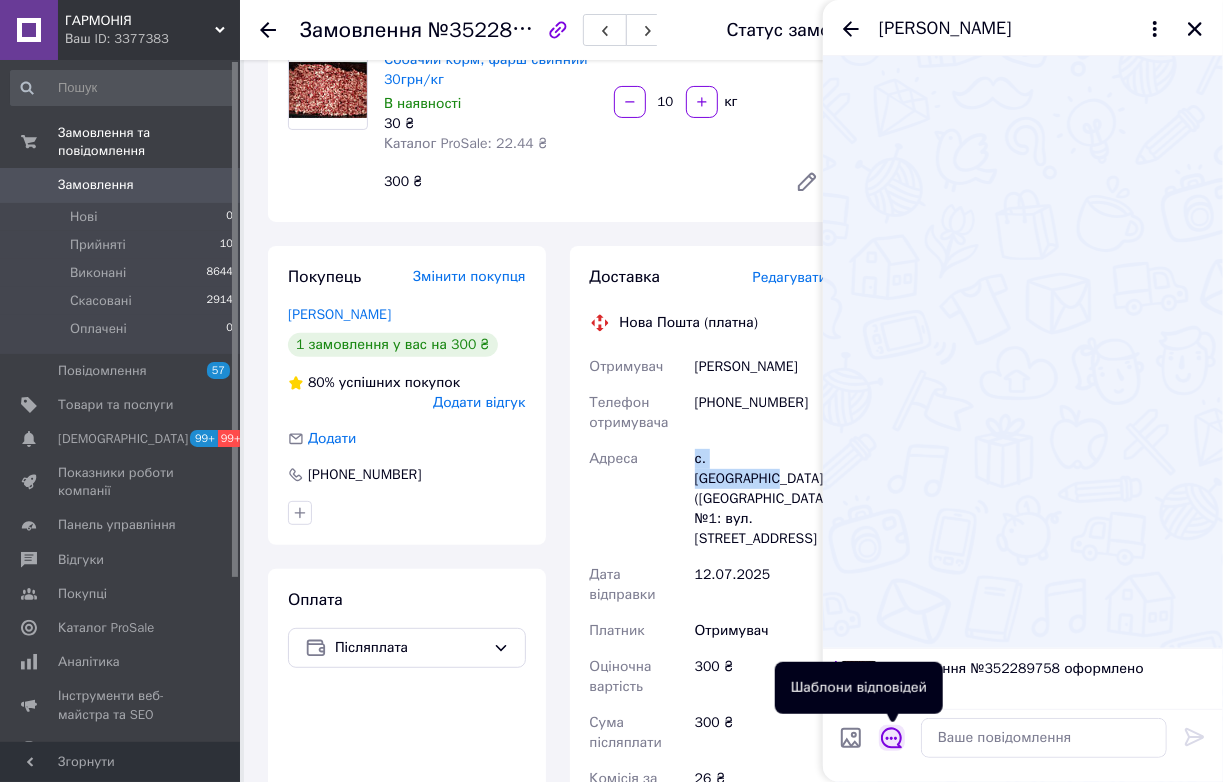 click 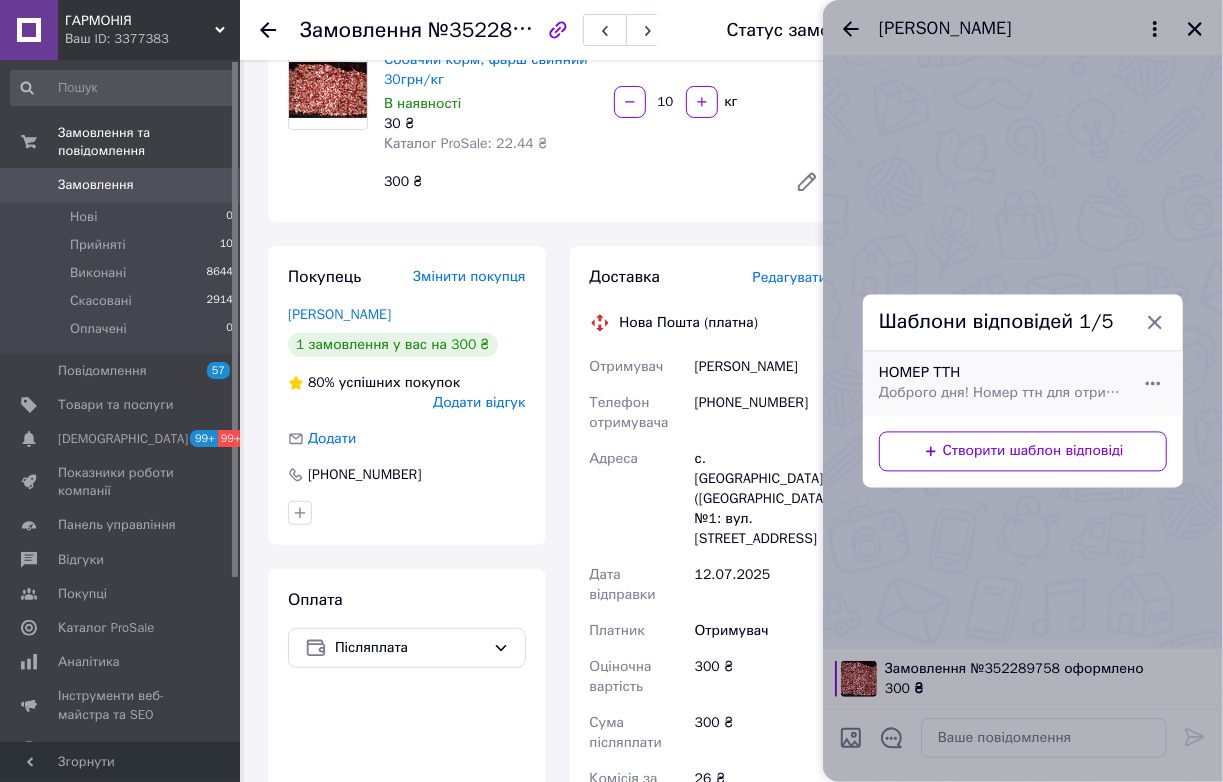 click on "Доброго дня!
Номер ттн  для отримання посилки.
Гарного та мирного дня" at bounding box center [1001, 394] 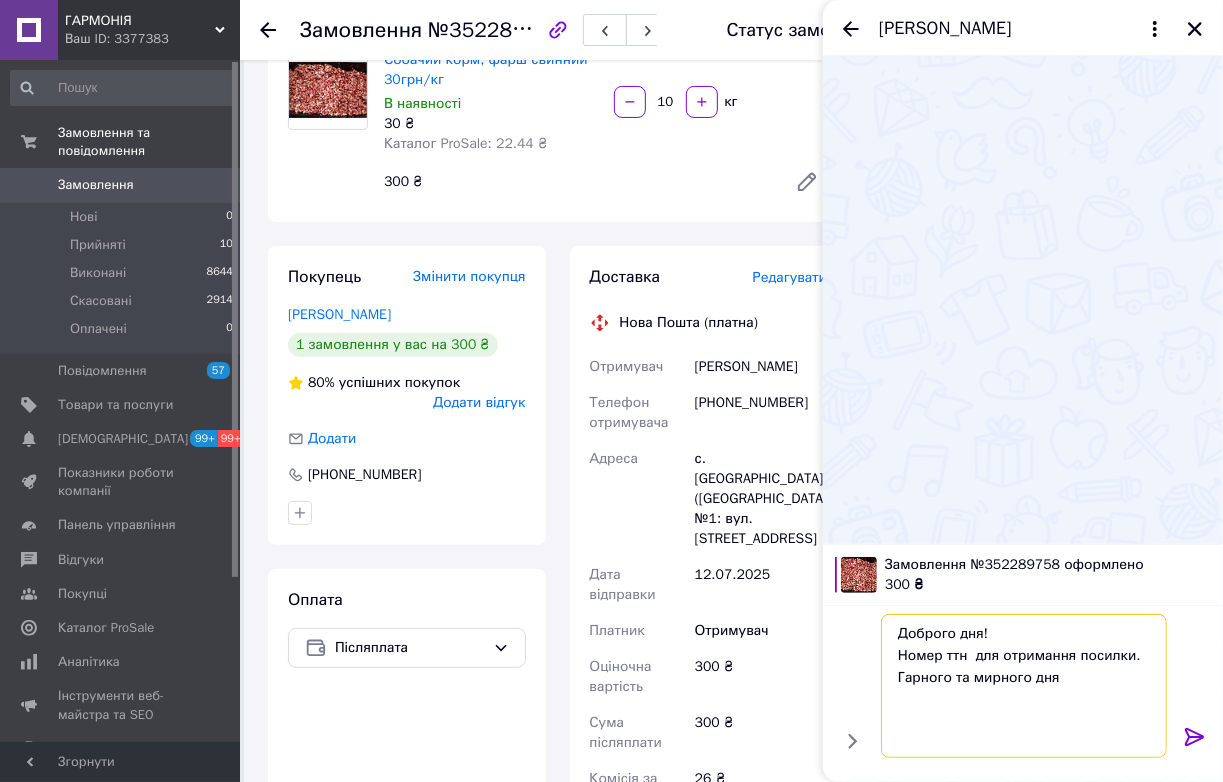 click on "Доброго дня!
Номер ттн  для отримання посилки.
Гарного та мирного дня" at bounding box center (1024, 686) 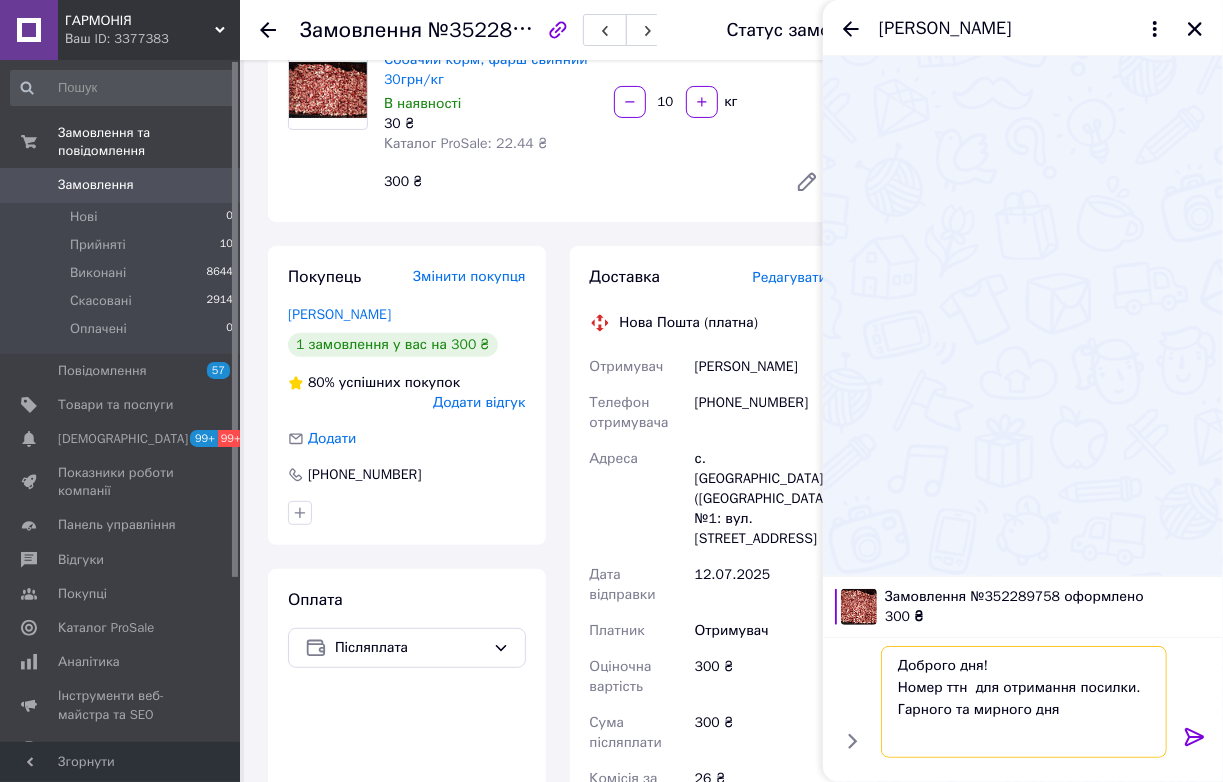 paste on "20451204581451" 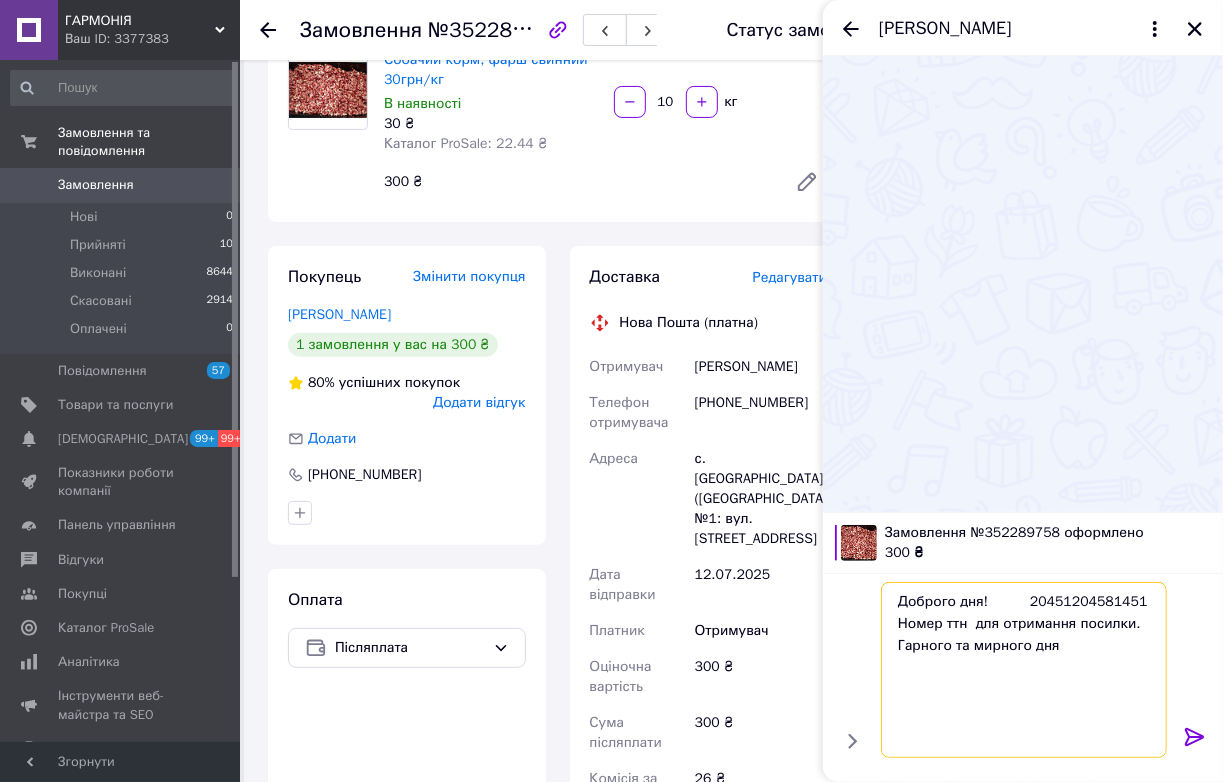 type on "Доброго дня!          20451204581451
Номер ттн  для отримання посилки.
Гарного та мирного дня" 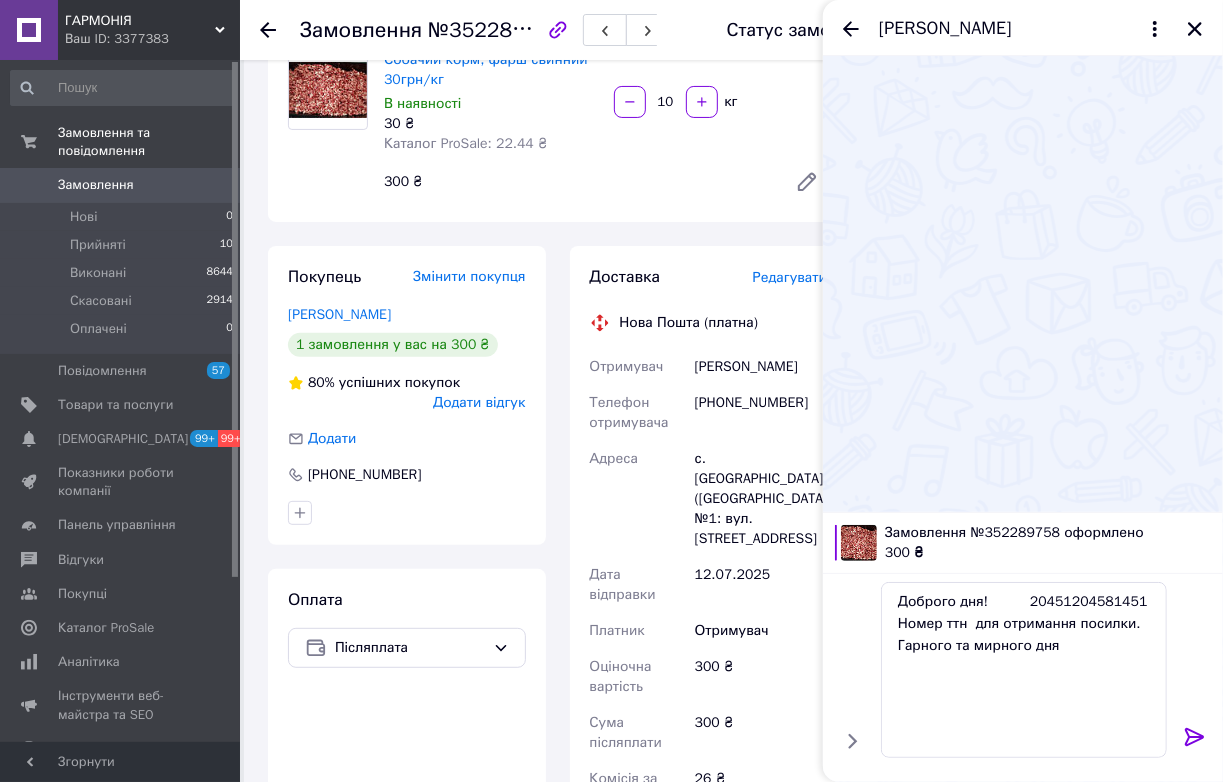 click 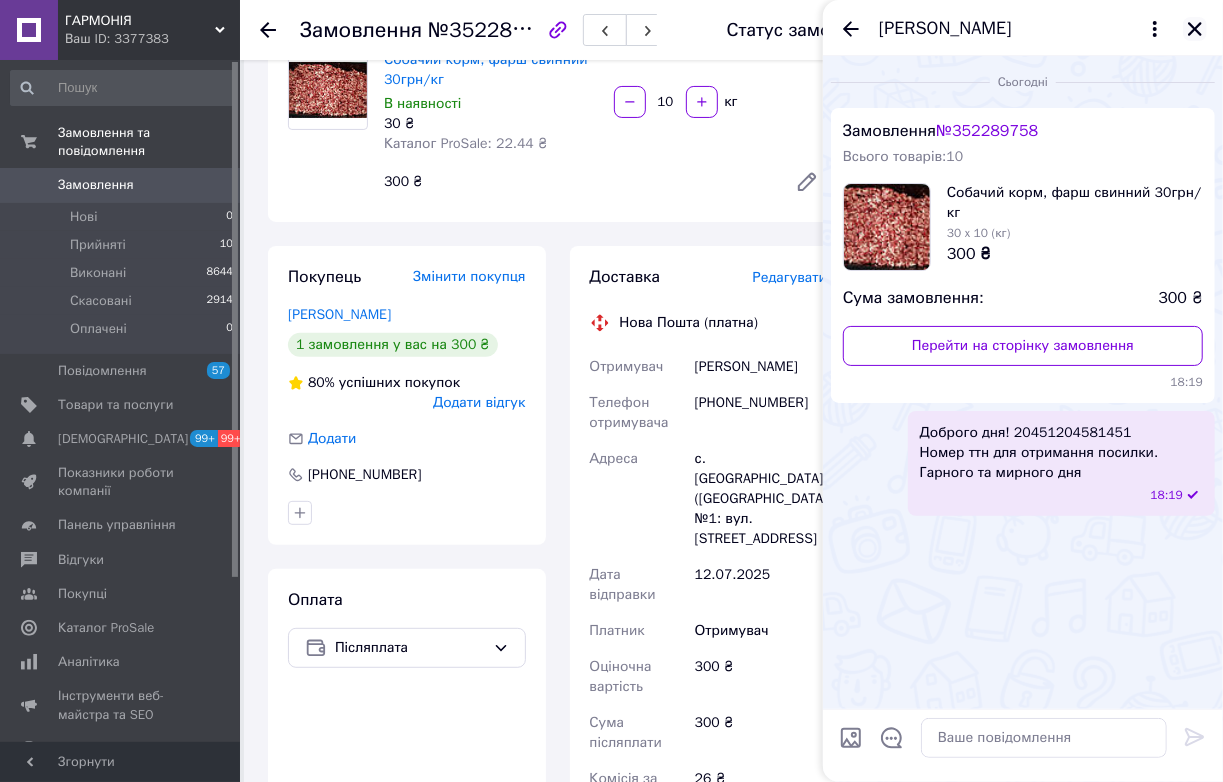click 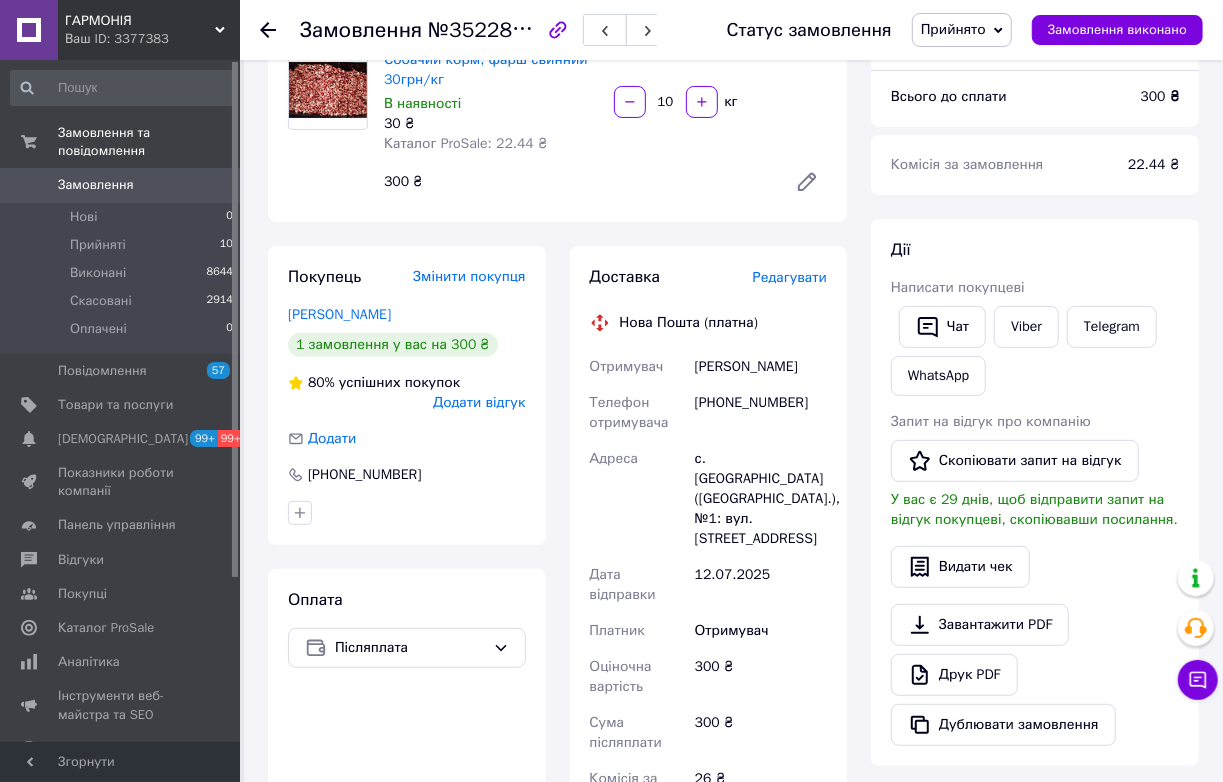 click on "Прийнято" at bounding box center [953, 29] 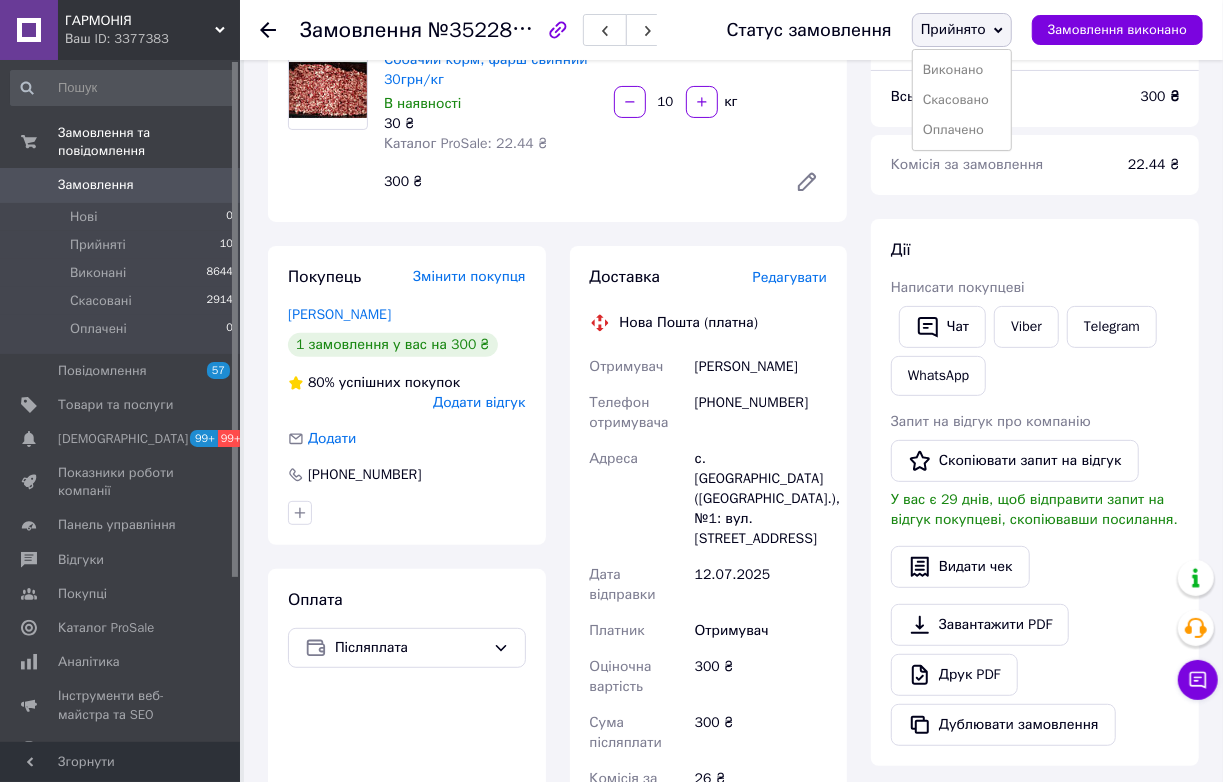 click on "Виконано" at bounding box center (962, 70) 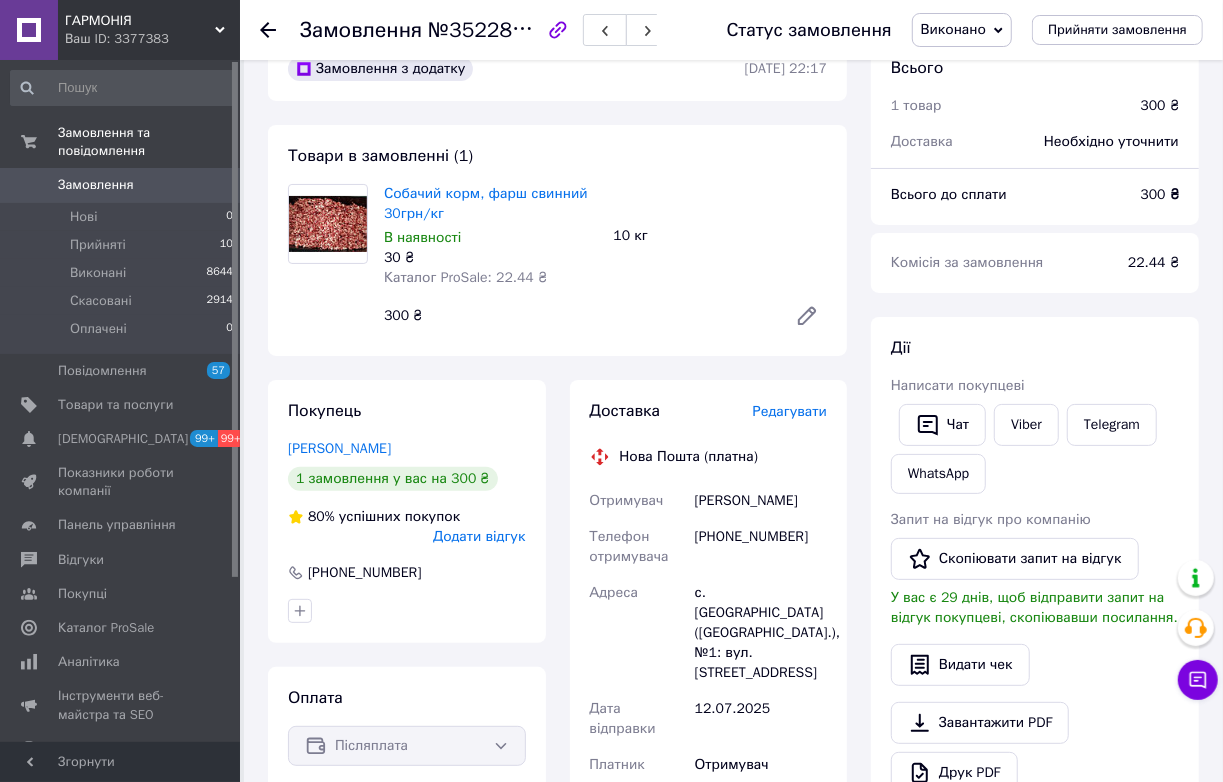 scroll, scrollTop: 0, scrollLeft: 0, axis: both 